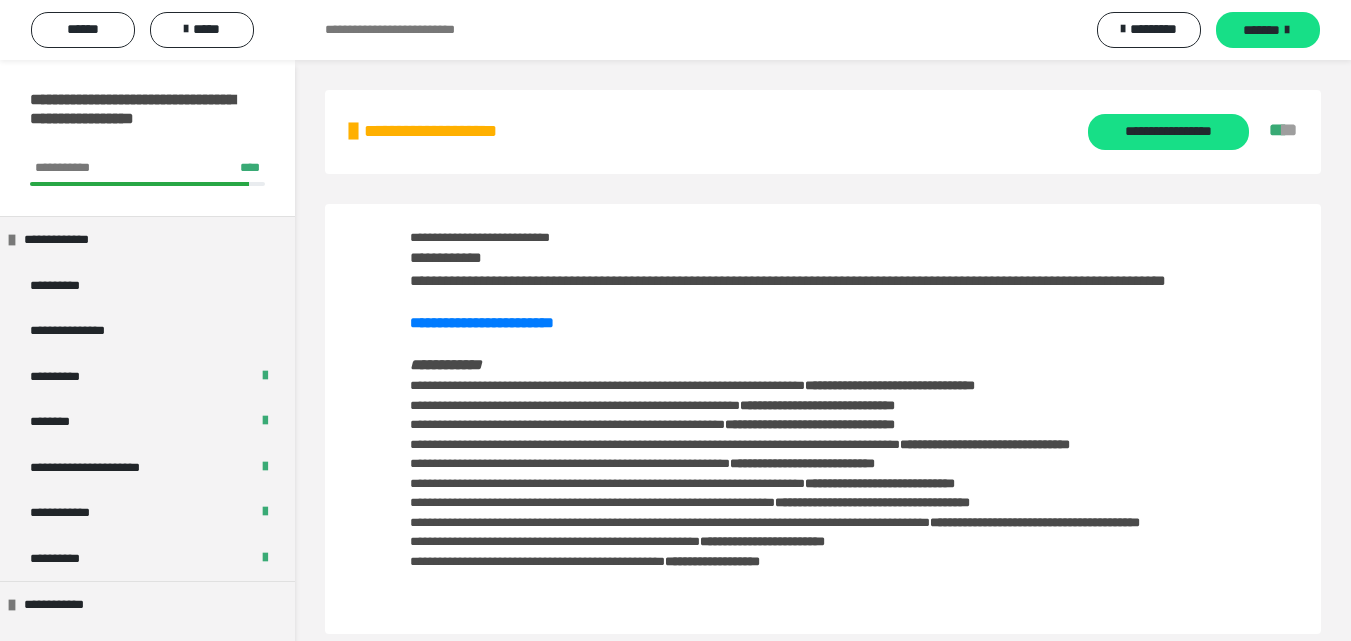 scroll, scrollTop: 0, scrollLeft: 0, axis: both 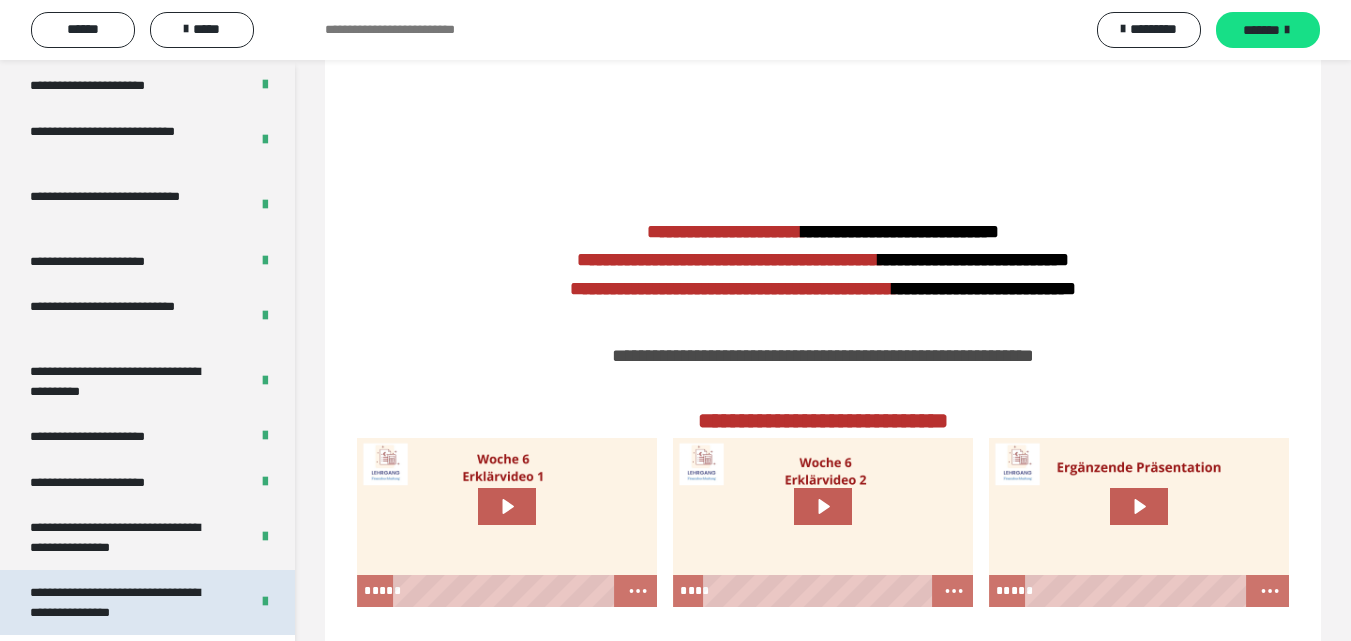 click on "**********" at bounding box center (124, 602) 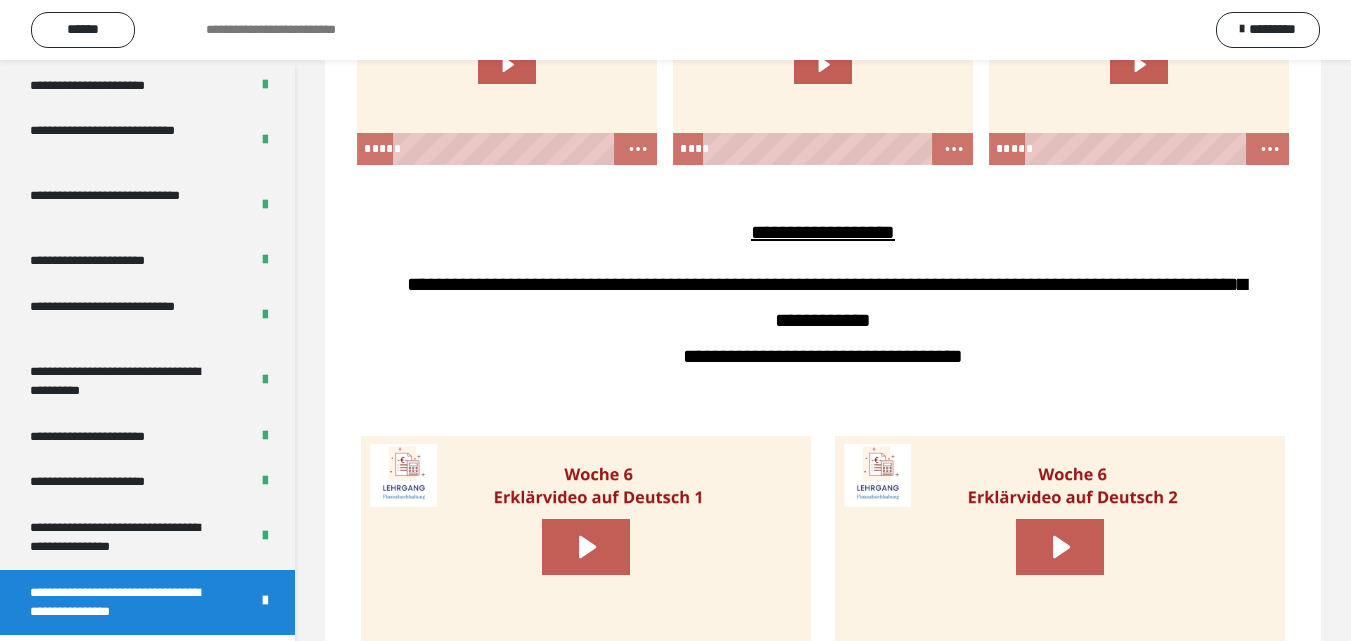 scroll, scrollTop: 426, scrollLeft: 0, axis: vertical 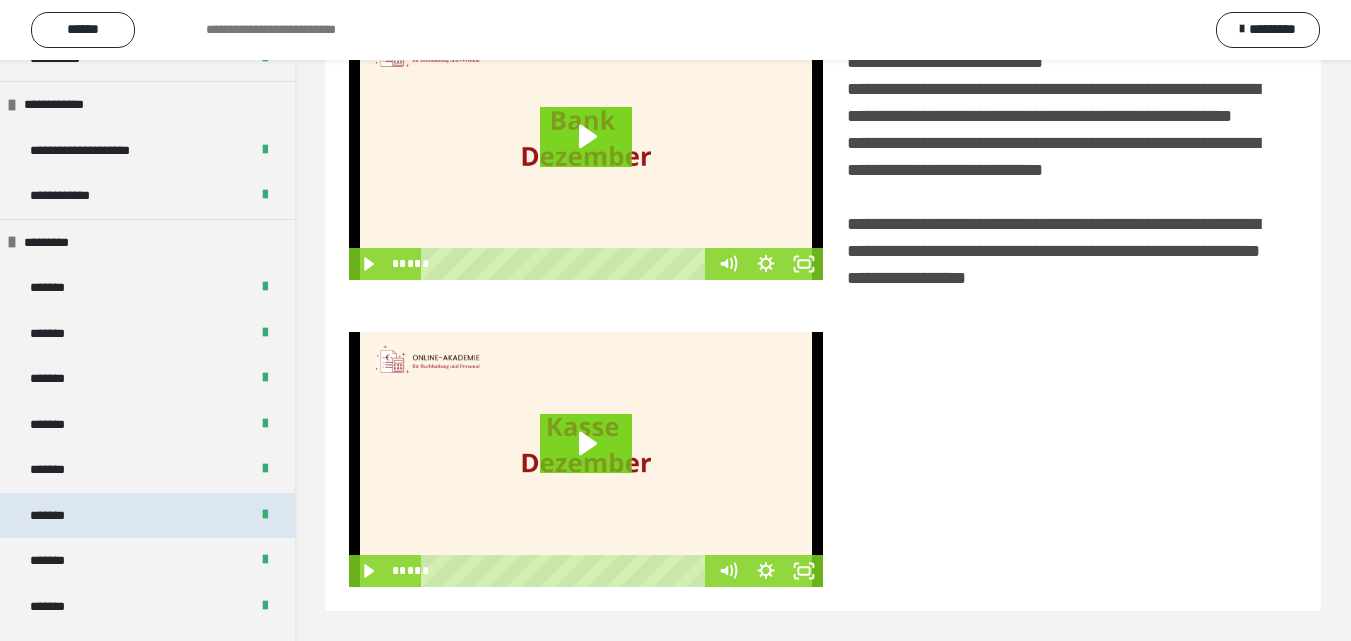 click on "*******" at bounding box center (58, 516) 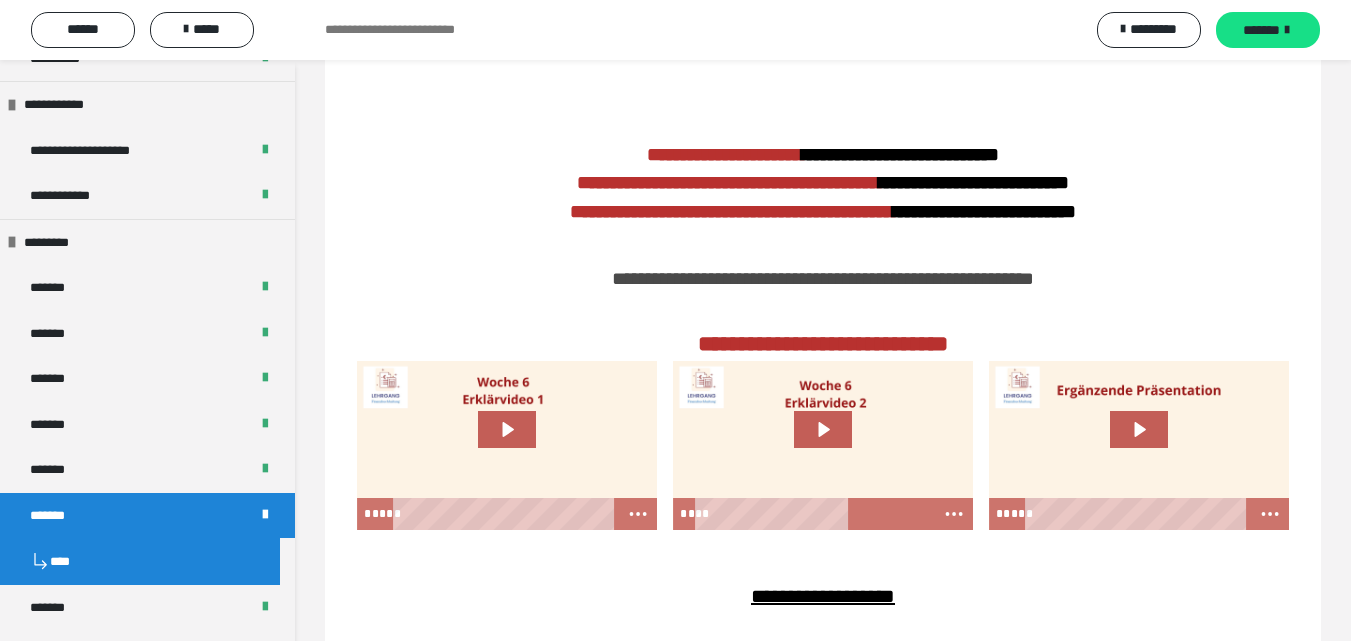 scroll, scrollTop: 0, scrollLeft: 0, axis: both 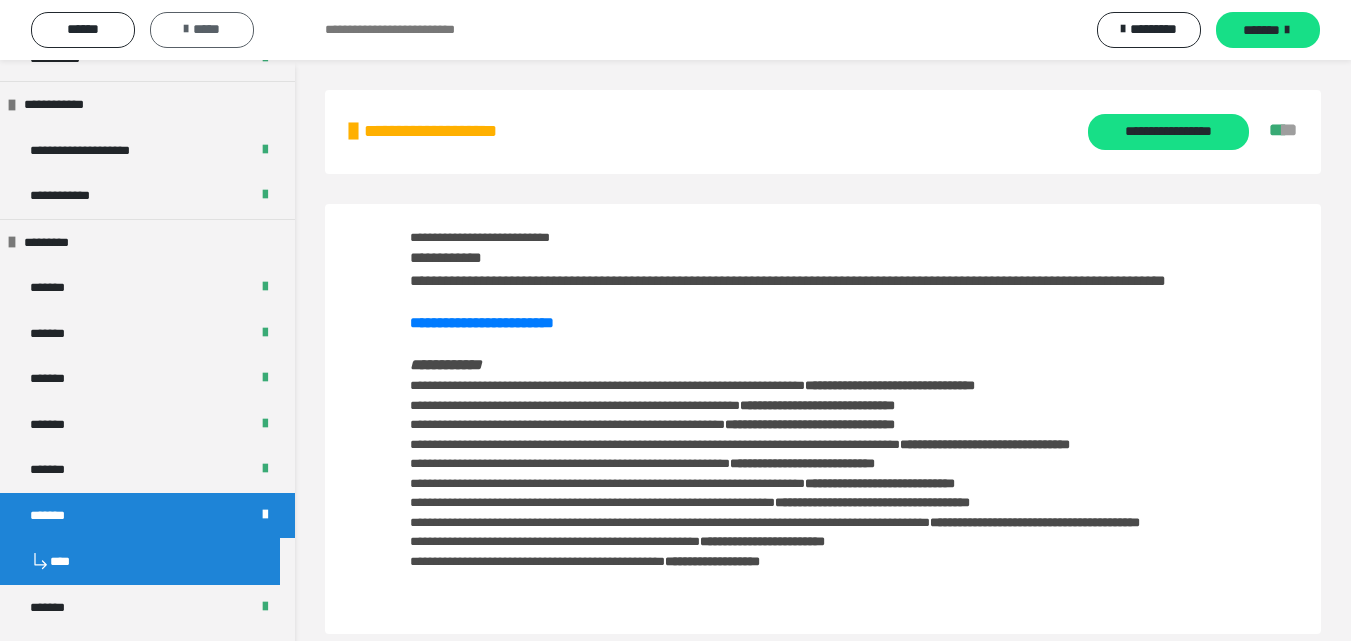 click on "*****" at bounding box center [202, 30] 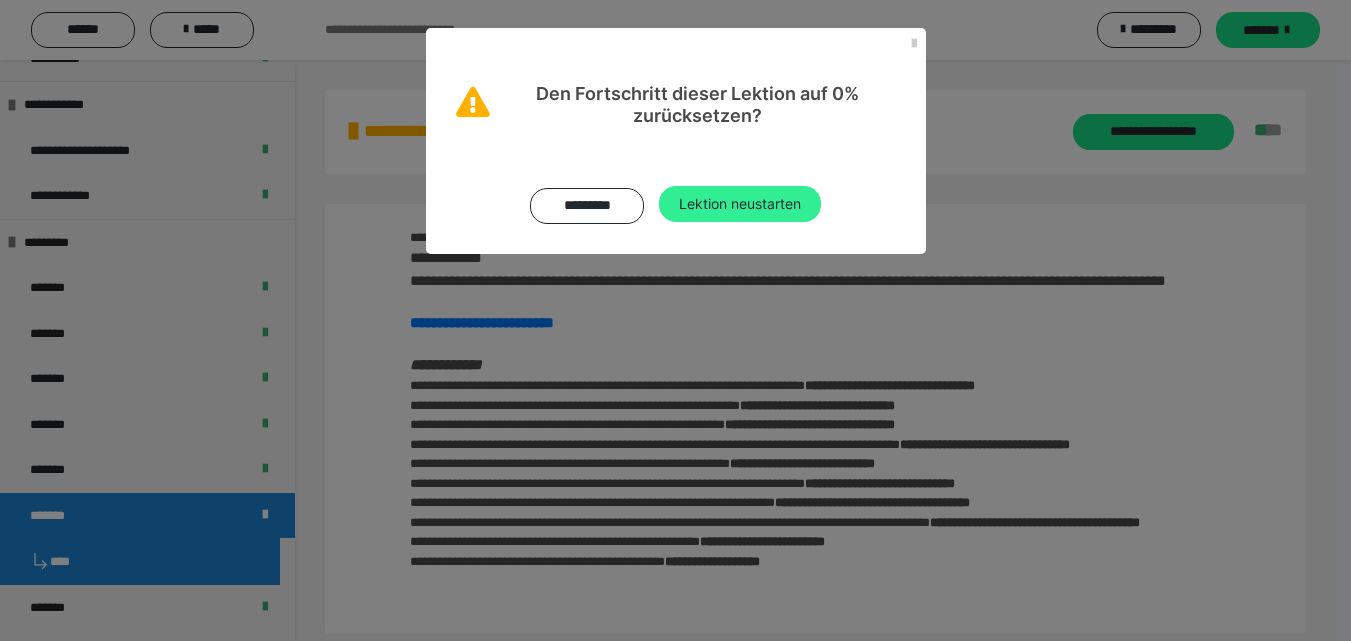 click on "Lektion neustarten" at bounding box center [740, 204] 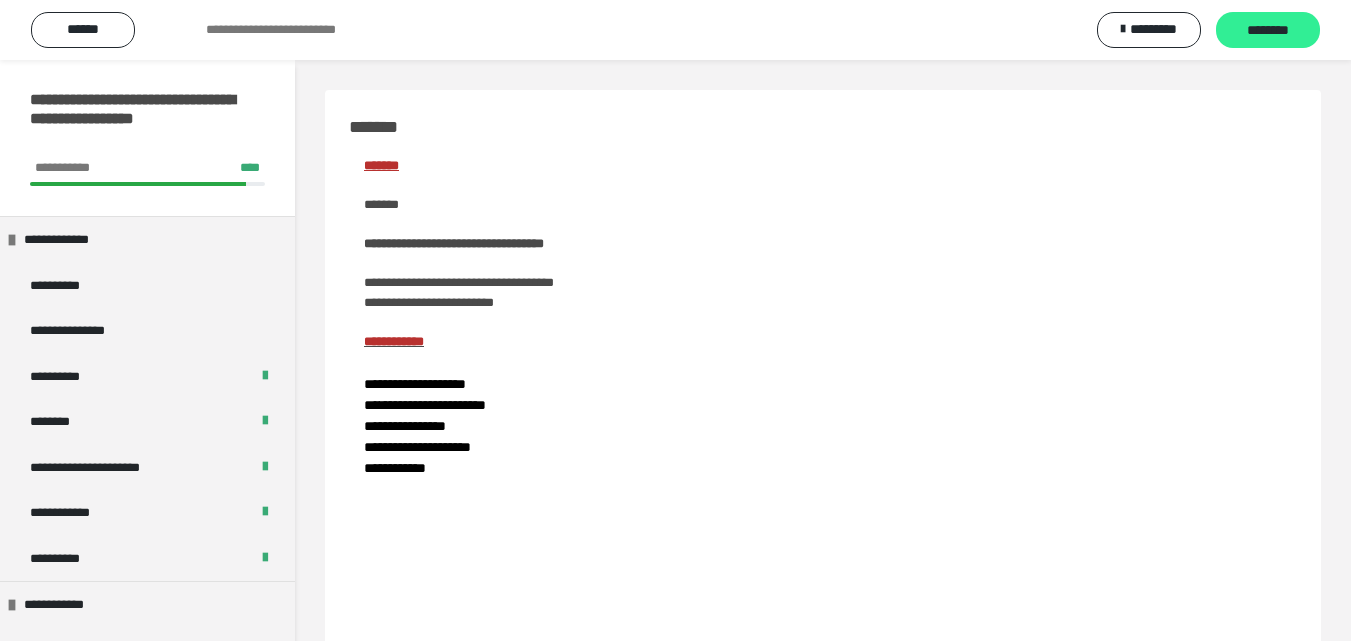 click on "********" at bounding box center (1268, 31) 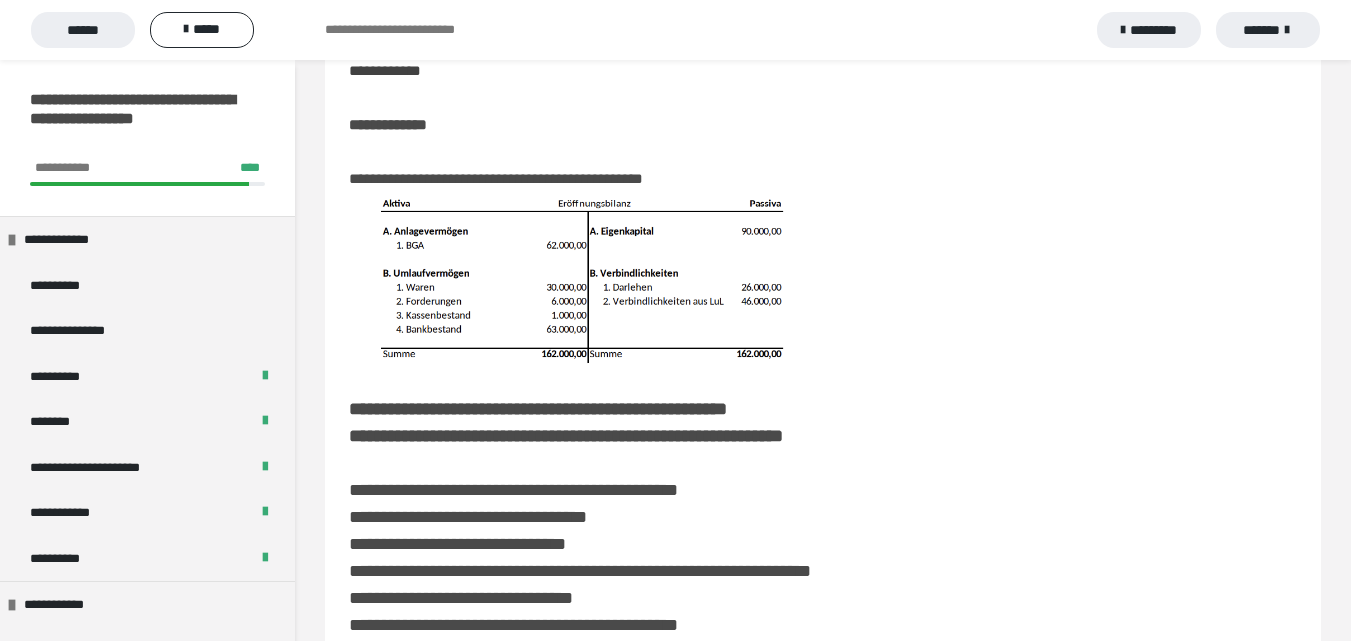 scroll, scrollTop: 228, scrollLeft: 0, axis: vertical 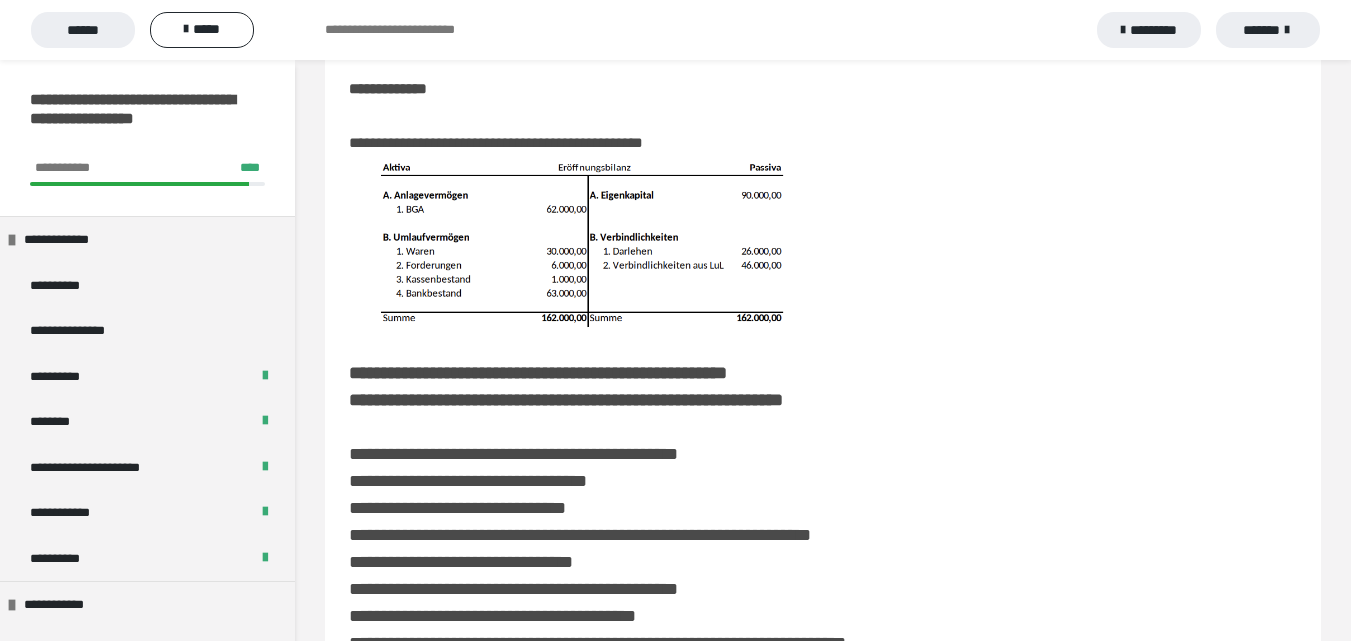 click on "**********" at bounding box center (823, 1614) 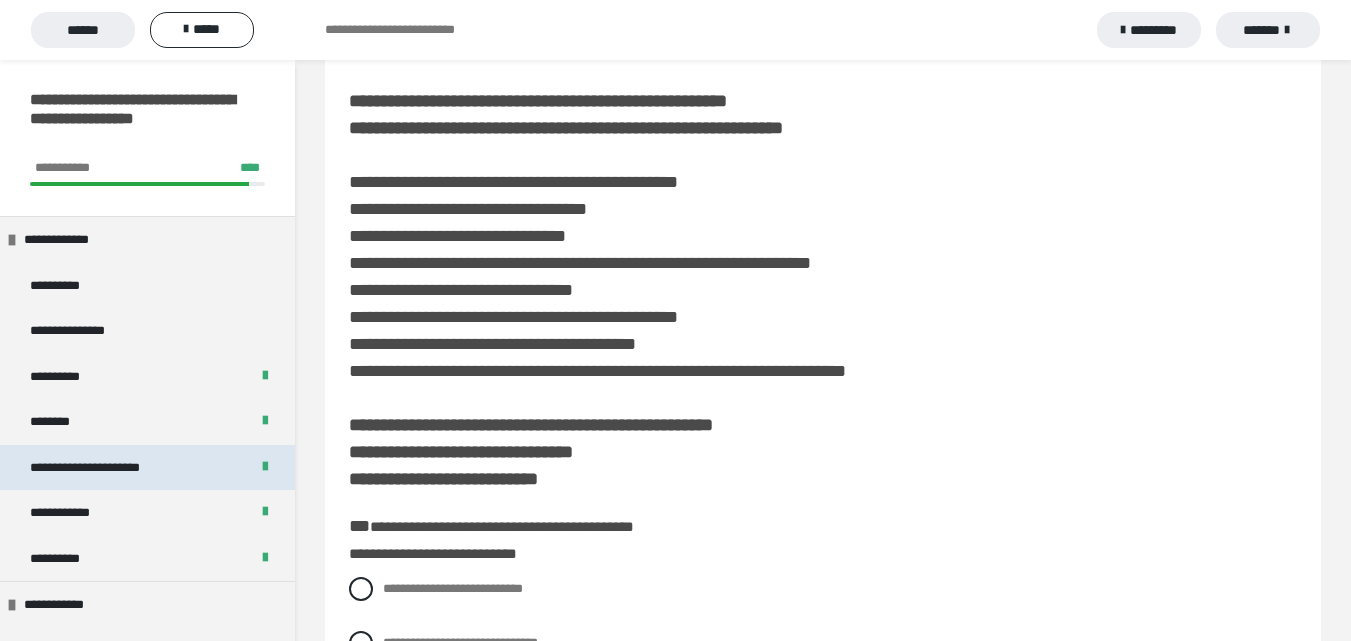 scroll, scrollTop: 0, scrollLeft: 0, axis: both 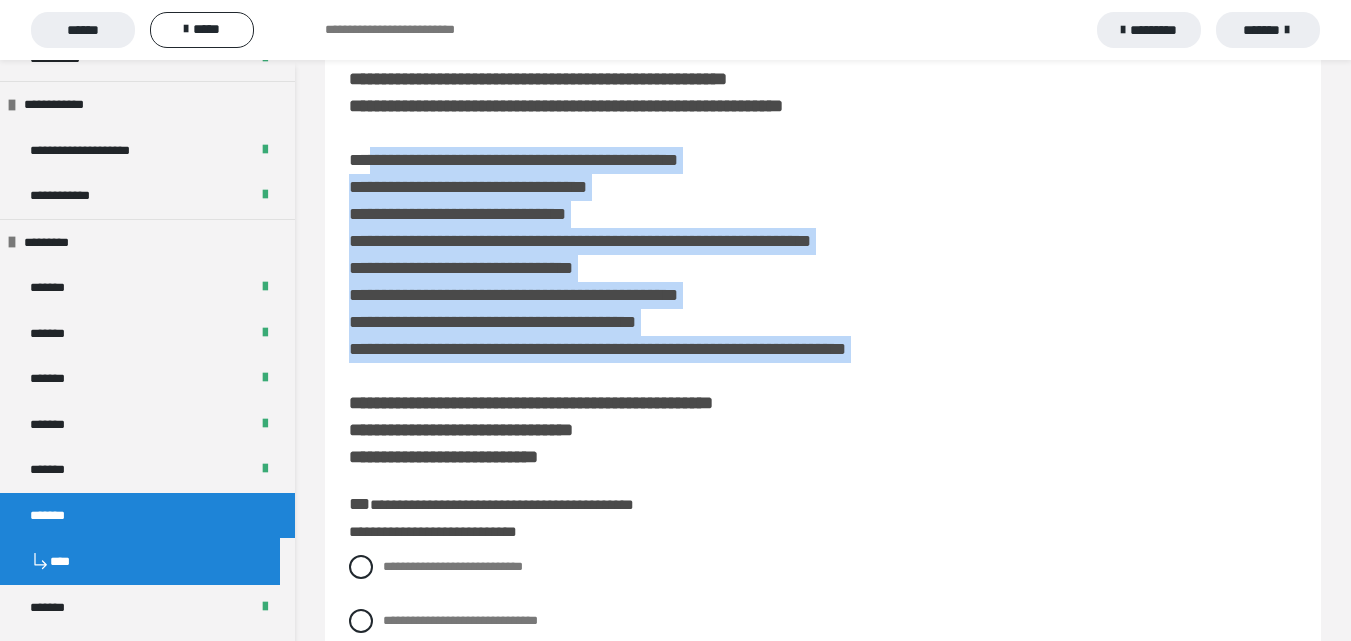 drag, startPoint x: 370, startPoint y: 158, endPoint x: 973, endPoint y: 346, distance: 631.62726 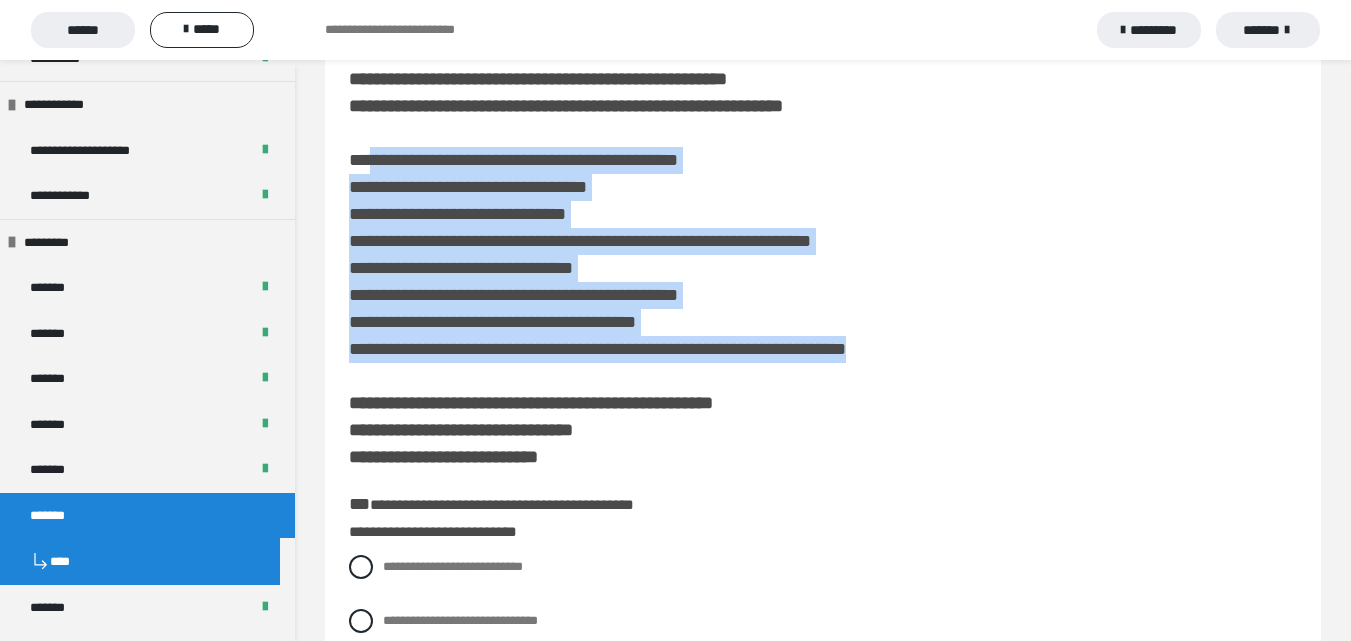 copy on "**********" 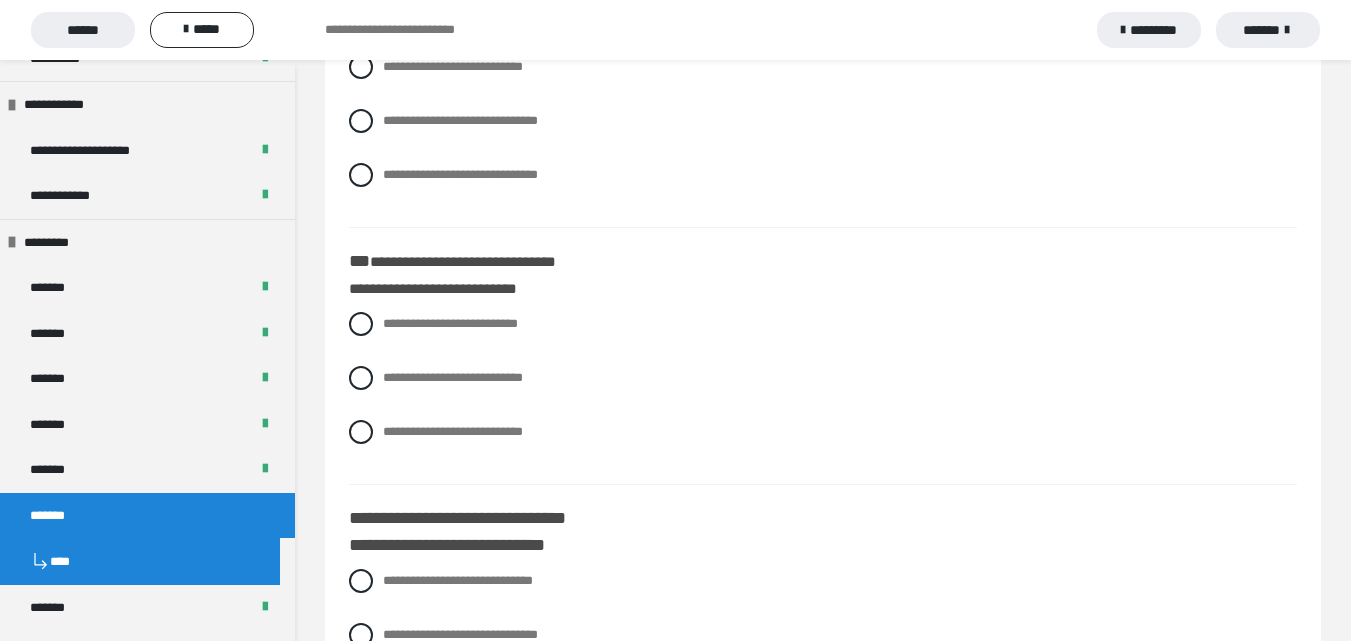scroll, scrollTop: 522, scrollLeft: 0, axis: vertical 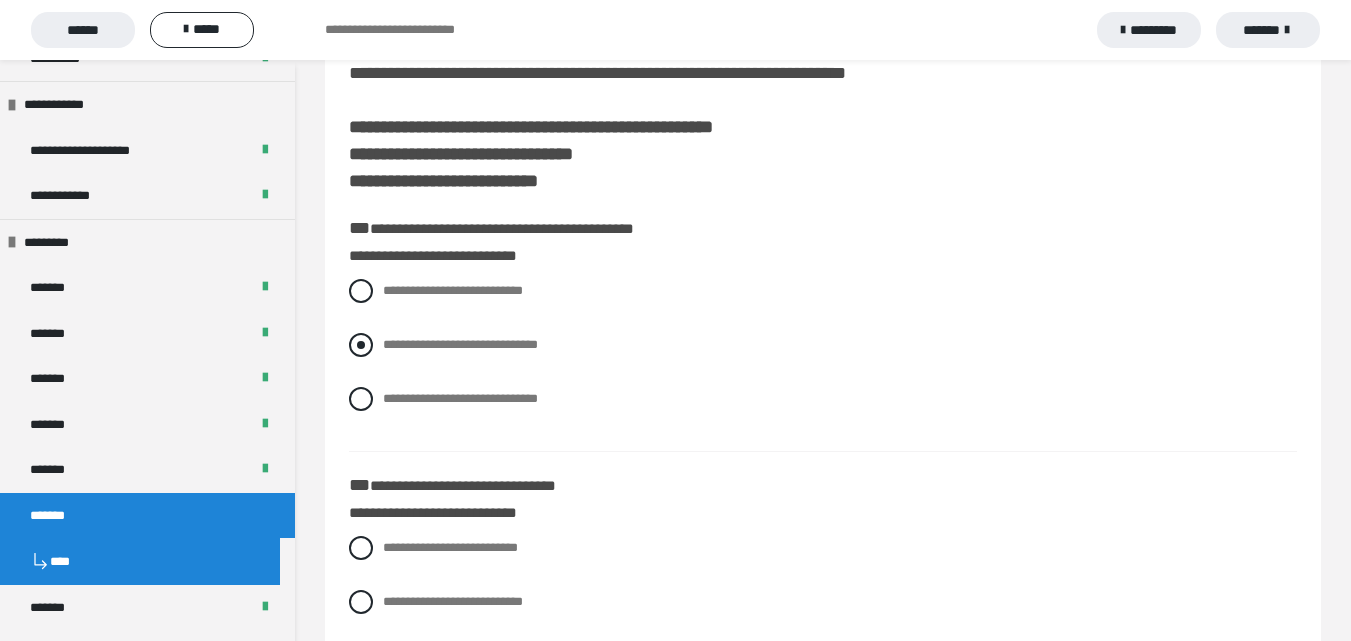 click at bounding box center [361, 345] 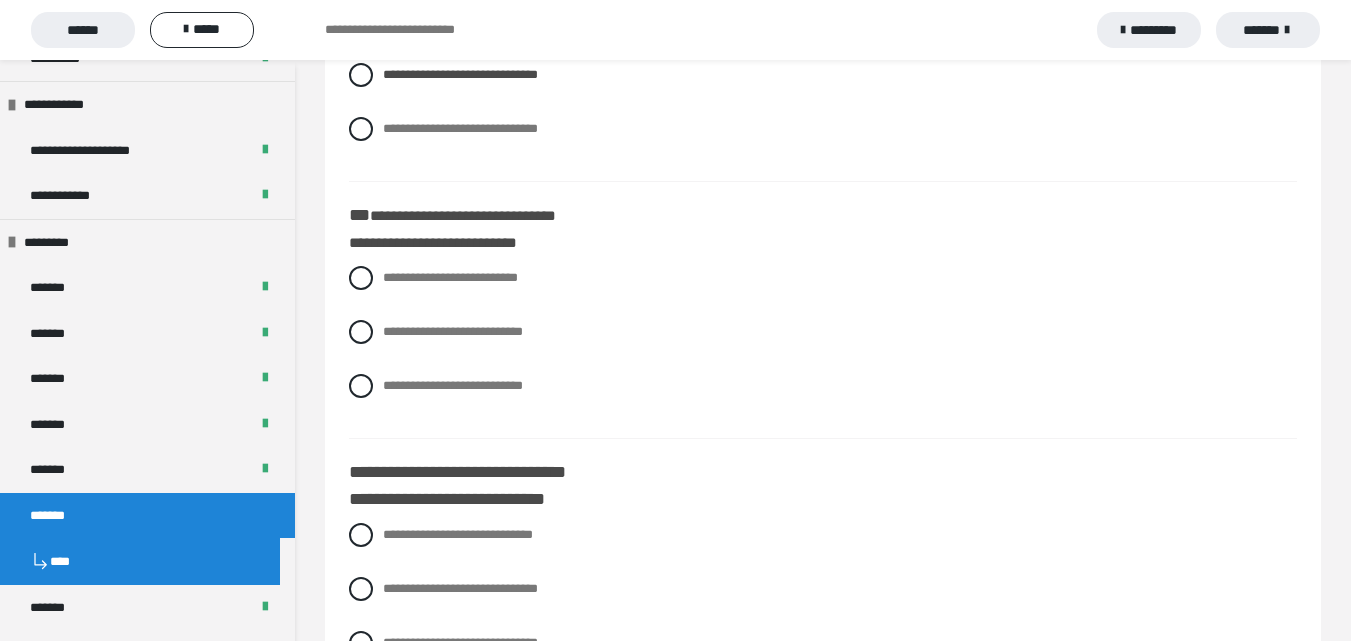 scroll, scrollTop: 1074, scrollLeft: 0, axis: vertical 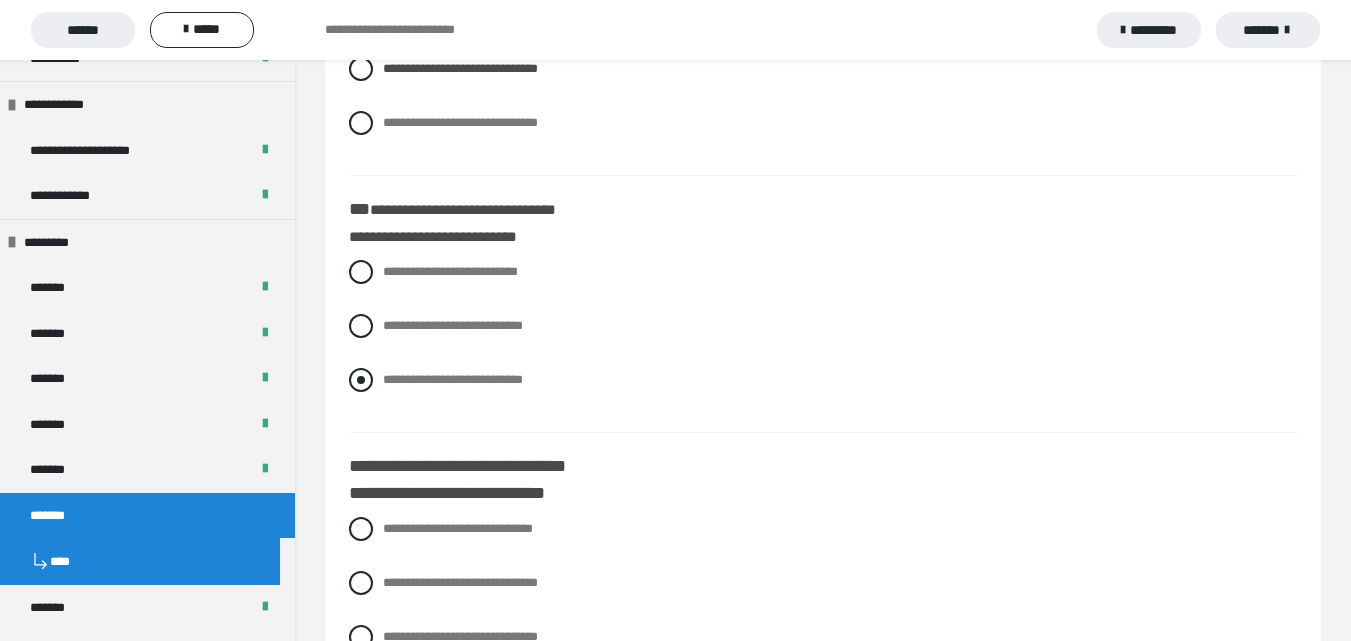 click at bounding box center (361, 380) 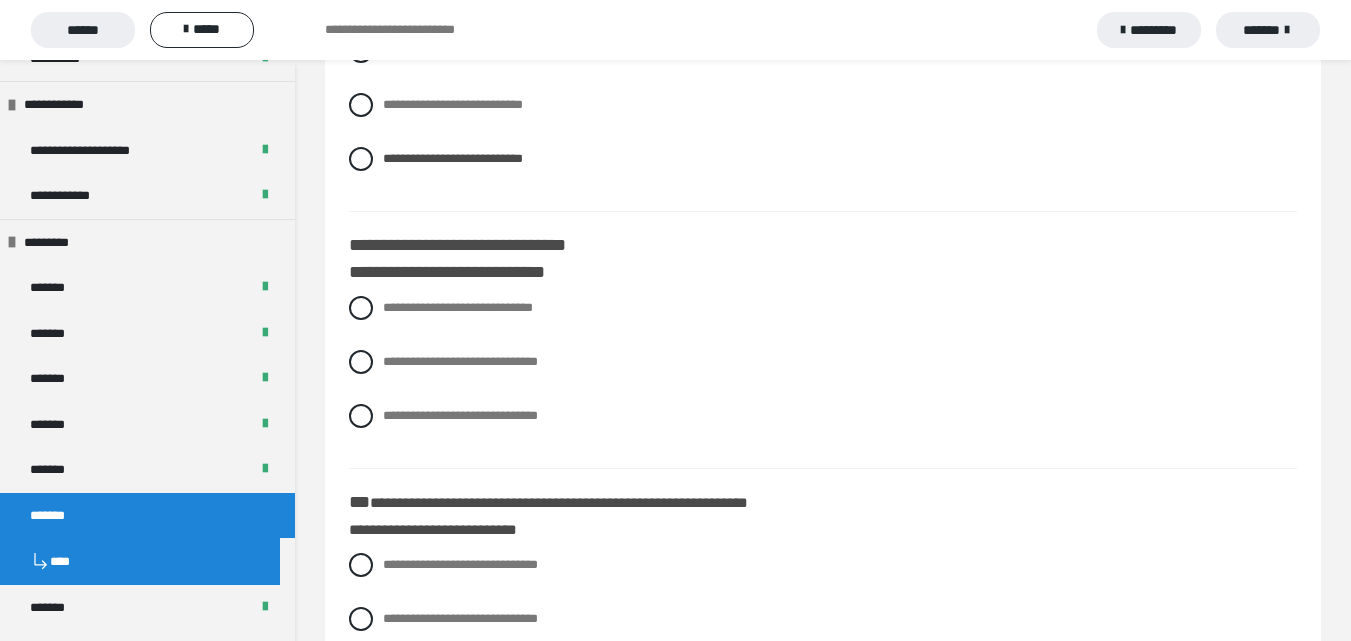 scroll, scrollTop: 1325, scrollLeft: 0, axis: vertical 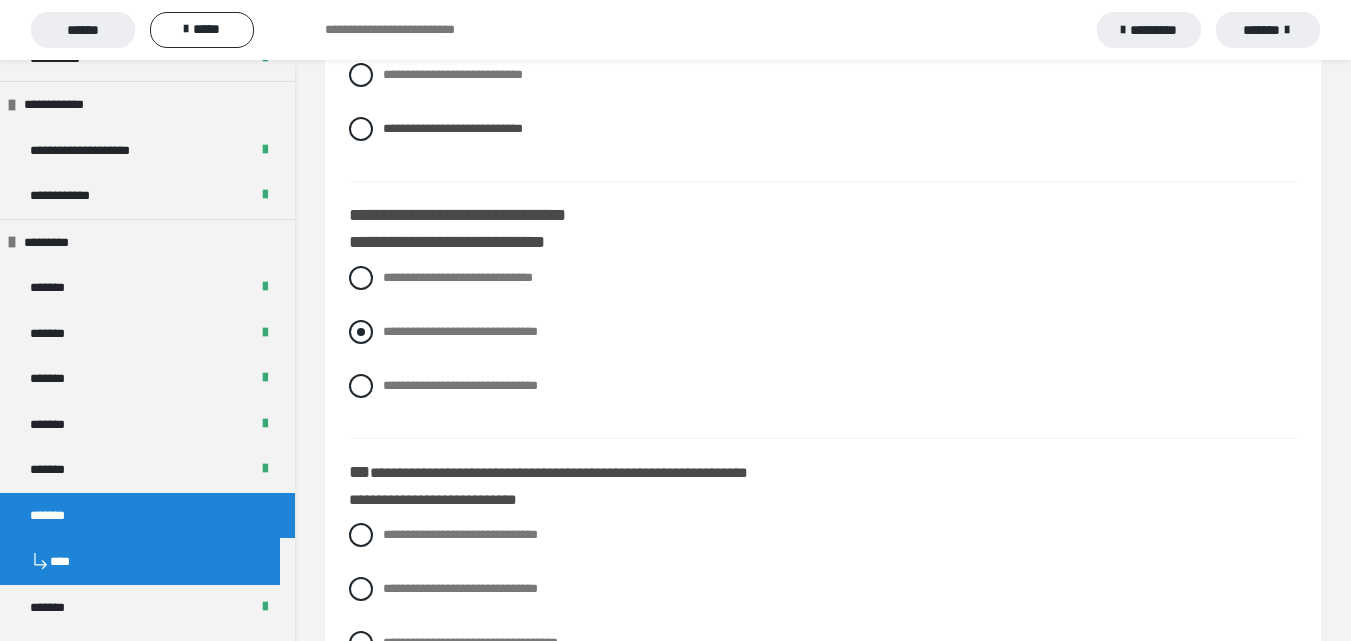 click at bounding box center (361, 332) 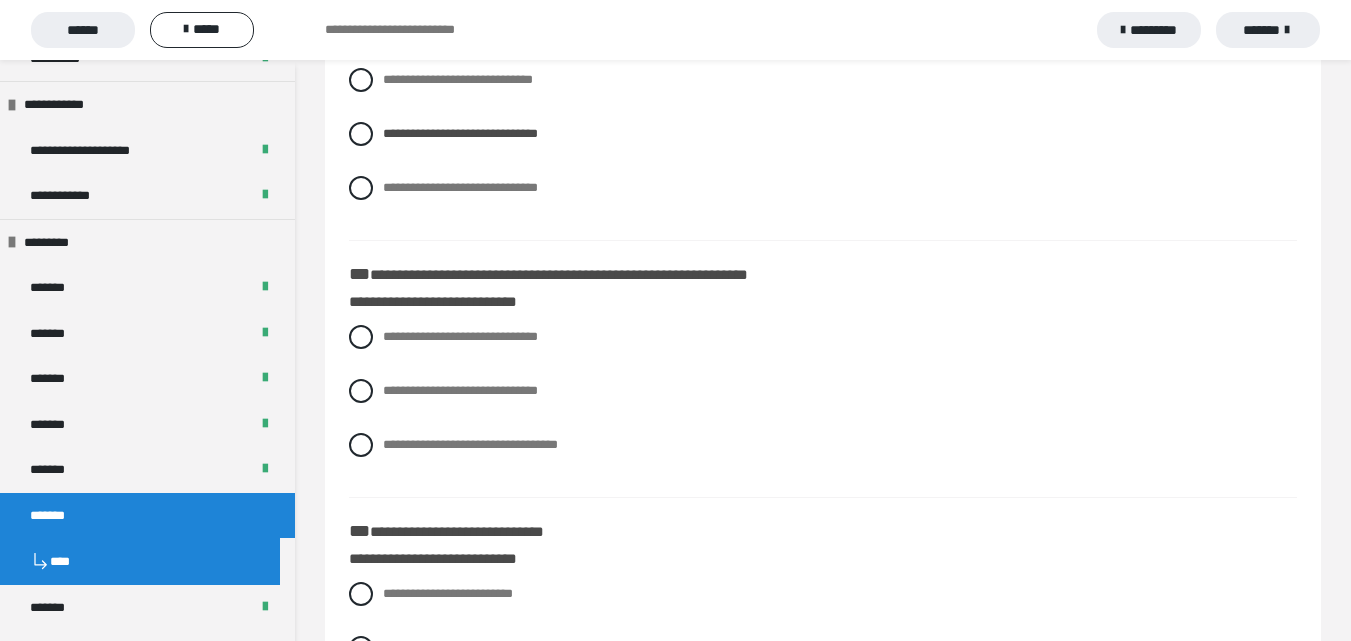 scroll, scrollTop: 1541, scrollLeft: 0, axis: vertical 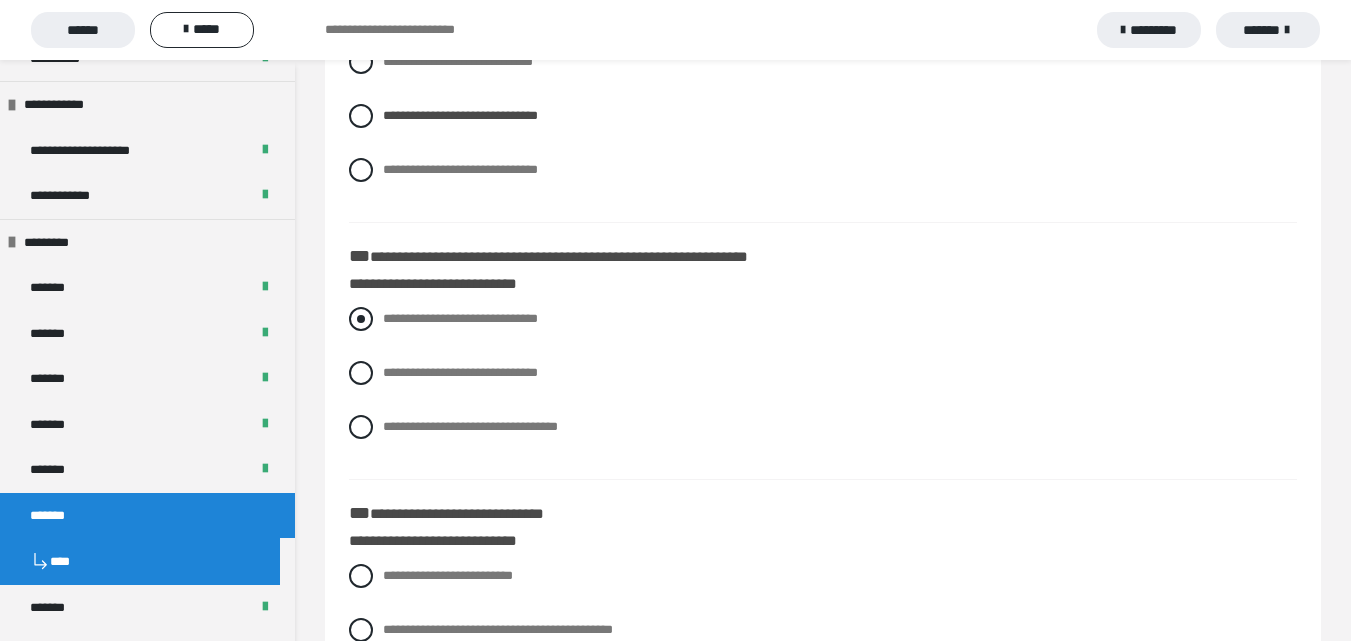 click at bounding box center (361, 319) 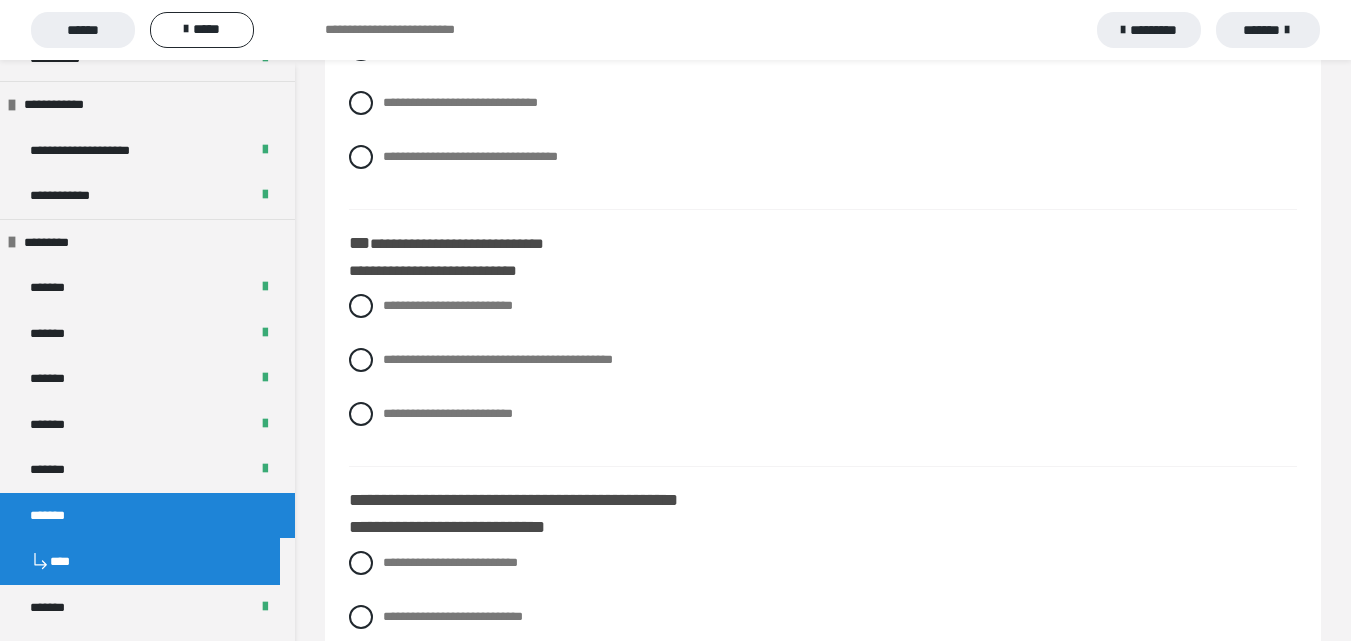 scroll, scrollTop: 1823, scrollLeft: 0, axis: vertical 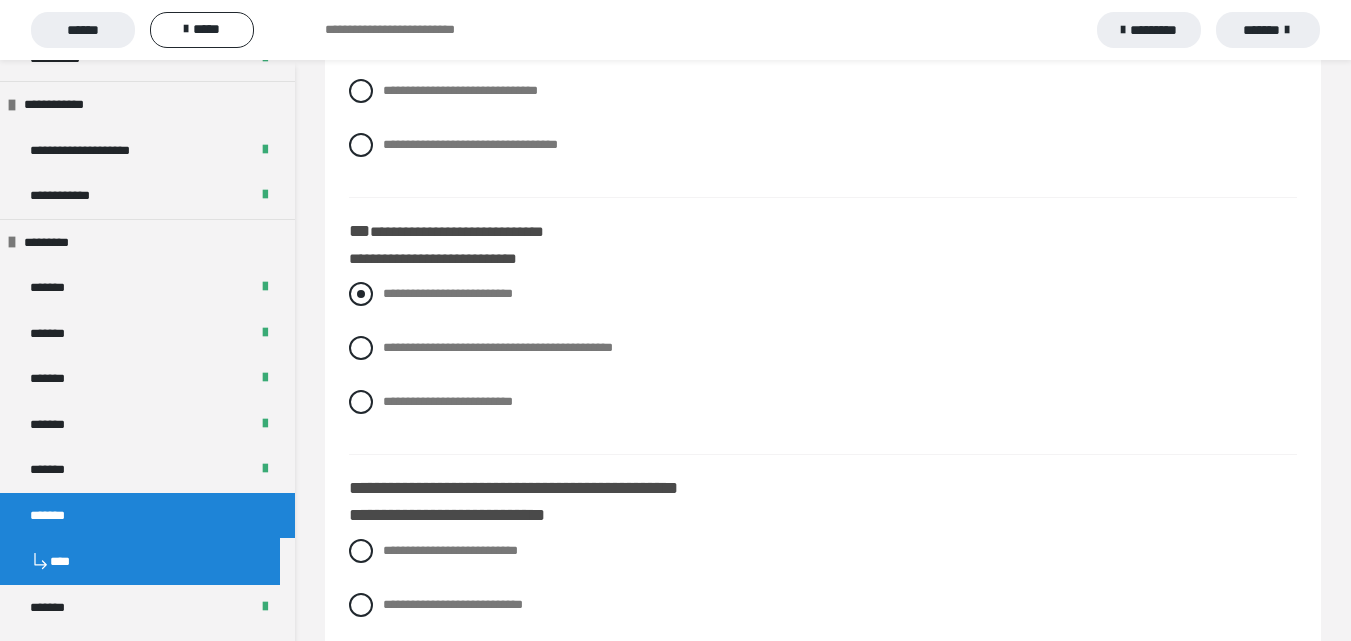 click at bounding box center (361, 294) 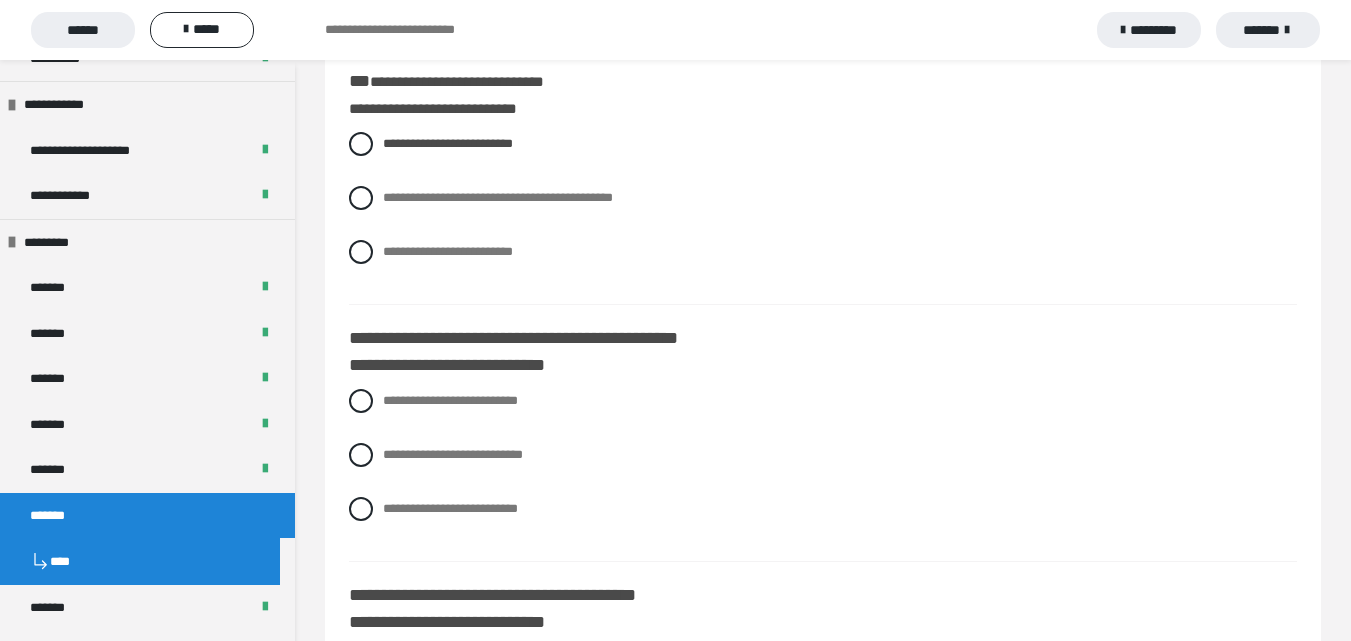 scroll, scrollTop: 2002, scrollLeft: 0, axis: vertical 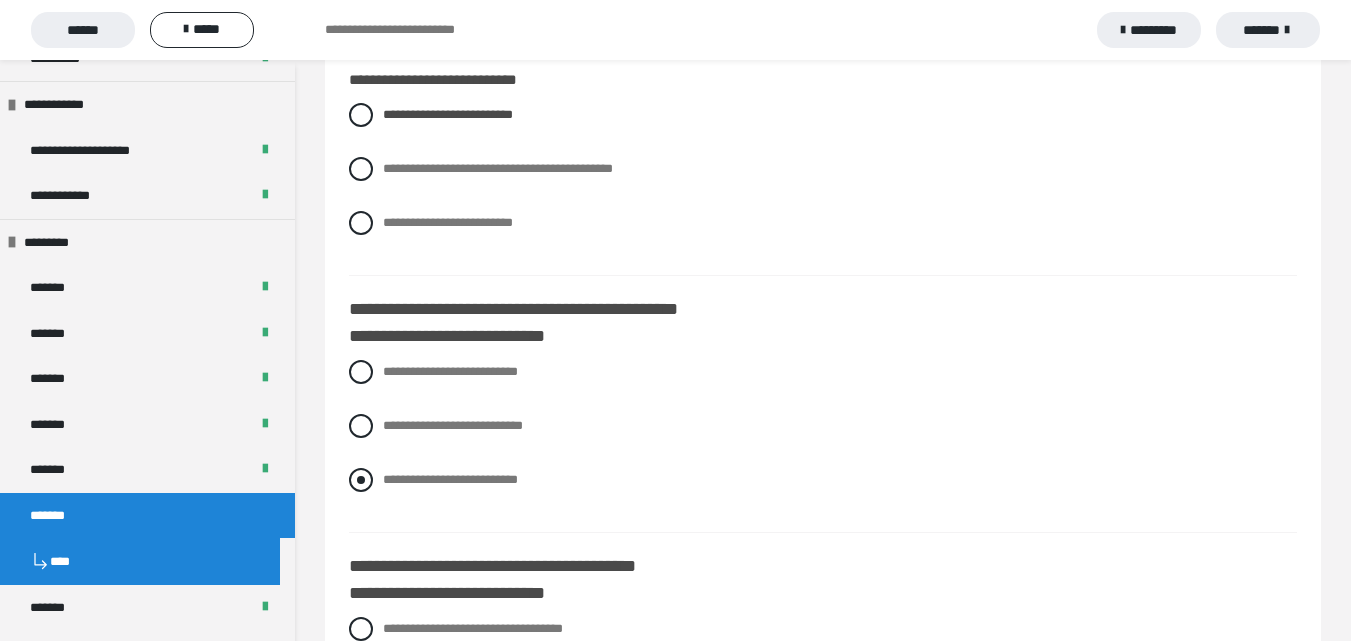 click at bounding box center [361, 480] 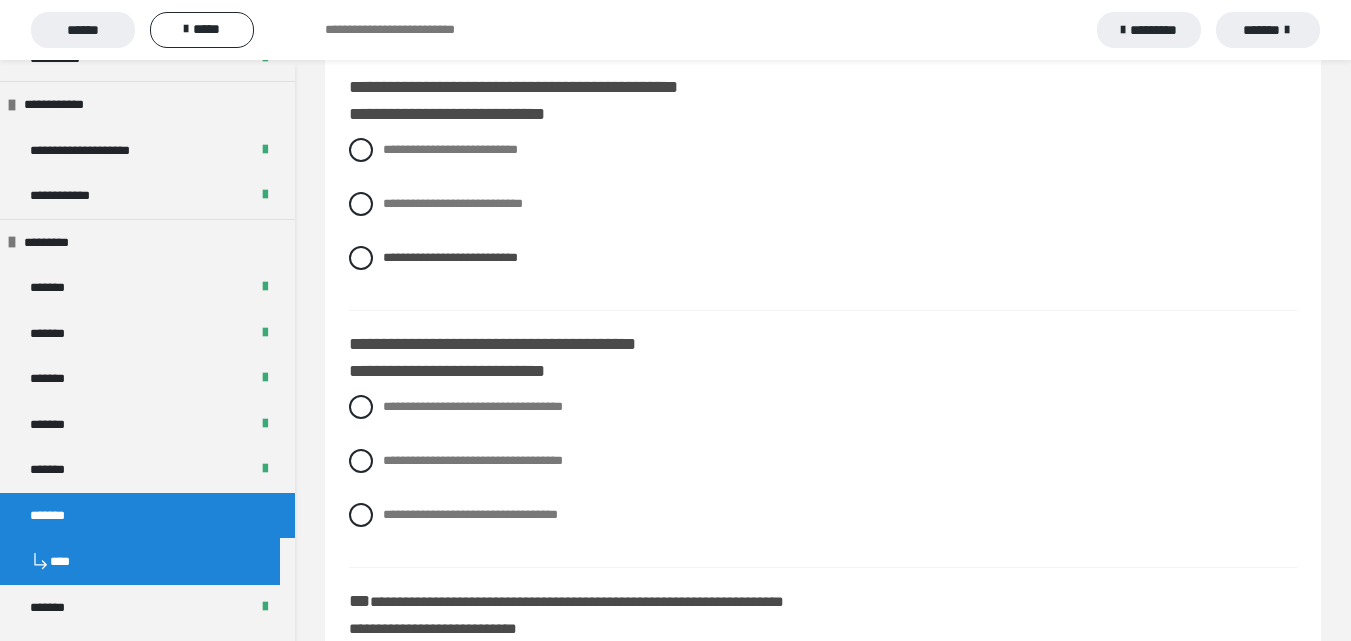 scroll, scrollTop: 2272, scrollLeft: 0, axis: vertical 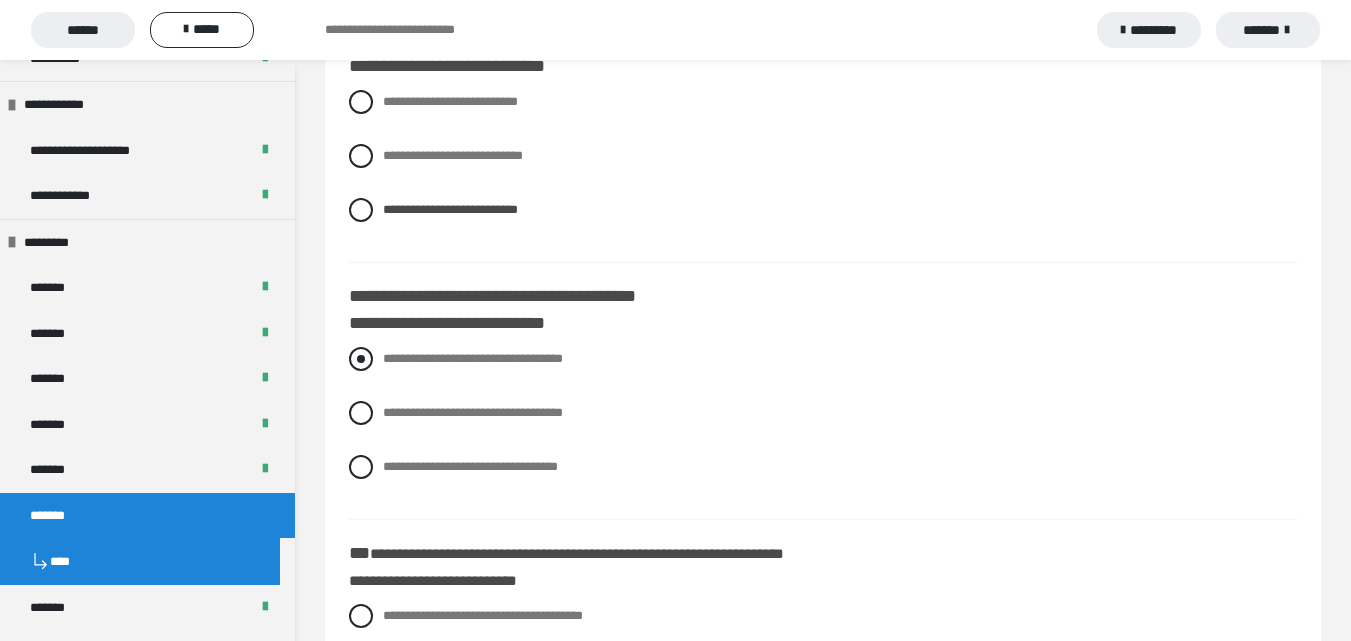 click at bounding box center (361, 359) 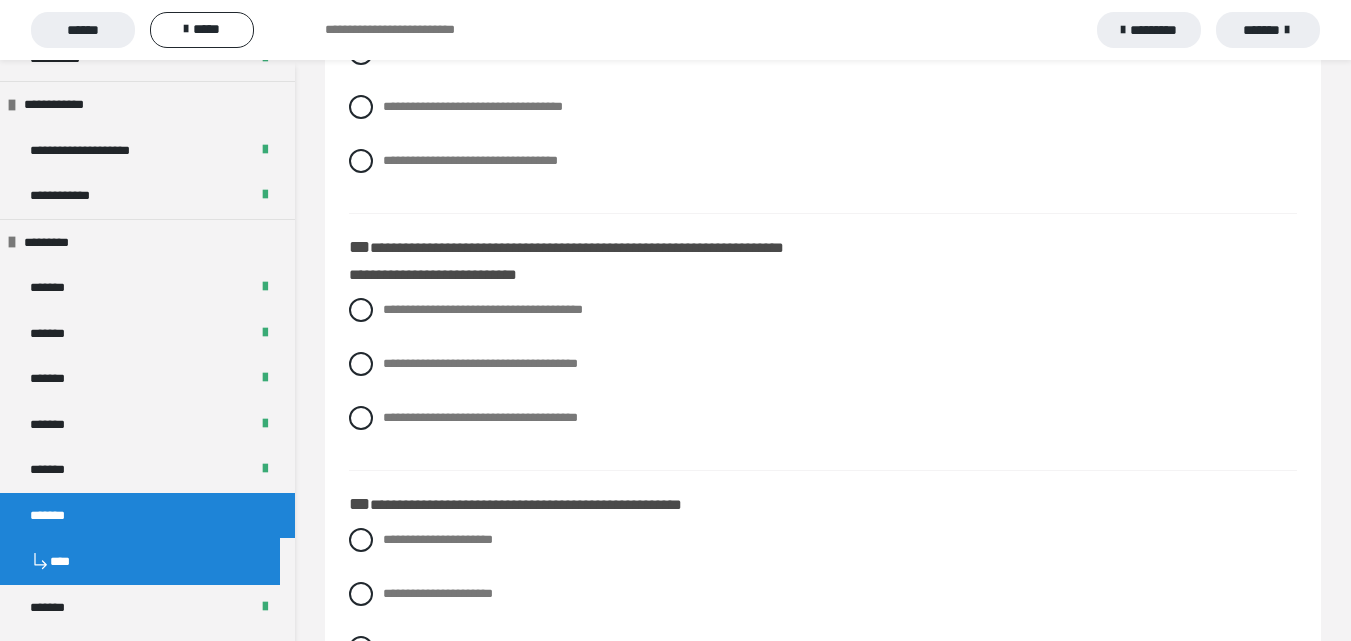 scroll, scrollTop: 2620, scrollLeft: 0, axis: vertical 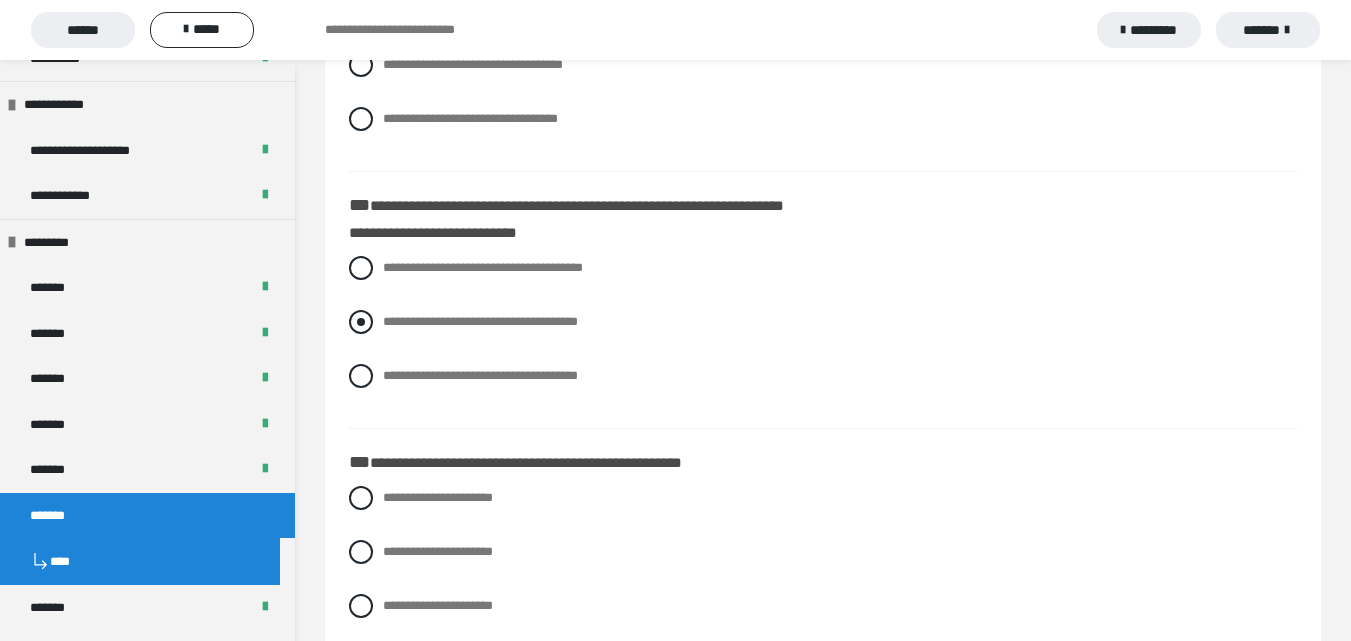 click at bounding box center [361, 322] 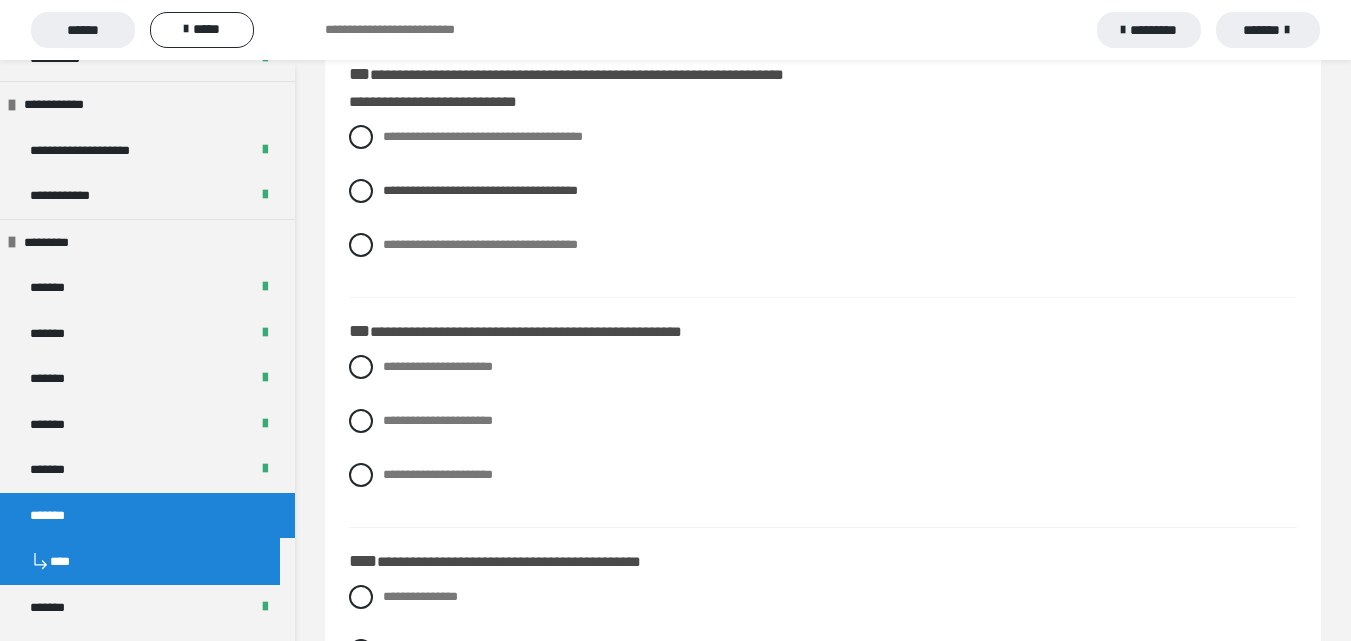 scroll, scrollTop: 2811, scrollLeft: 0, axis: vertical 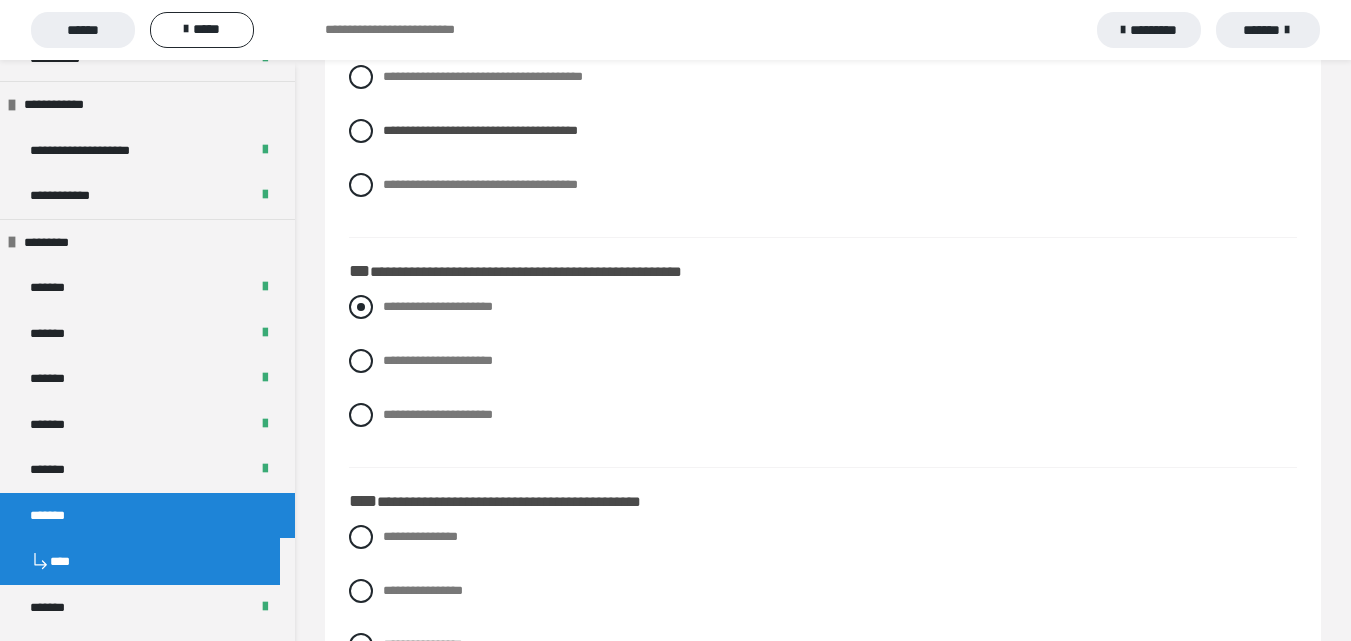 click at bounding box center (361, 307) 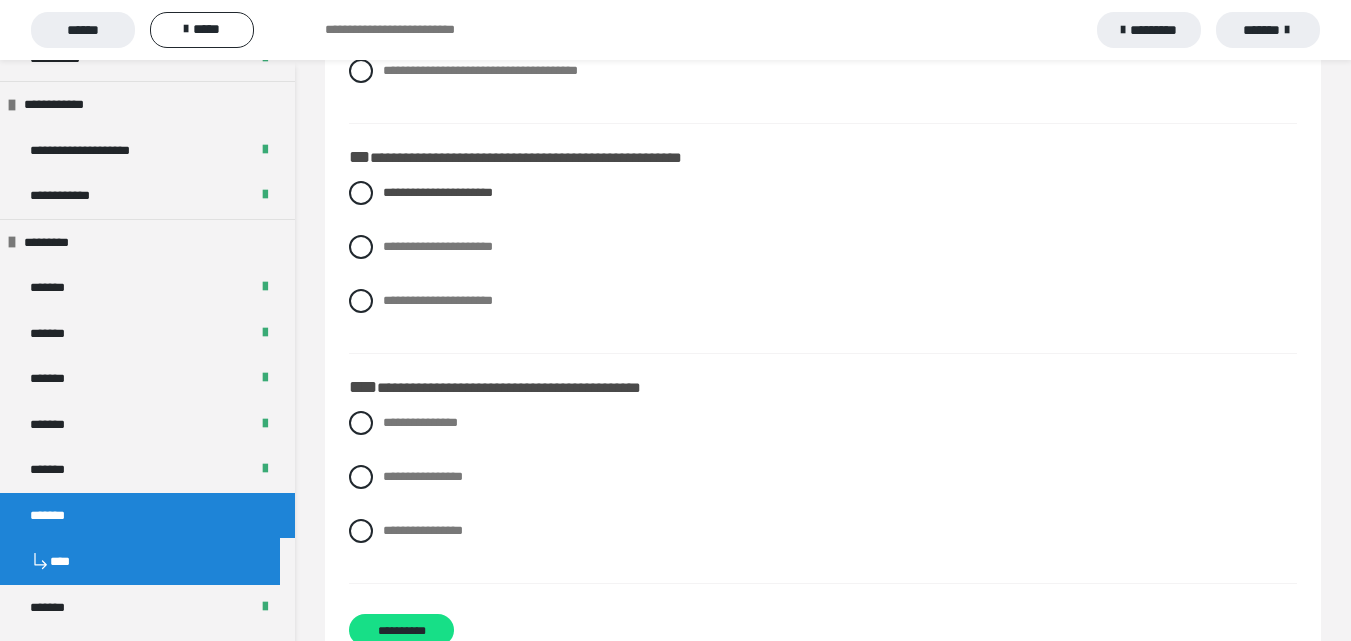 scroll, scrollTop: 2984, scrollLeft: 0, axis: vertical 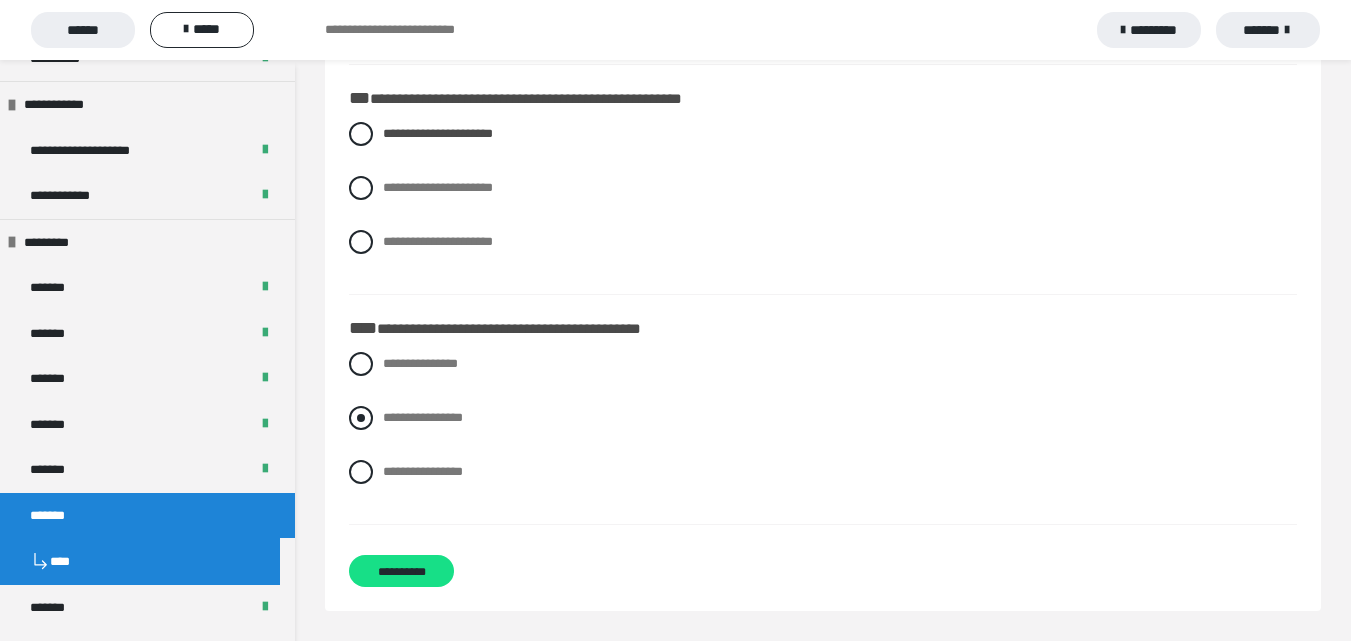 click at bounding box center (361, 418) 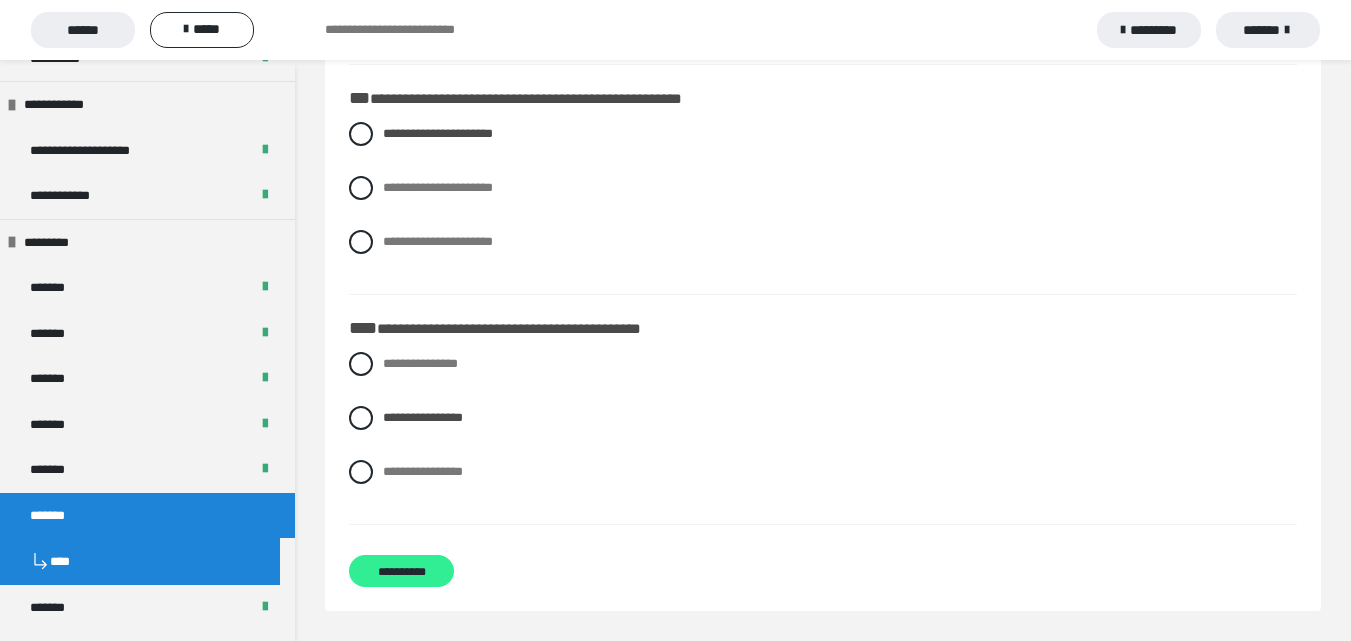 click on "**********" at bounding box center (401, 571) 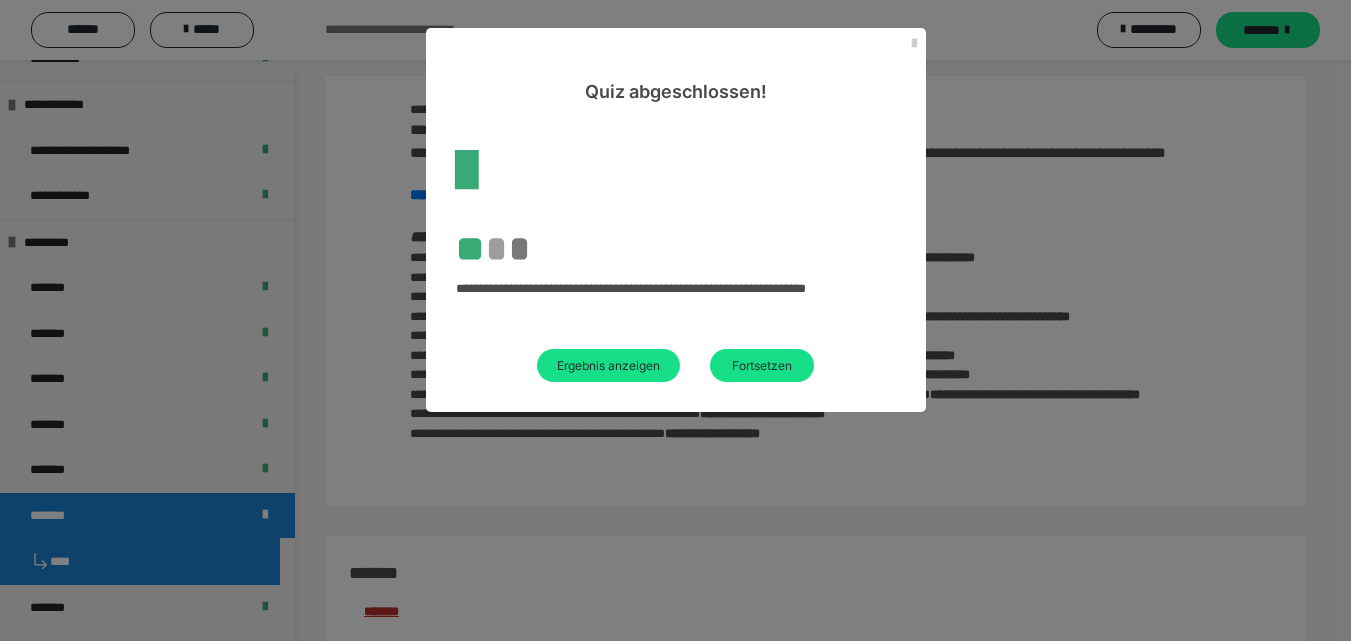 scroll, scrollTop: 2577, scrollLeft: 0, axis: vertical 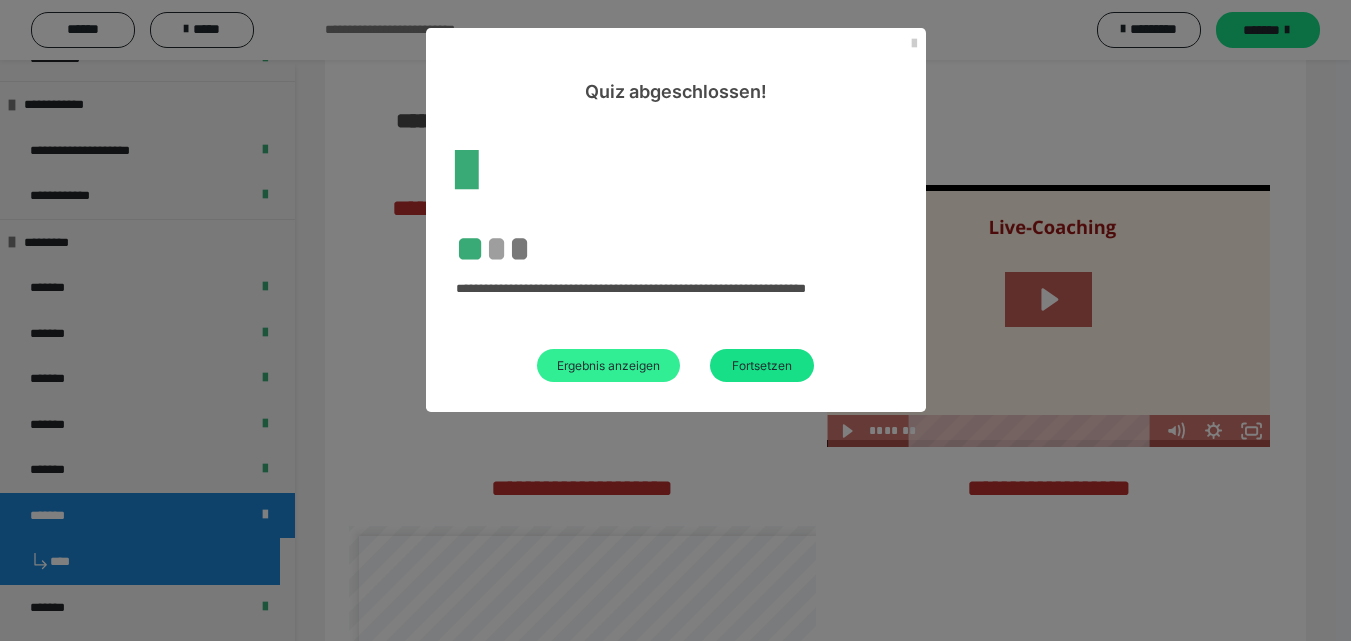 click on "Ergebnis anzeigen" at bounding box center [608, 365] 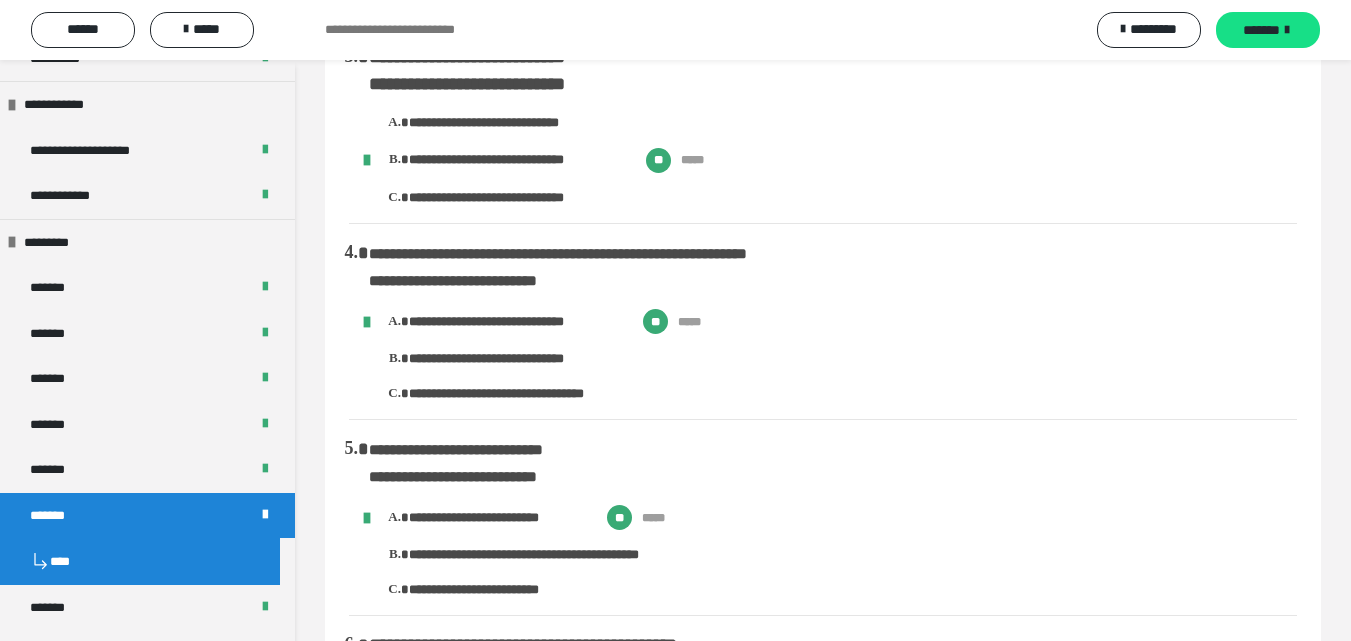 scroll, scrollTop: 0, scrollLeft: 0, axis: both 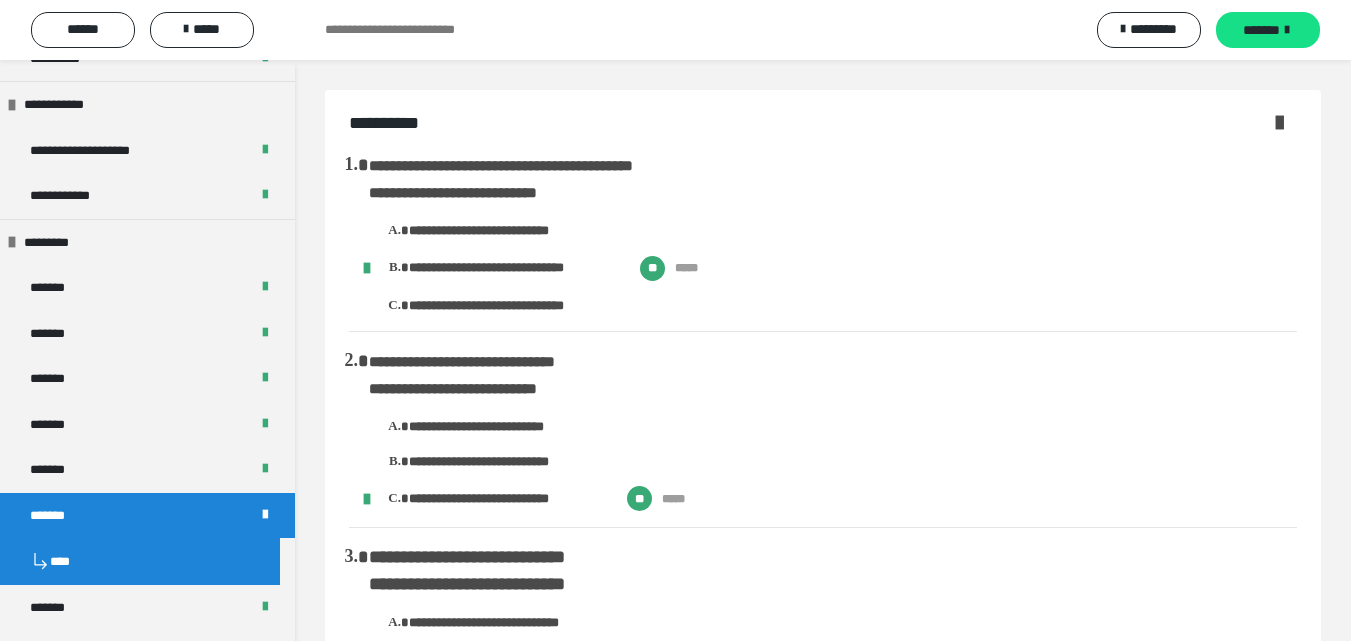 click at bounding box center [1279, 122] 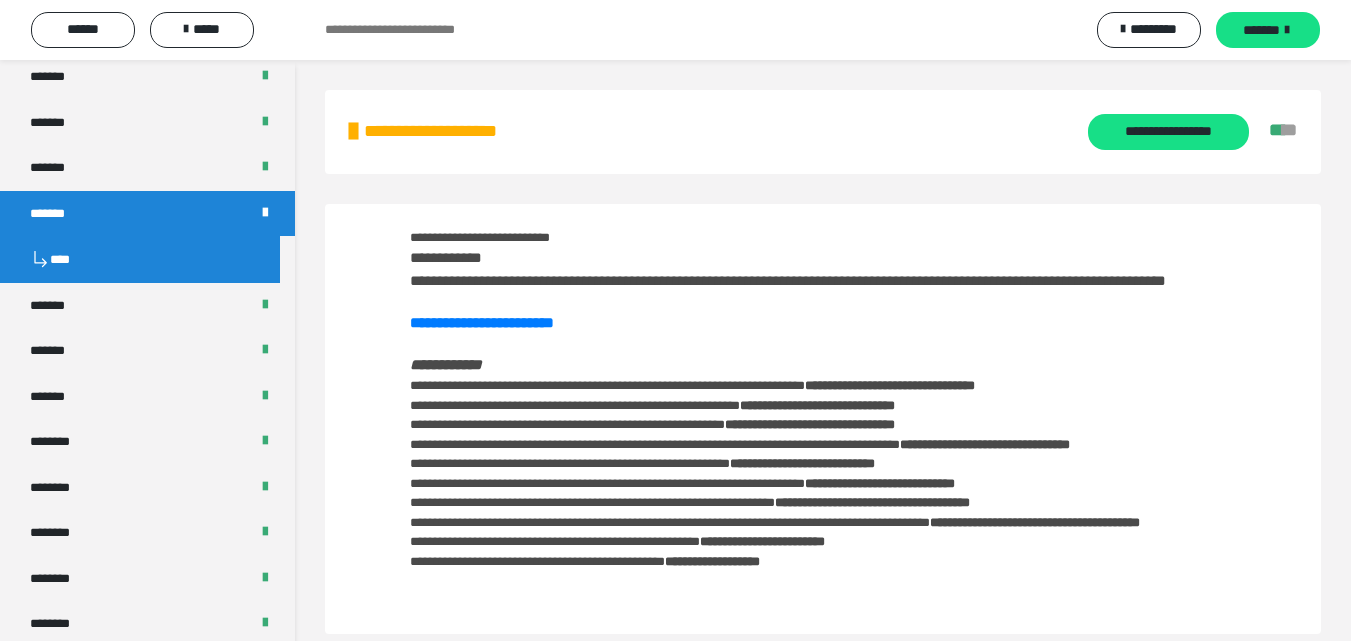 scroll, scrollTop: 877, scrollLeft: 0, axis: vertical 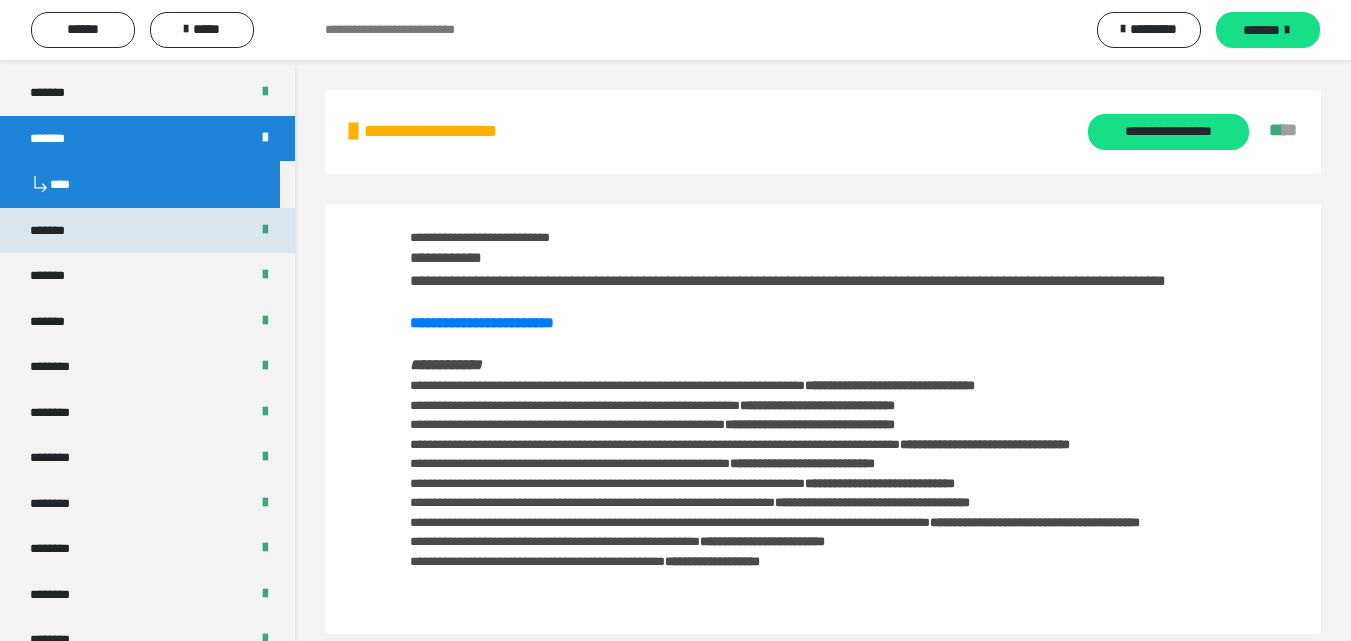 click on "*******" at bounding box center (58, 231) 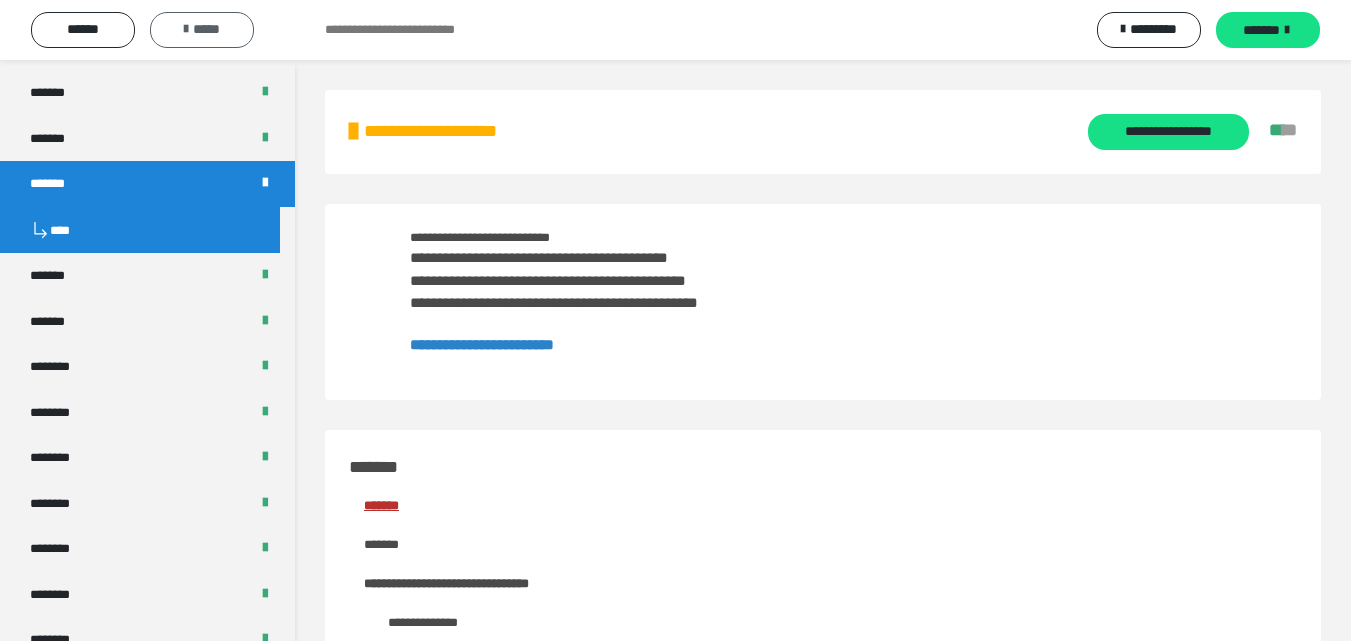 click on "*****" at bounding box center [202, 30] 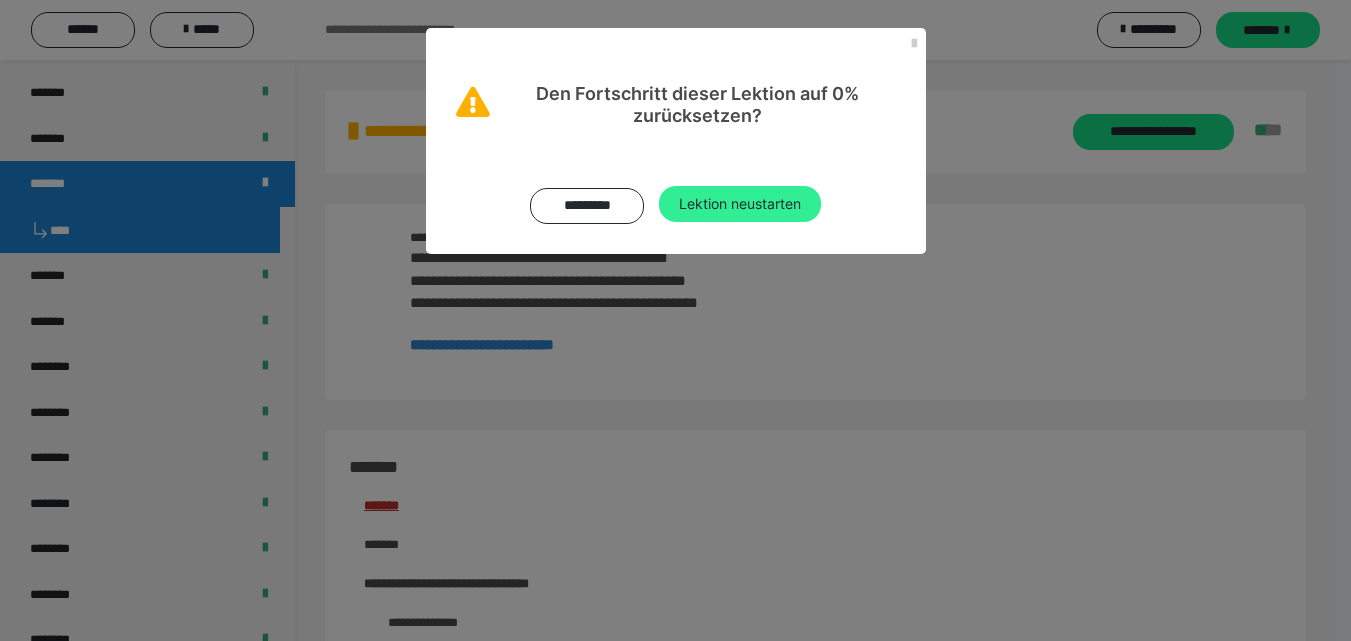 click on "Lektion neustarten" at bounding box center (740, 204) 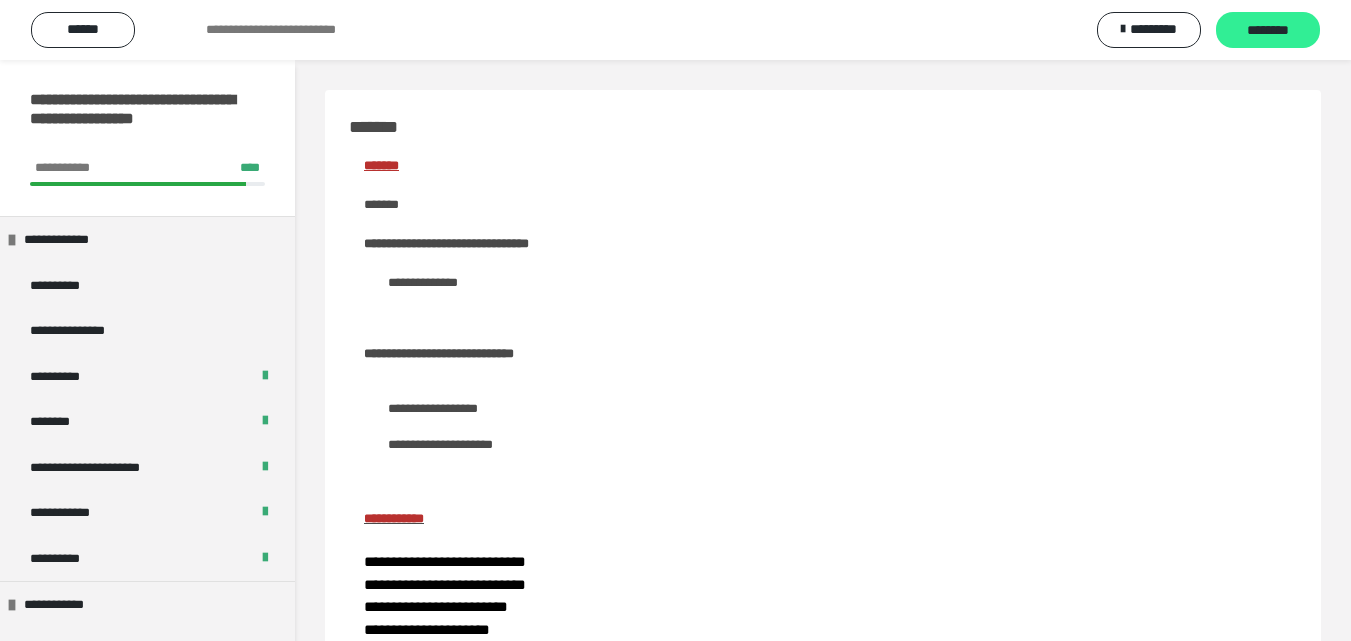click on "********" at bounding box center [1268, 31] 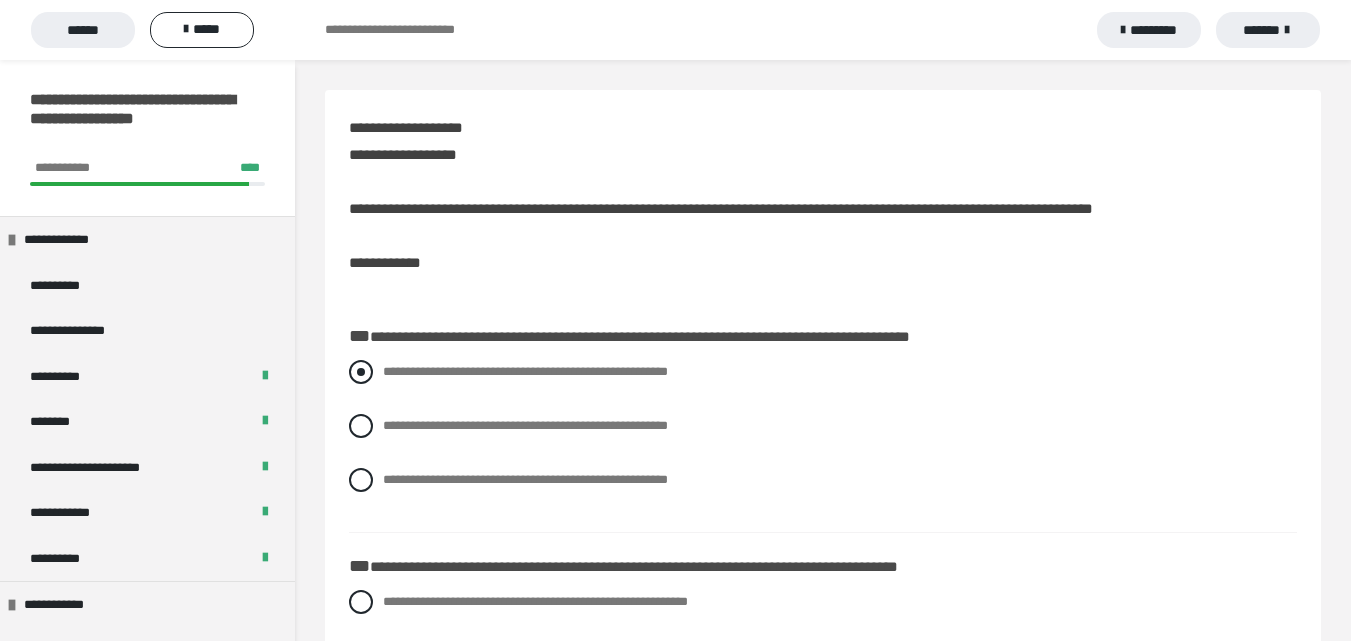 click at bounding box center (361, 372) 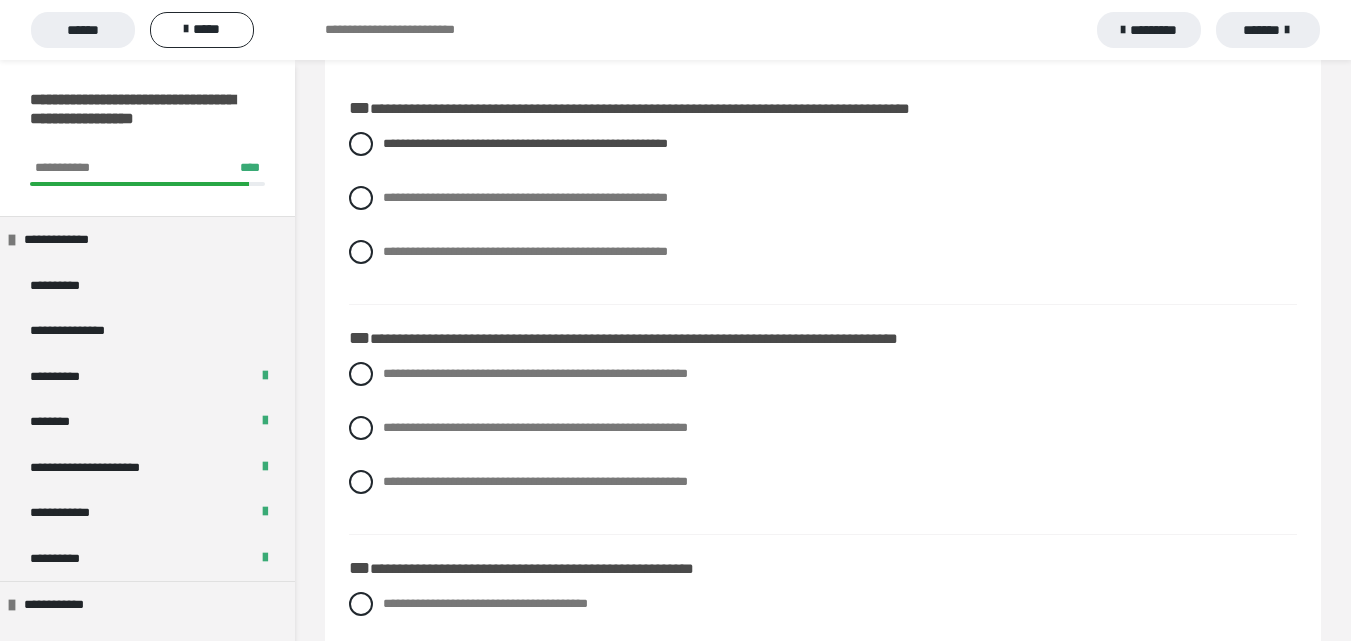 scroll, scrollTop: 252, scrollLeft: 0, axis: vertical 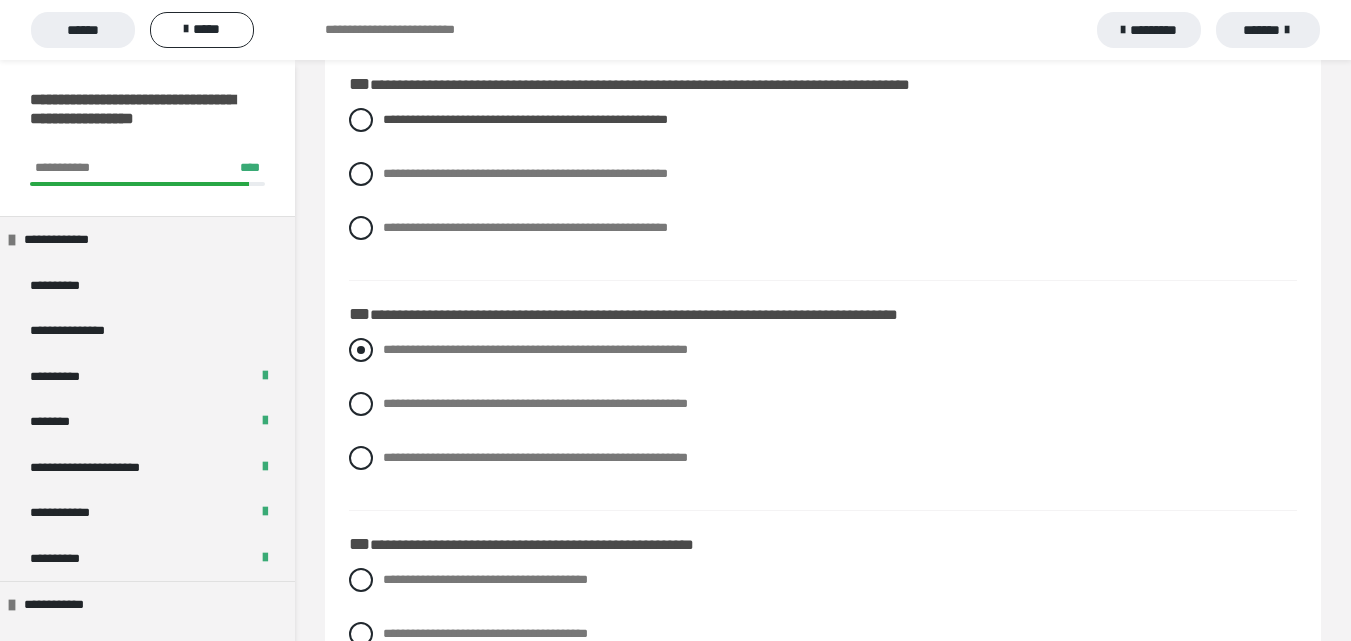 click at bounding box center [361, 350] 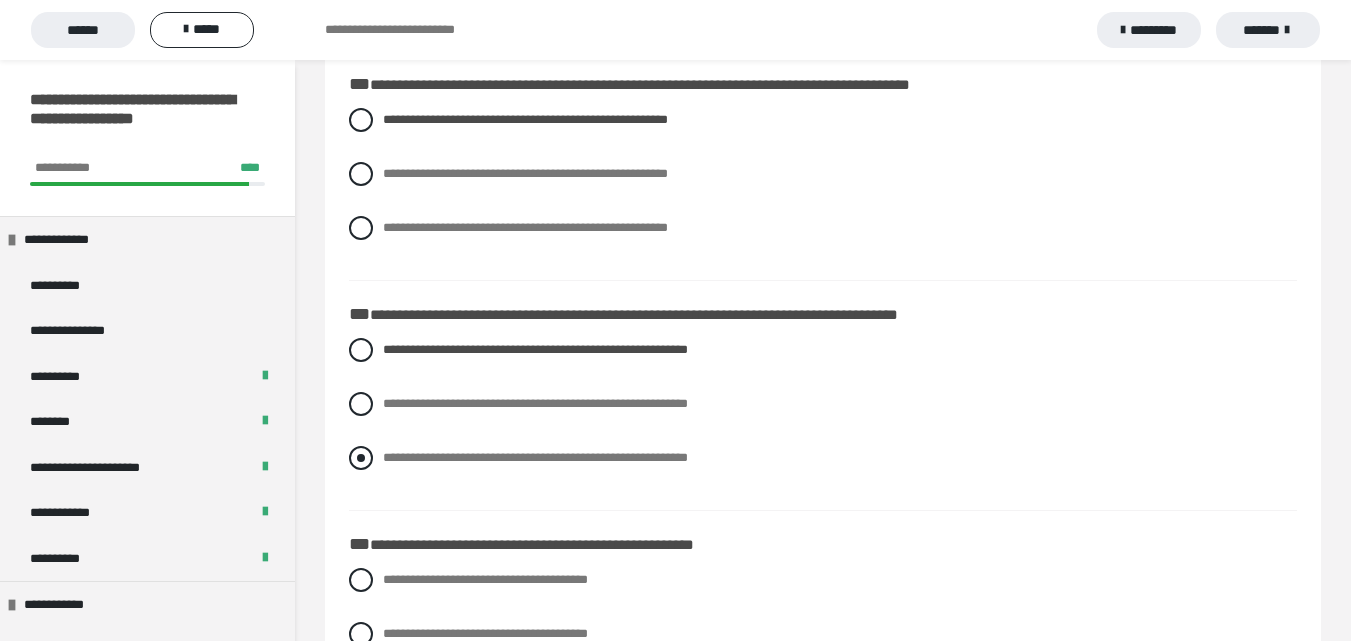 click at bounding box center (361, 458) 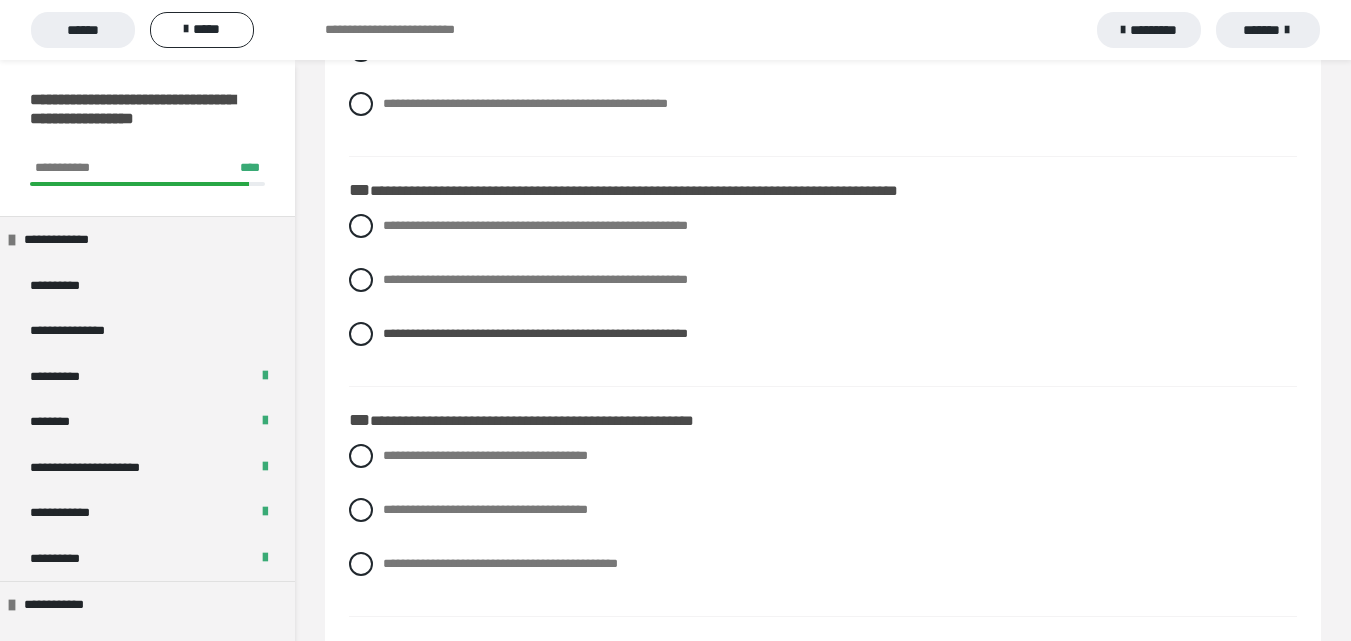 scroll, scrollTop: 433, scrollLeft: 0, axis: vertical 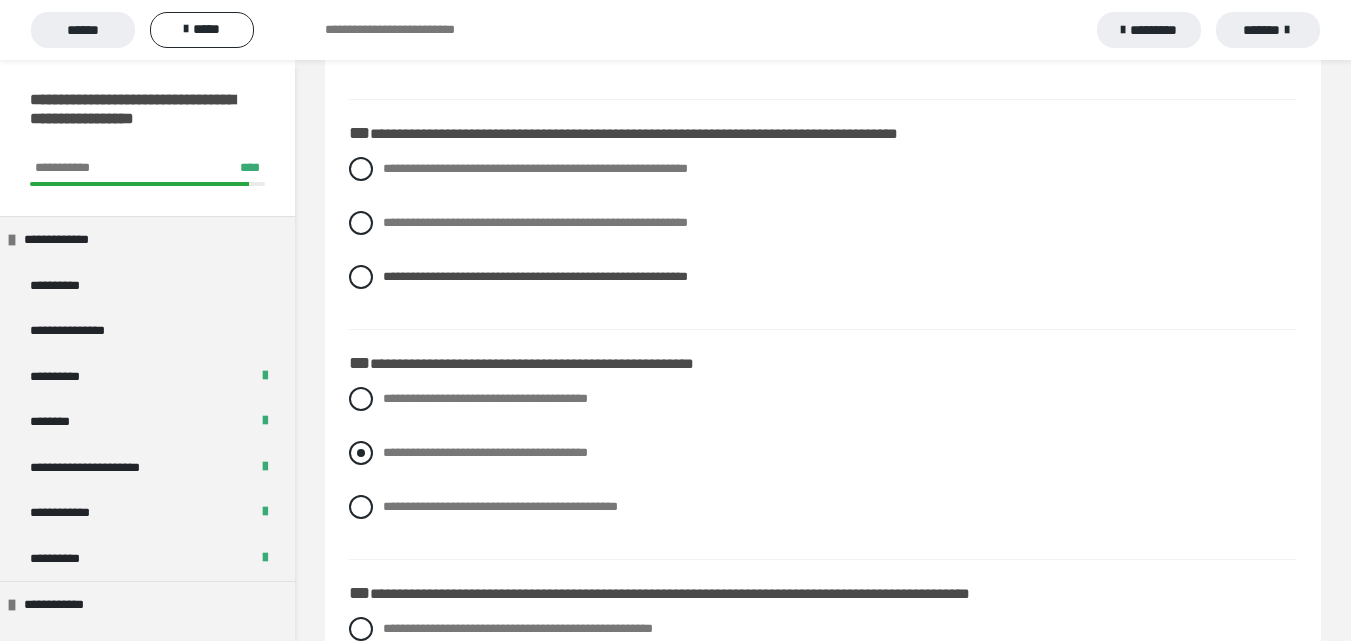click at bounding box center (361, 453) 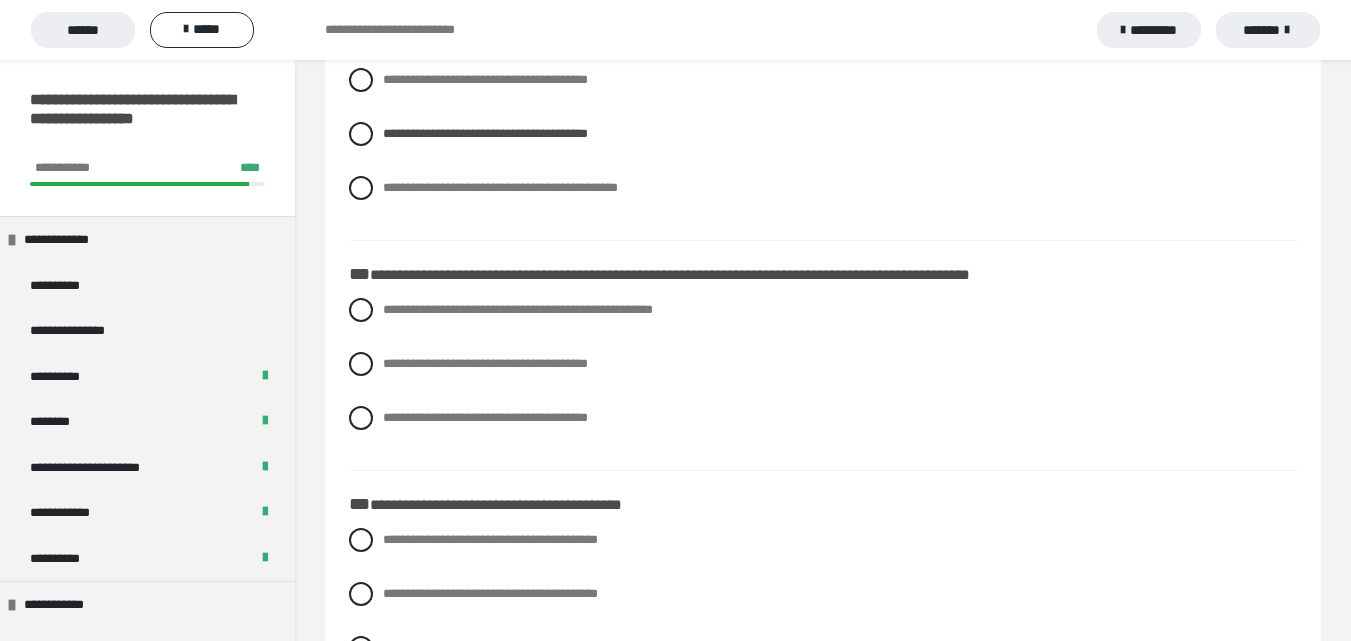 scroll, scrollTop: 790, scrollLeft: 0, axis: vertical 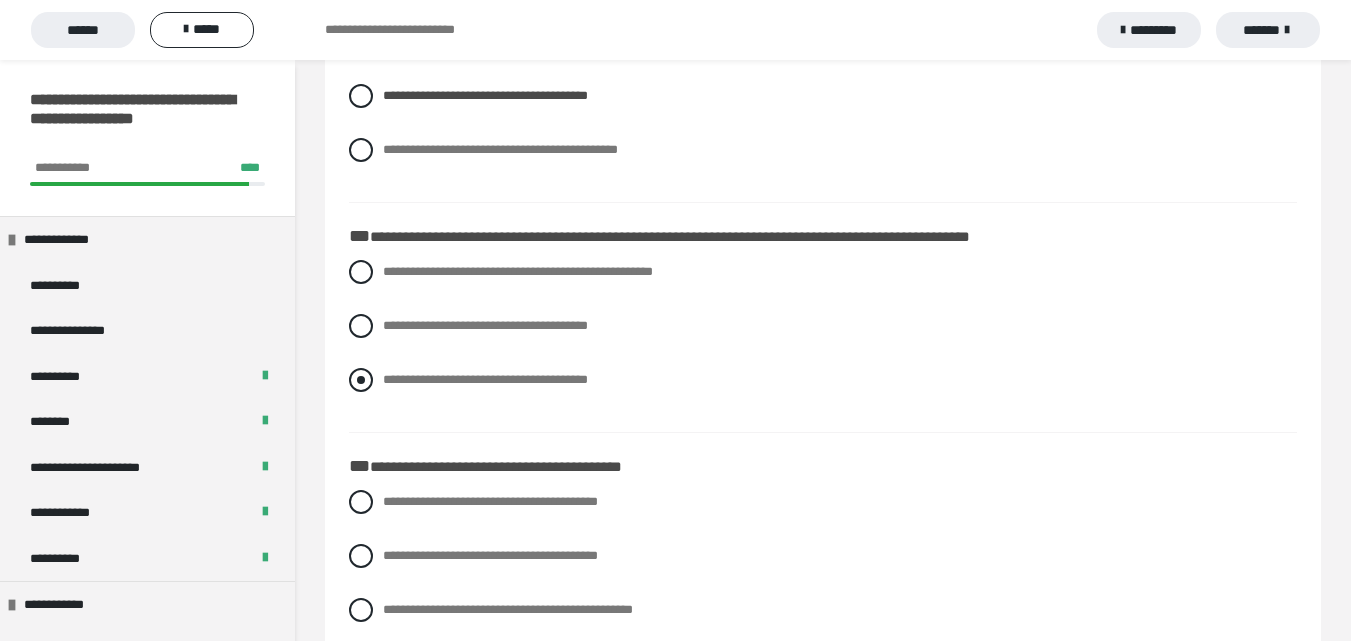 click at bounding box center (361, 380) 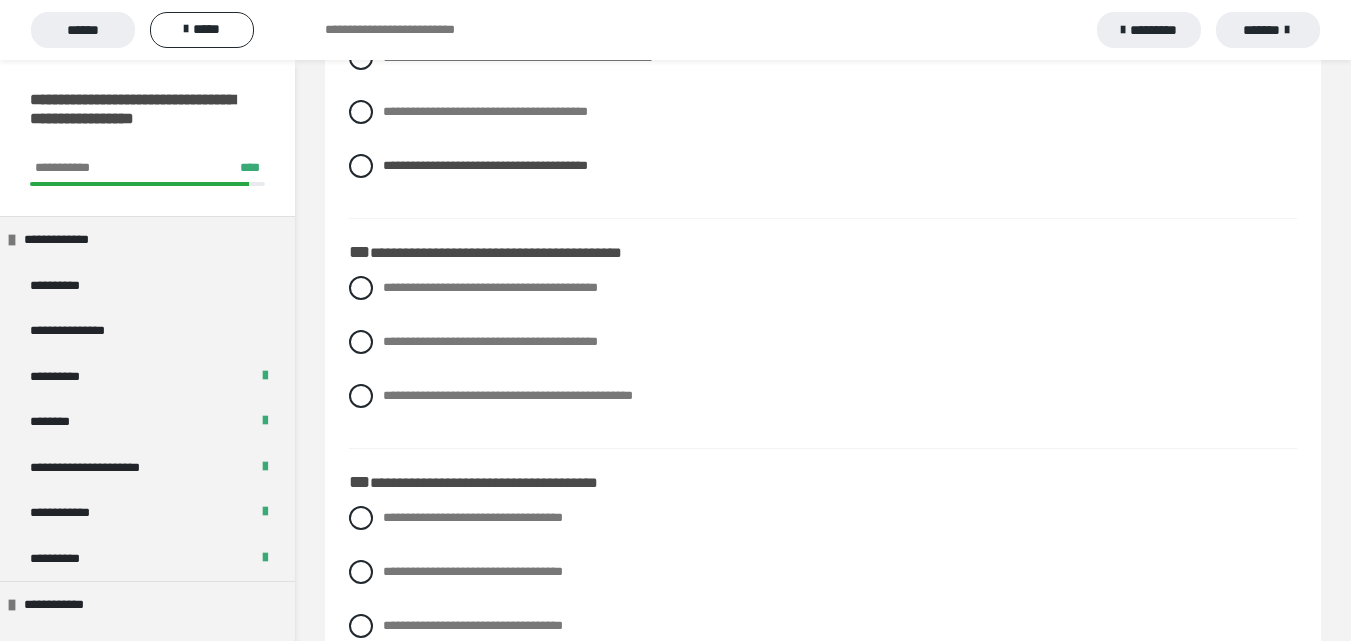 scroll, scrollTop: 1038, scrollLeft: 0, axis: vertical 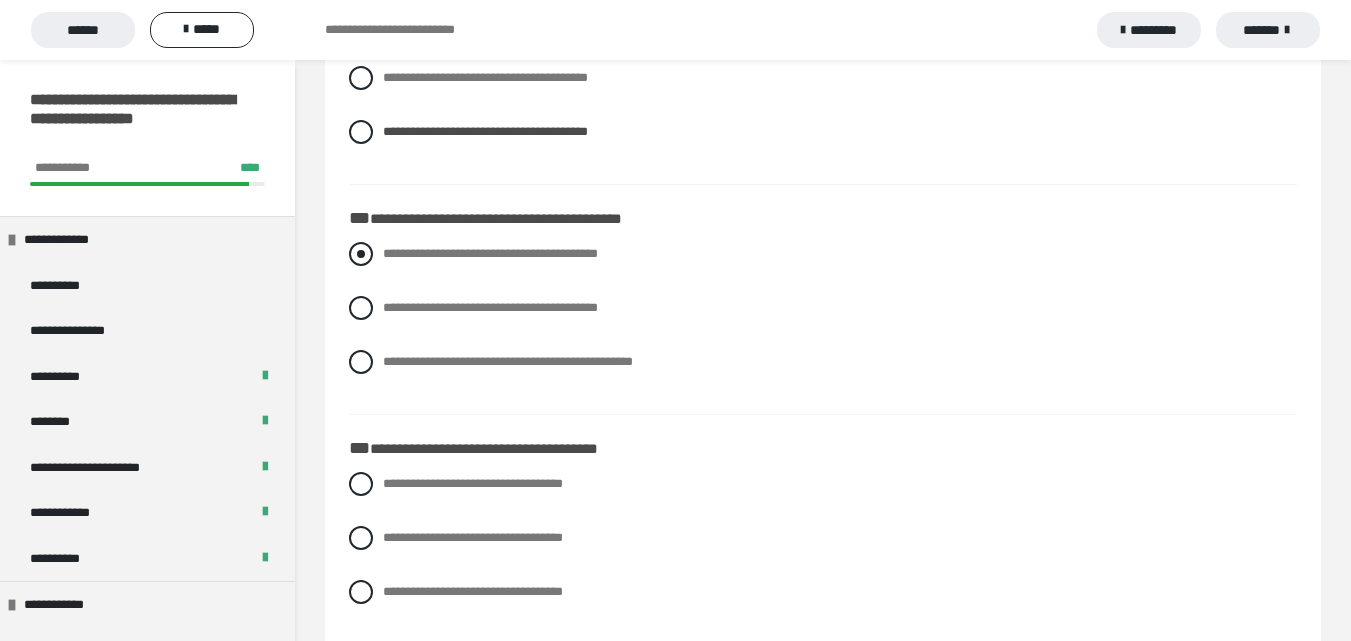 click at bounding box center (361, 254) 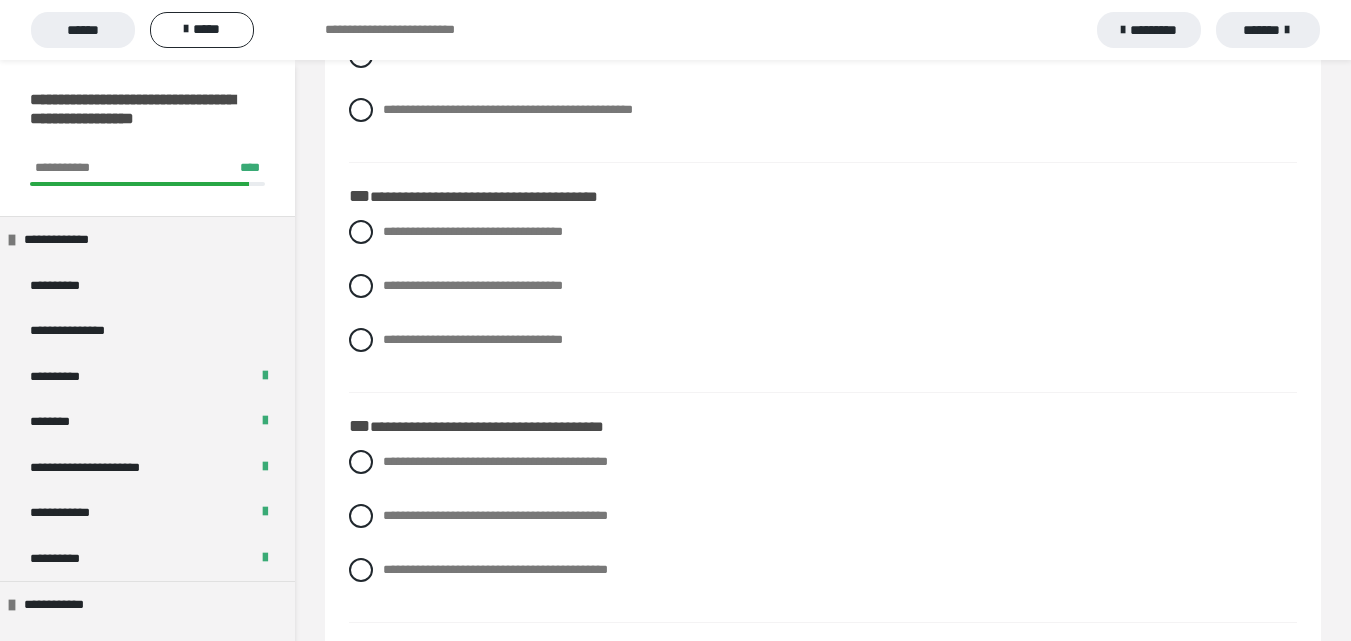 scroll, scrollTop: 1347, scrollLeft: 0, axis: vertical 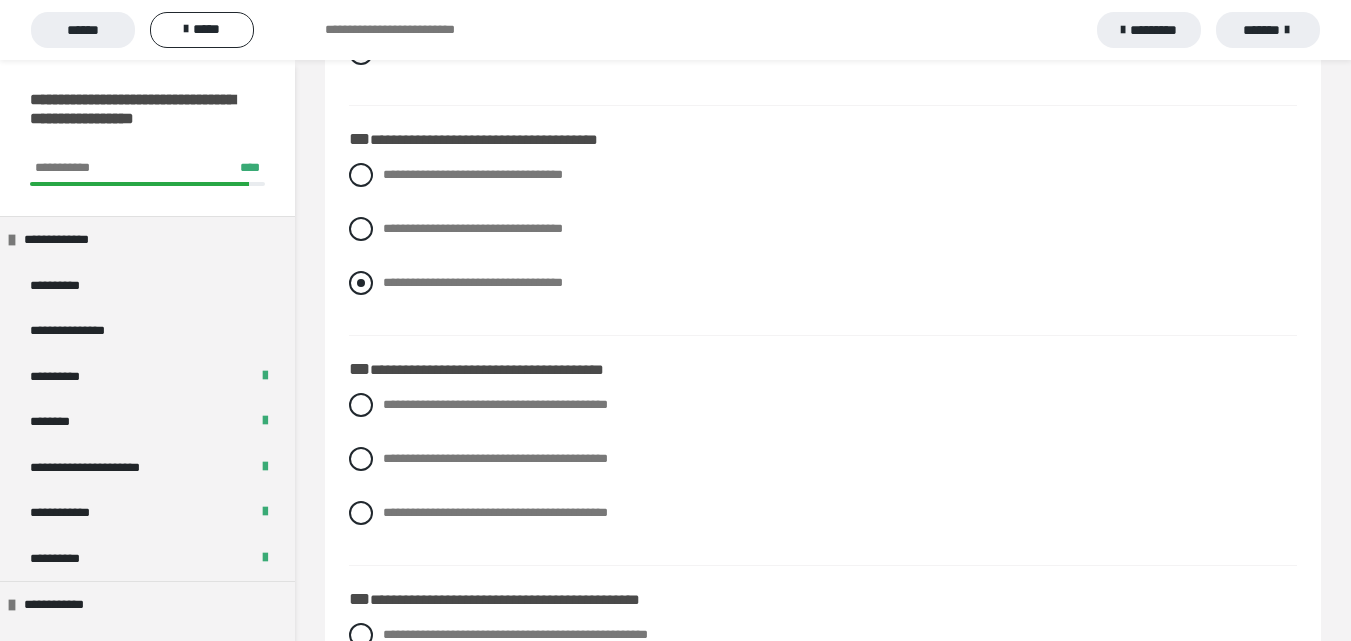 click at bounding box center (361, 283) 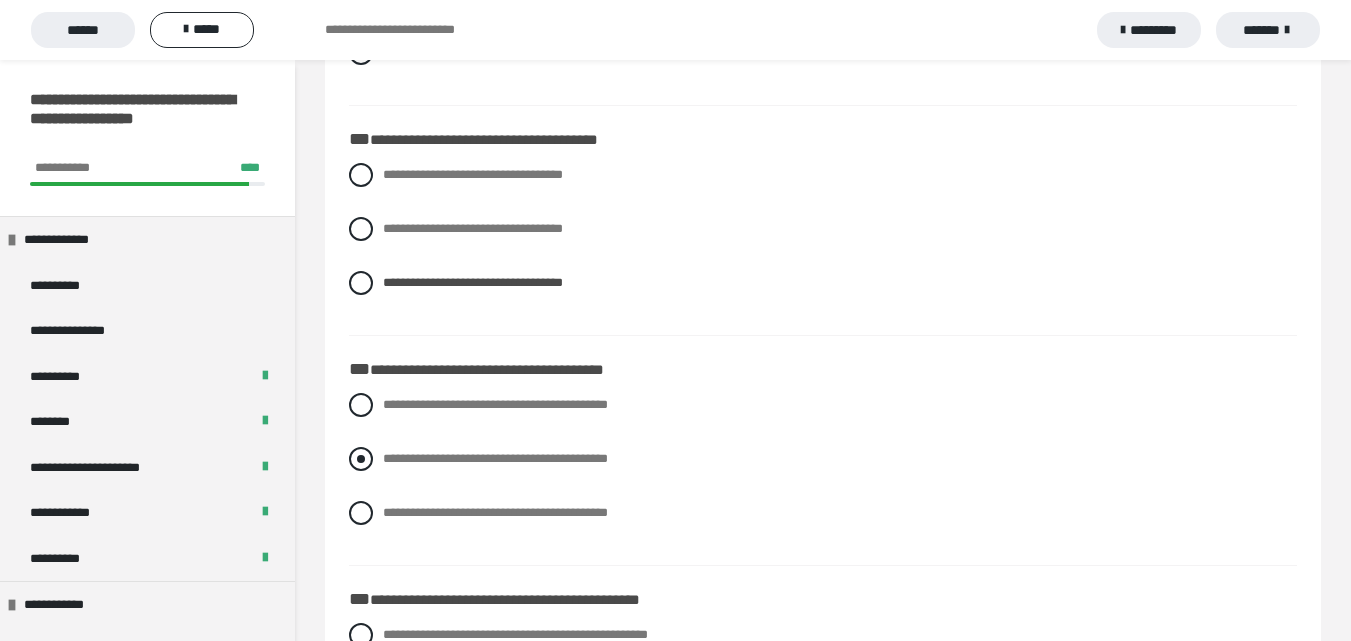 click at bounding box center [361, 459] 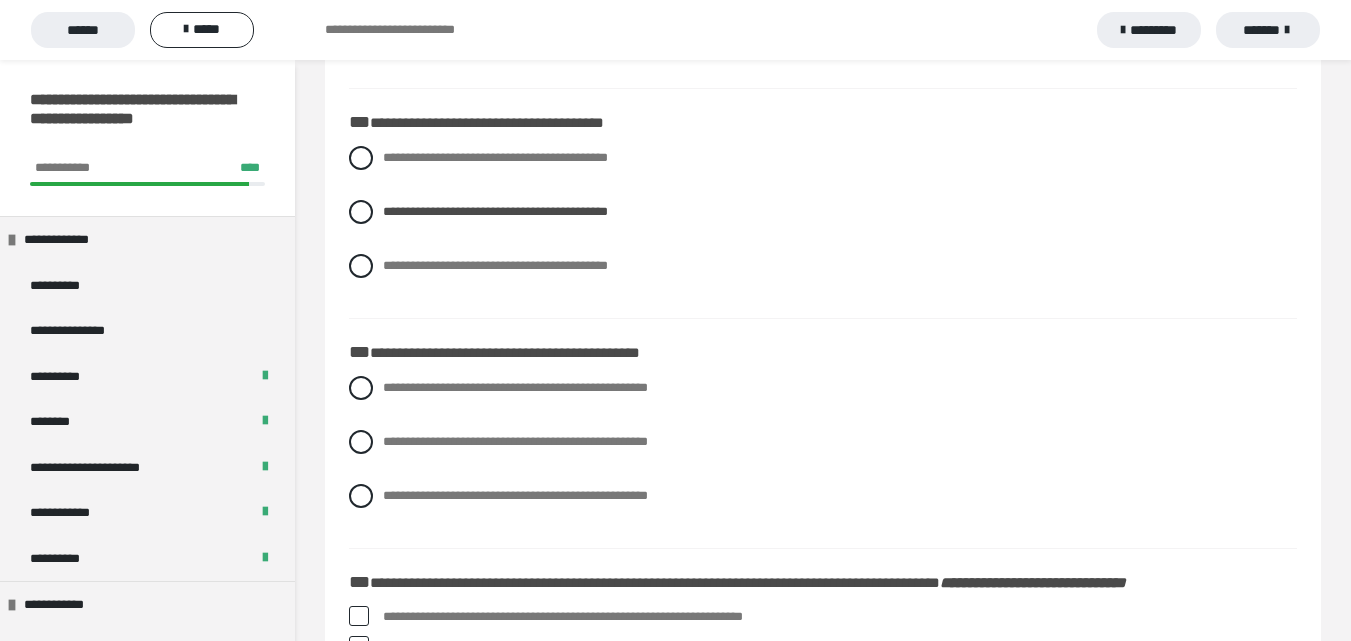 scroll, scrollTop: 1690, scrollLeft: 0, axis: vertical 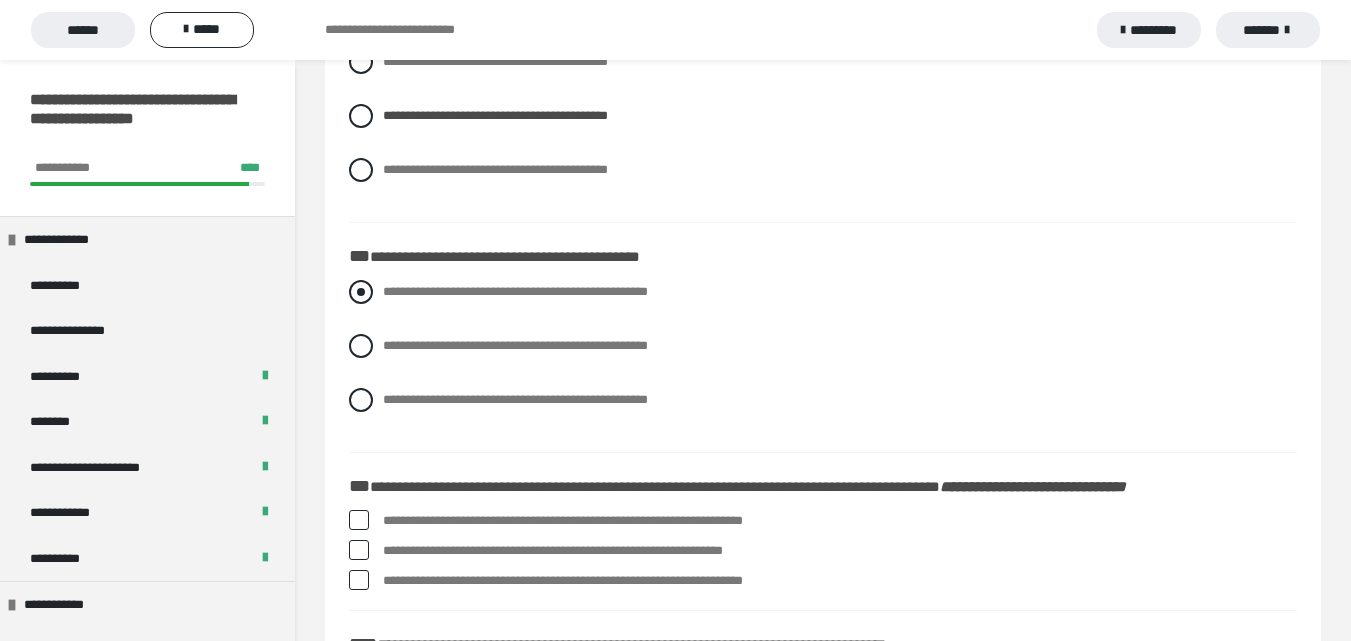click at bounding box center (361, 292) 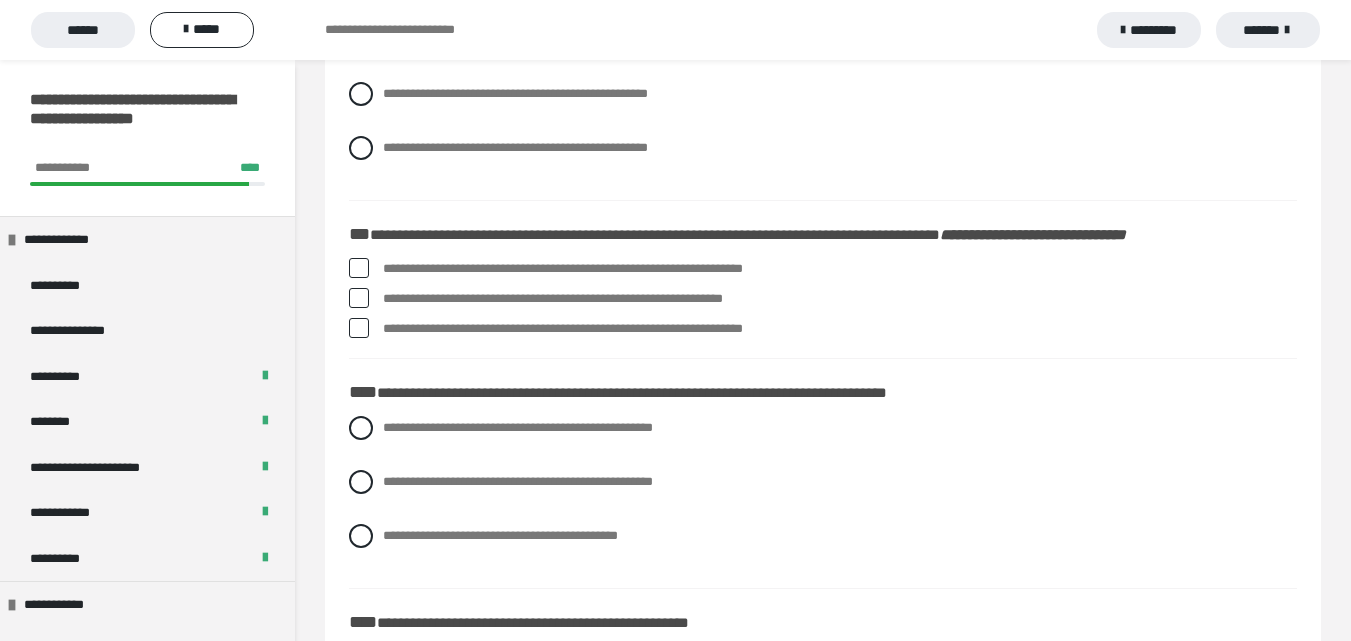 scroll, scrollTop: 1951, scrollLeft: 0, axis: vertical 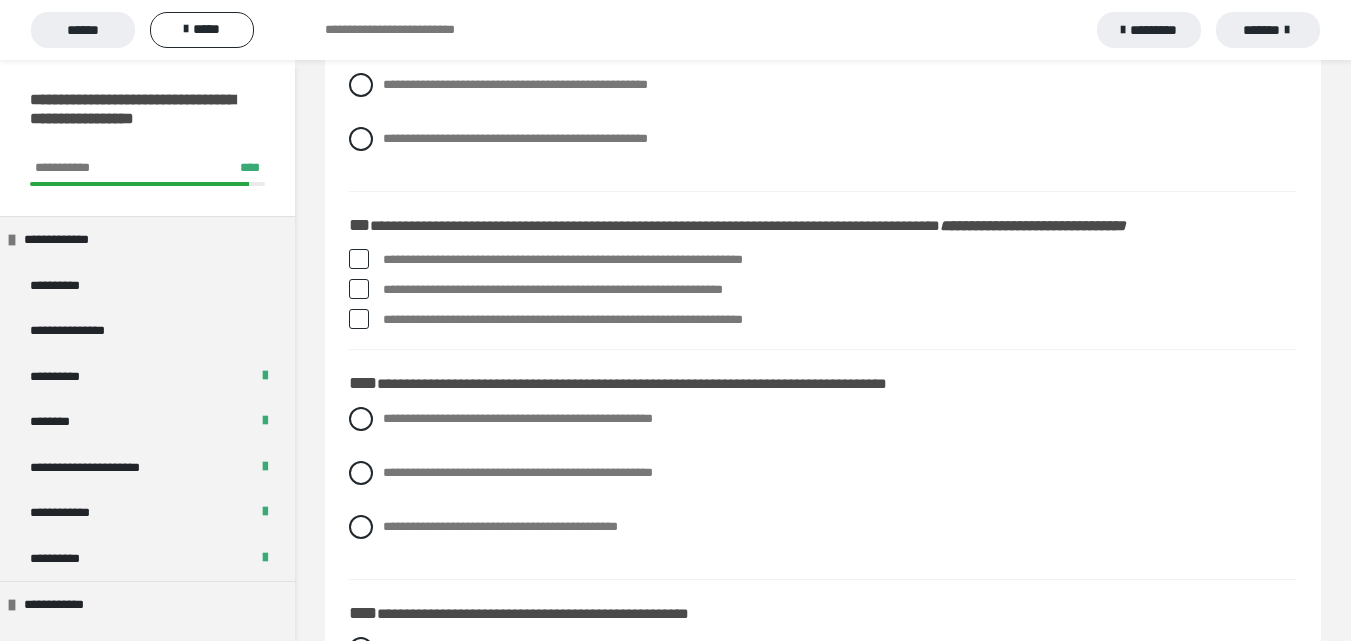 click at bounding box center [359, 289] 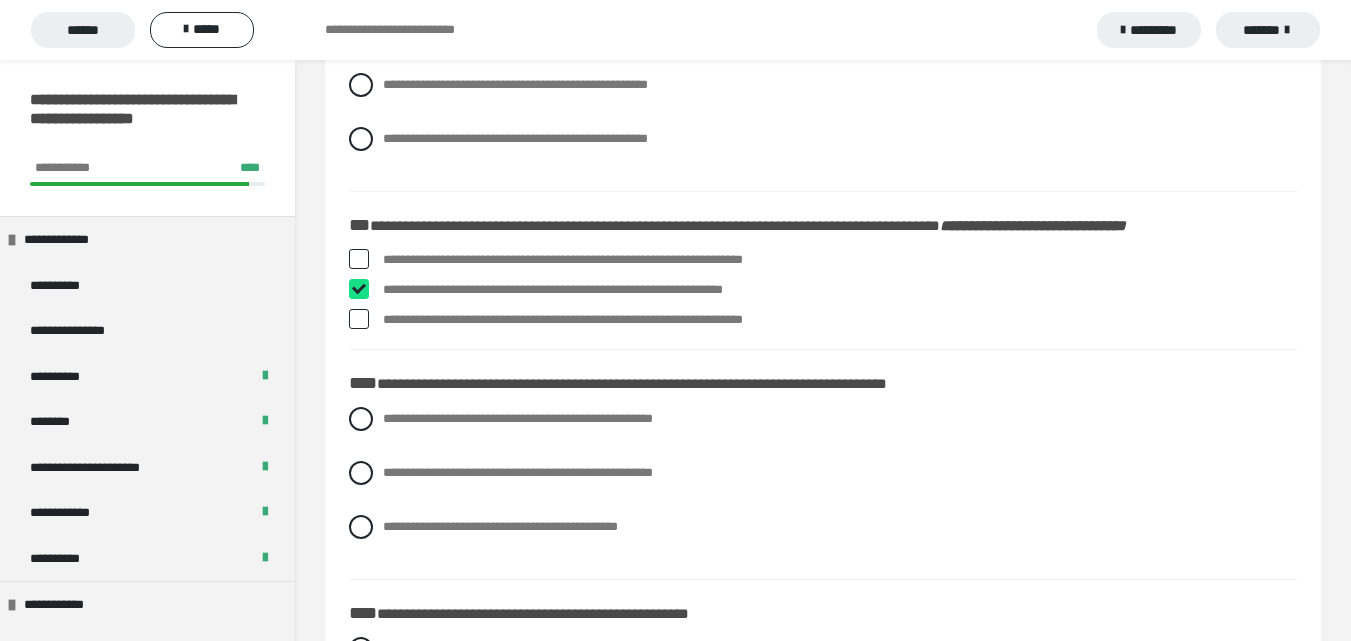 checkbox on "****" 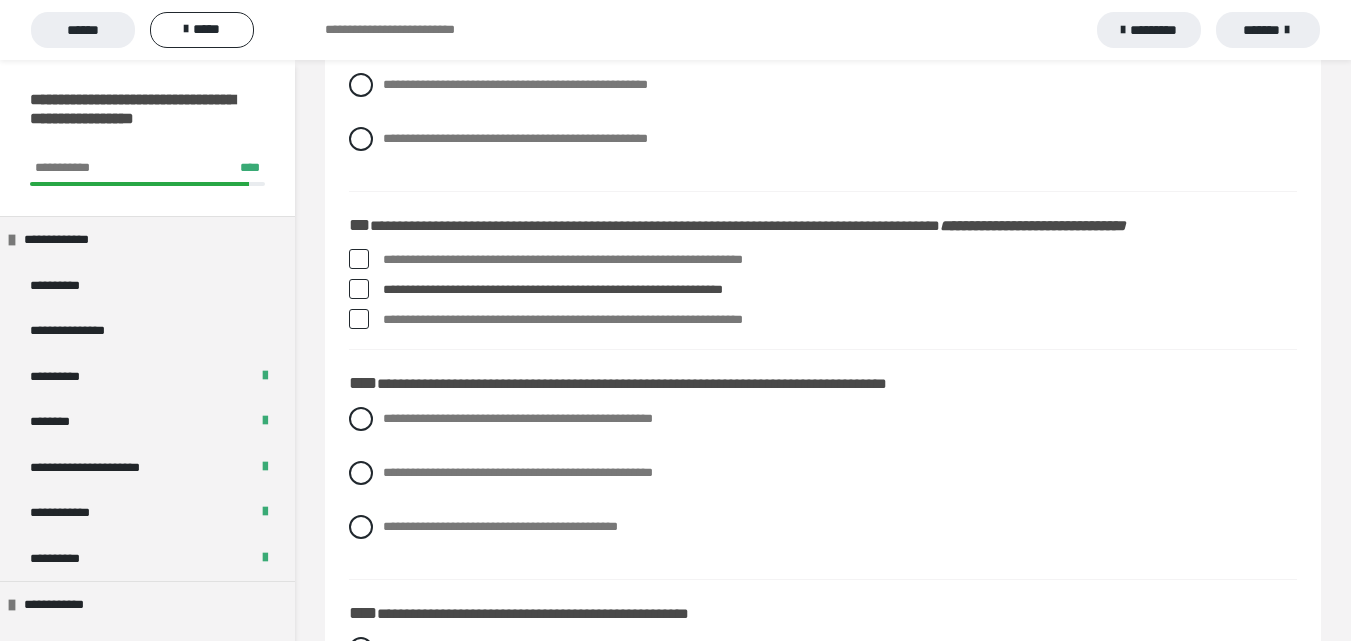 click at bounding box center [359, 319] 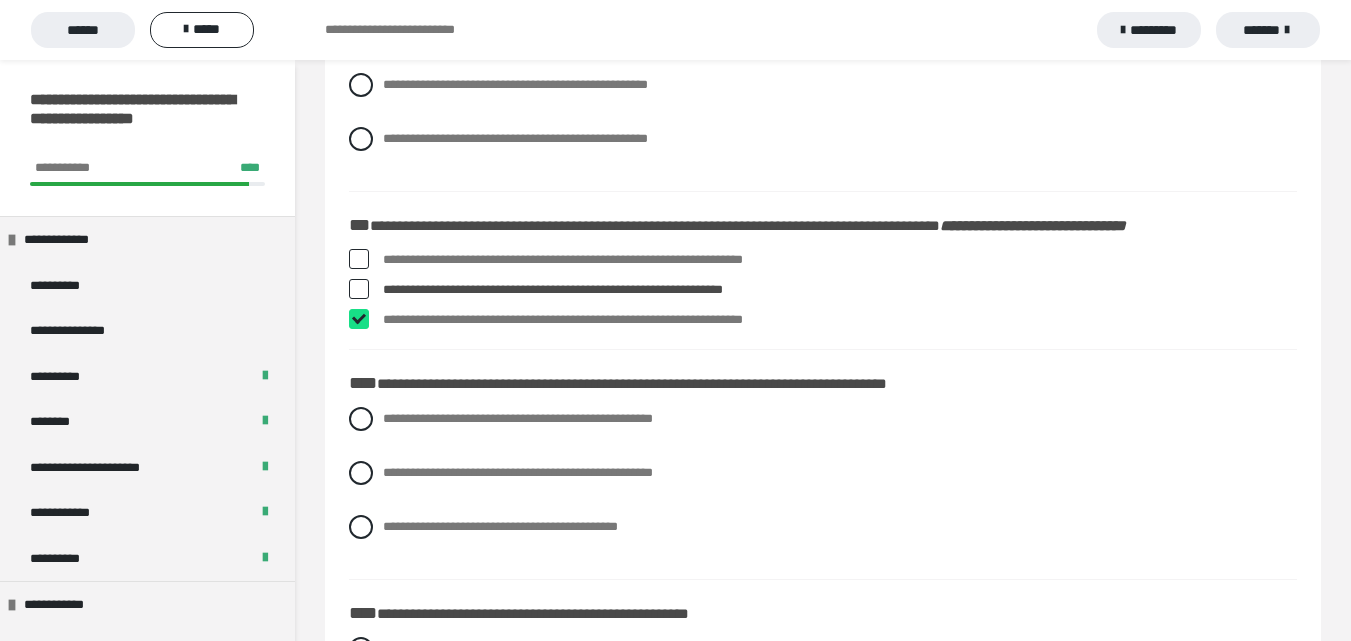 checkbox on "****" 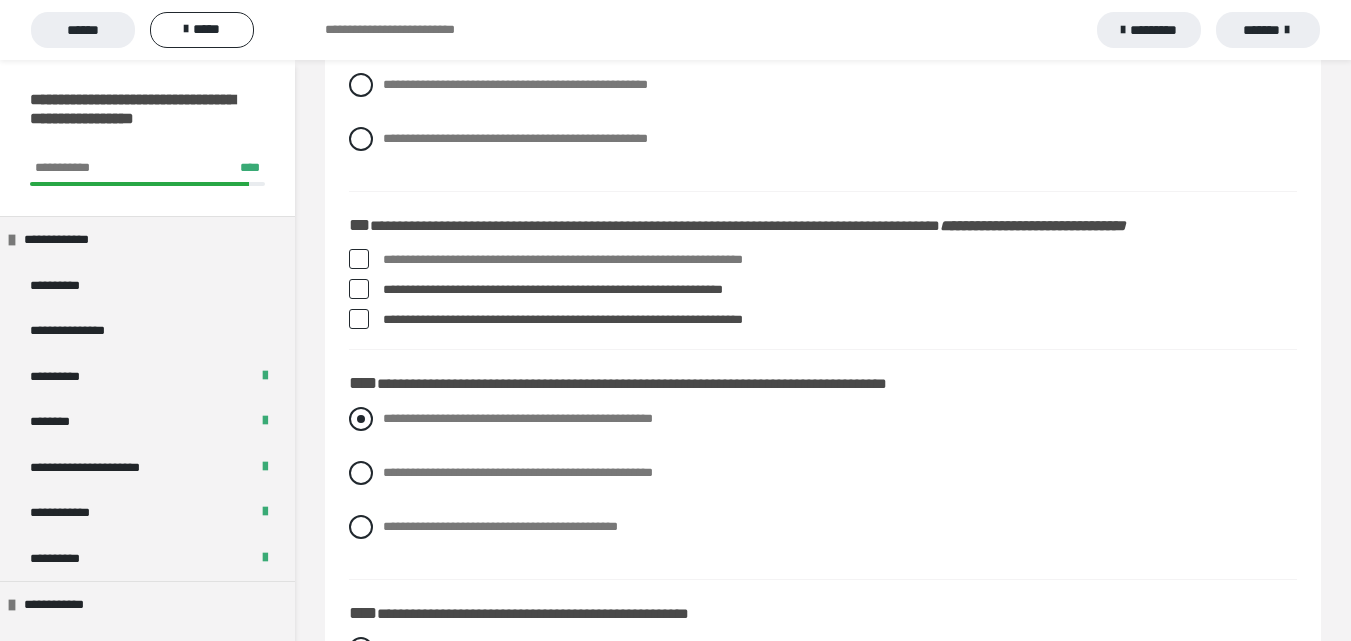 click at bounding box center (361, 419) 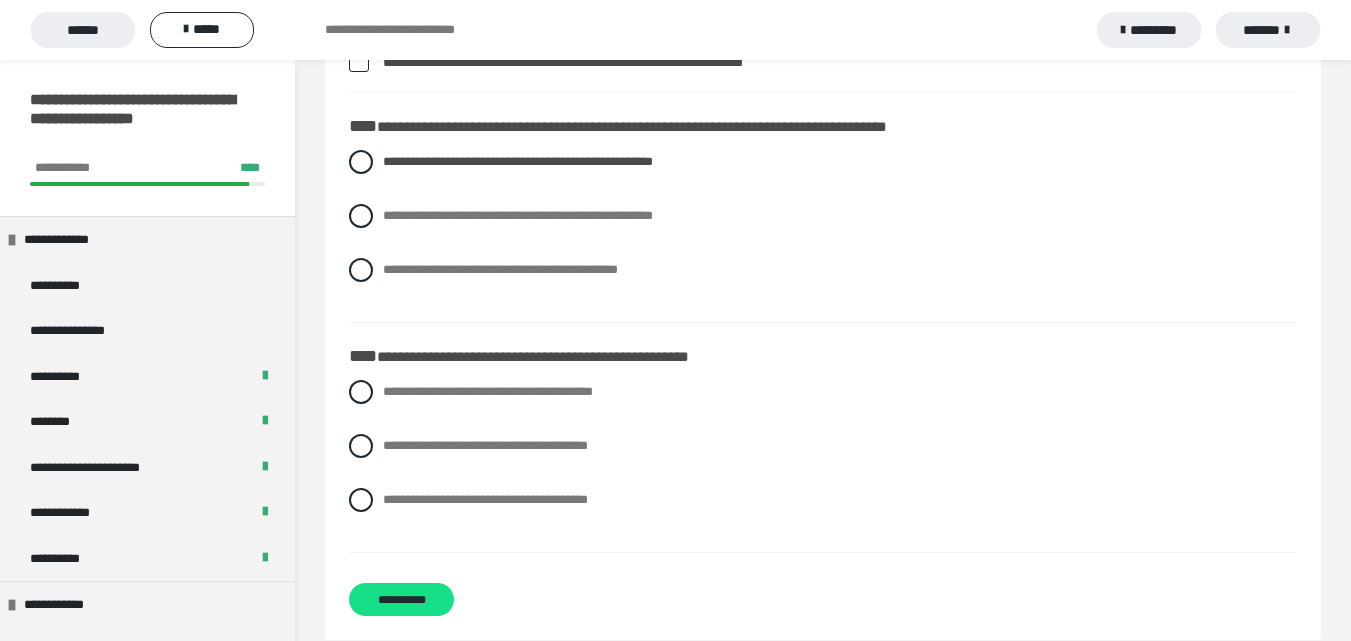 scroll, scrollTop: 2223, scrollLeft: 0, axis: vertical 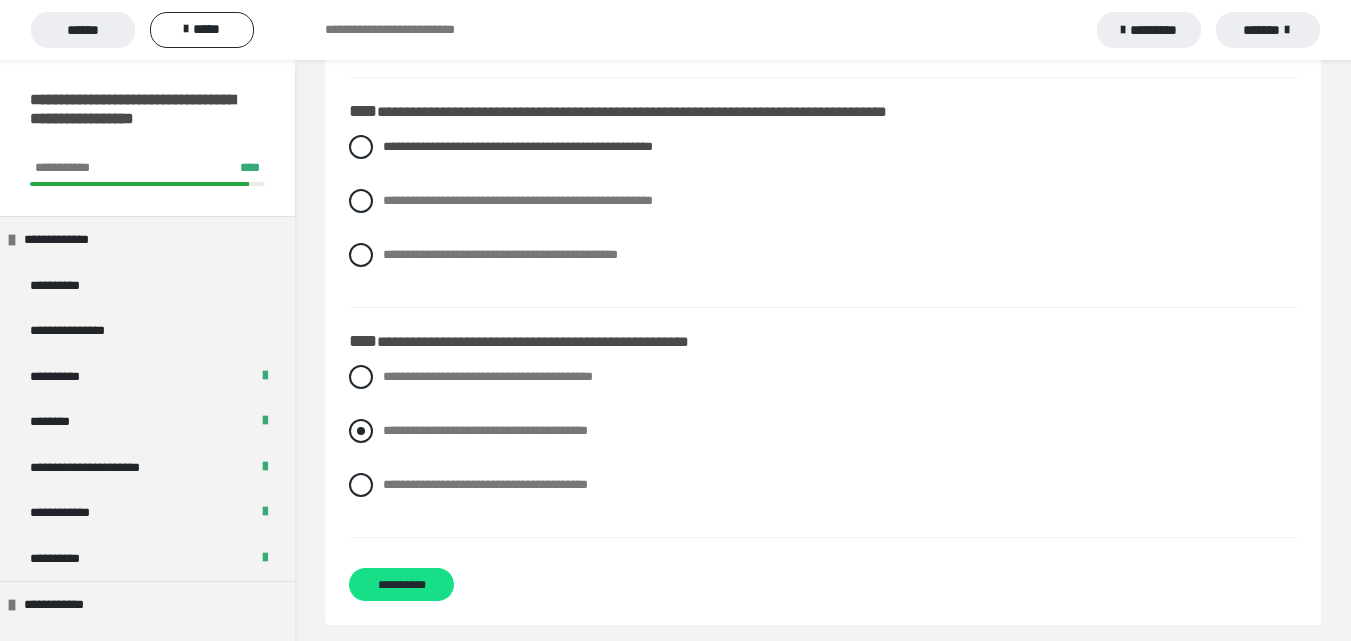 click at bounding box center (361, 431) 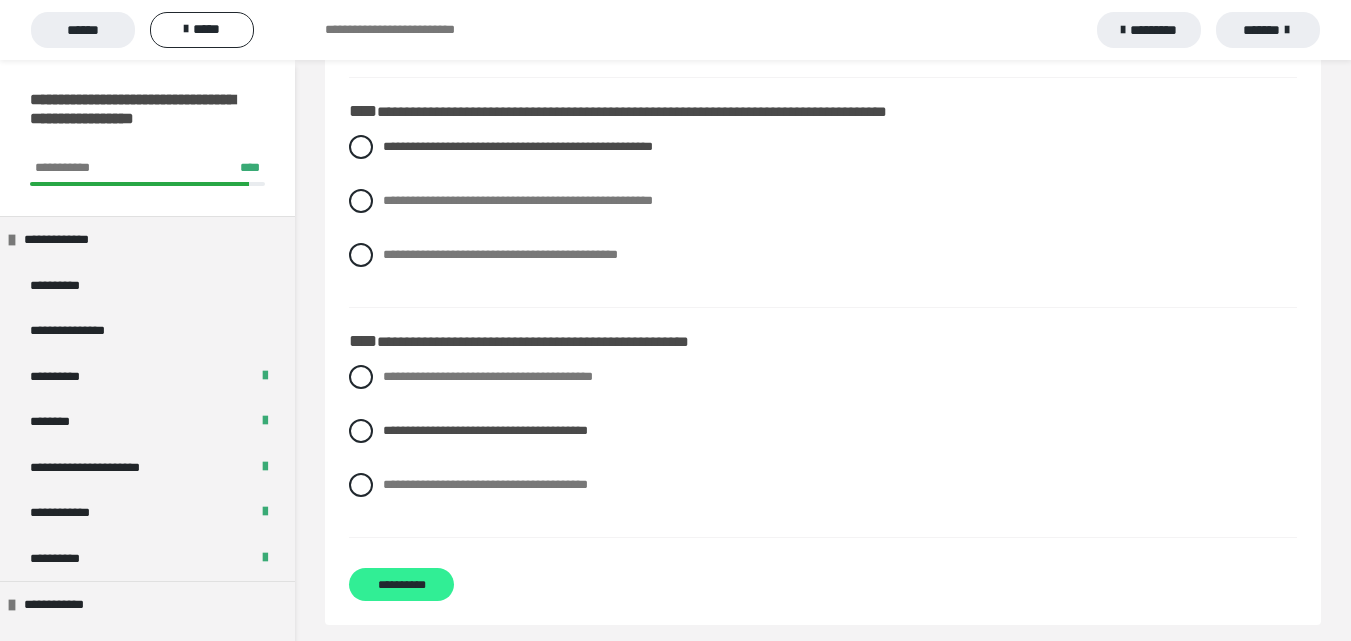 click on "**********" at bounding box center [401, 584] 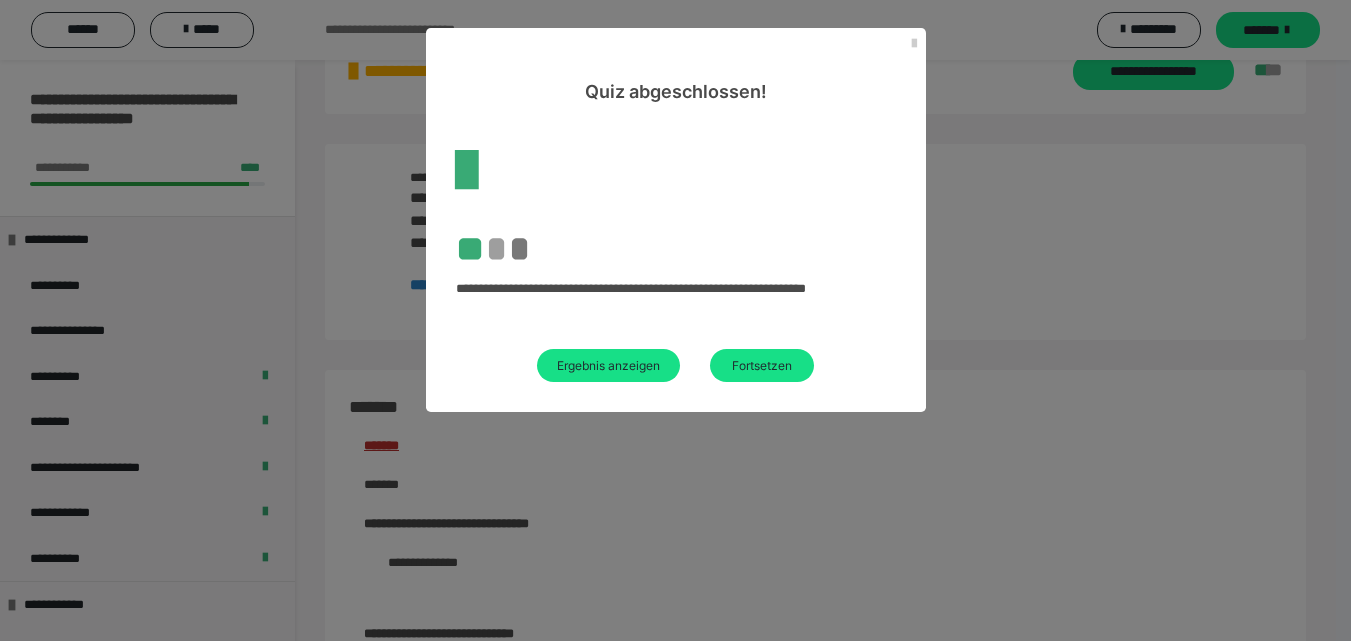 scroll, scrollTop: 2223, scrollLeft: 0, axis: vertical 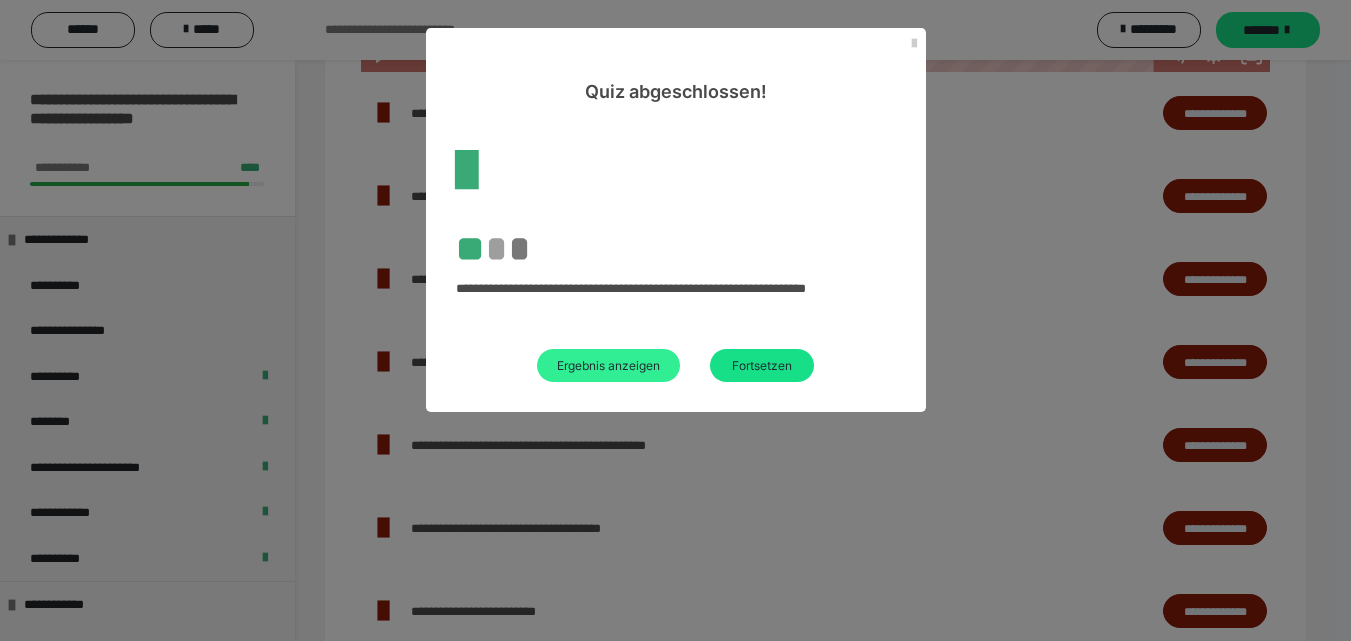 click on "Ergebnis anzeigen" at bounding box center (608, 365) 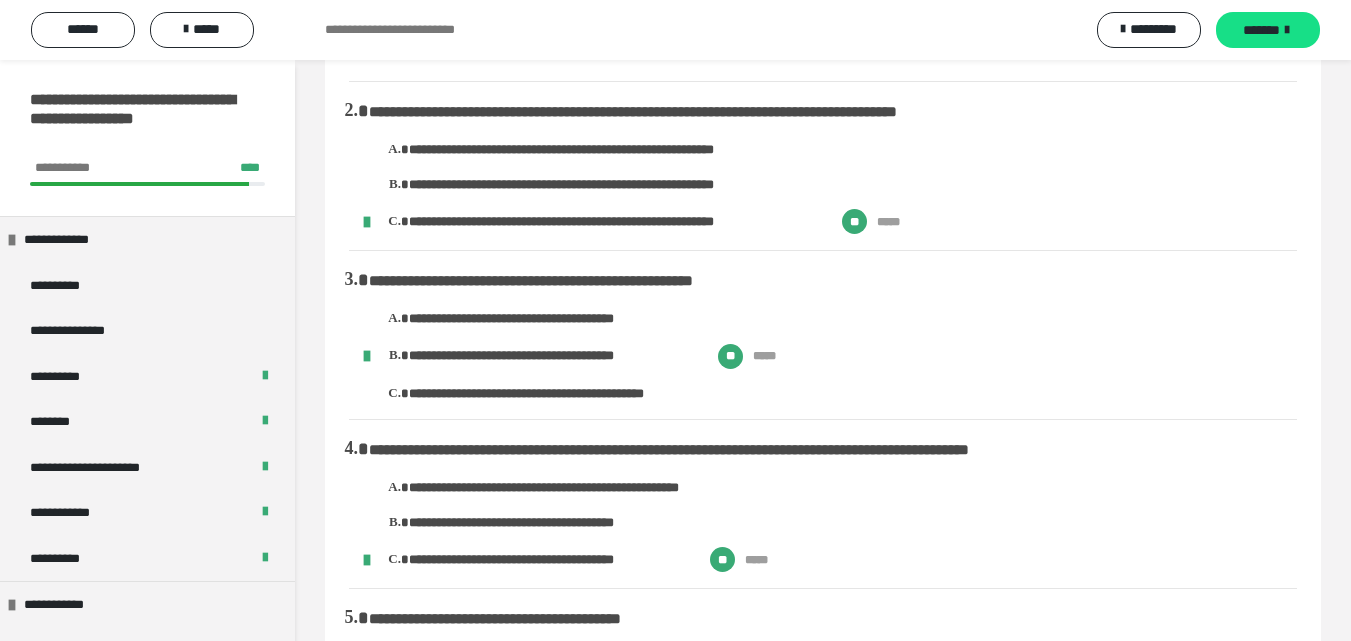 scroll, scrollTop: 0, scrollLeft: 0, axis: both 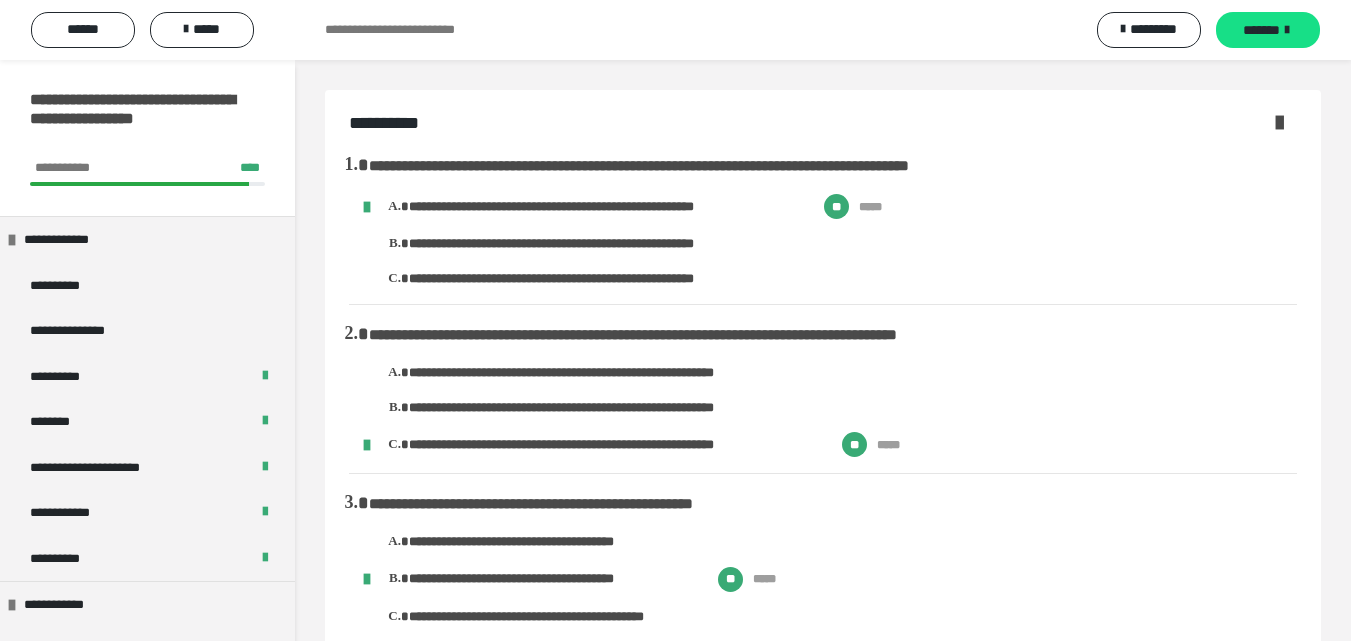 click at bounding box center [1279, 122] 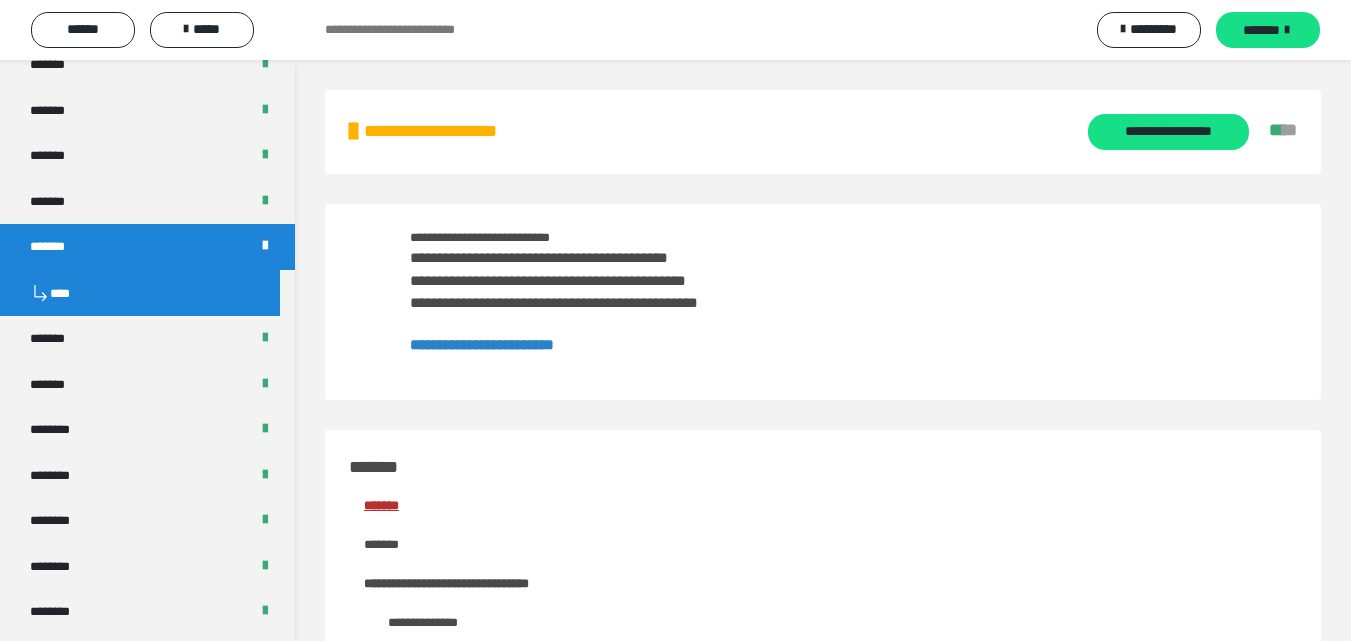 scroll, scrollTop: 822, scrollLeft: 0, axis: vertical 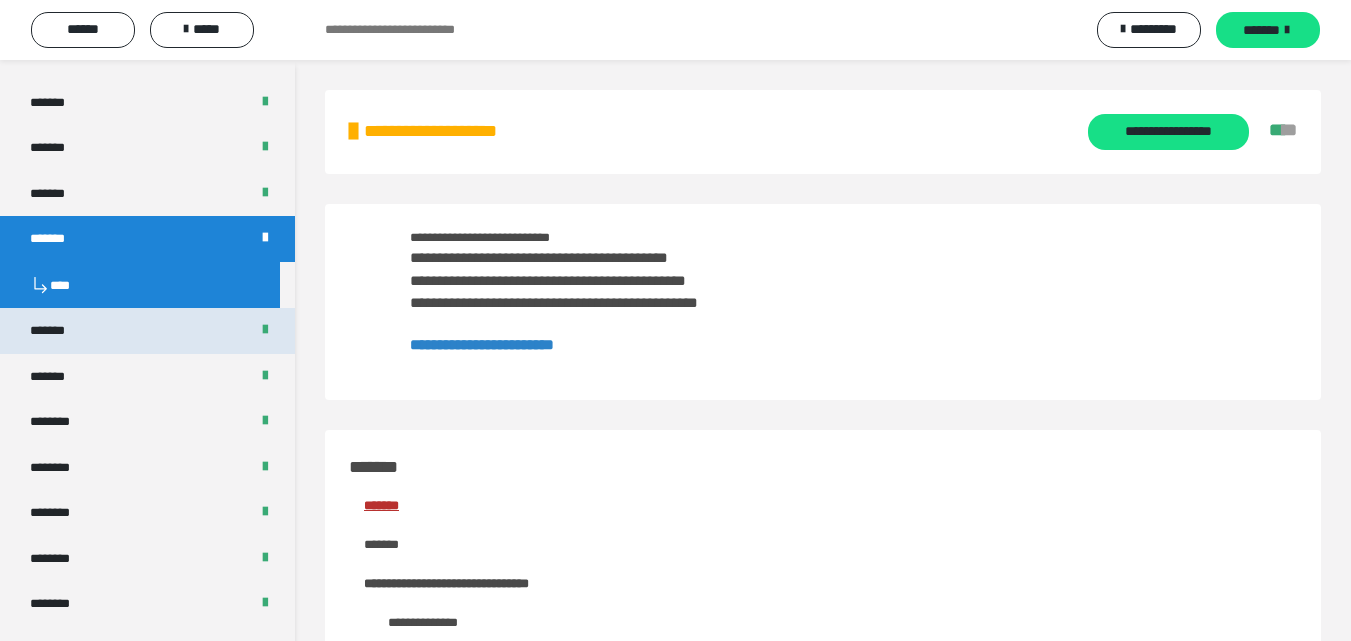 click on "*******" at bounding box center (147, 331) 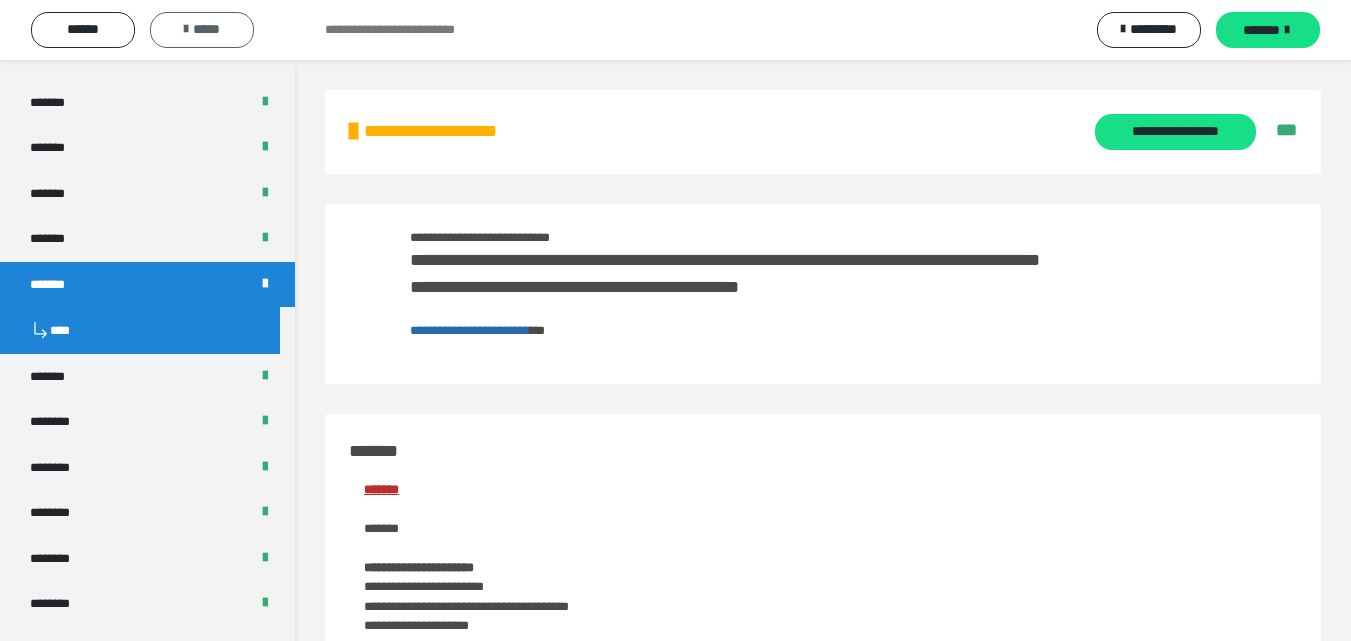 click on "*****" at bounding box center [202, 30] 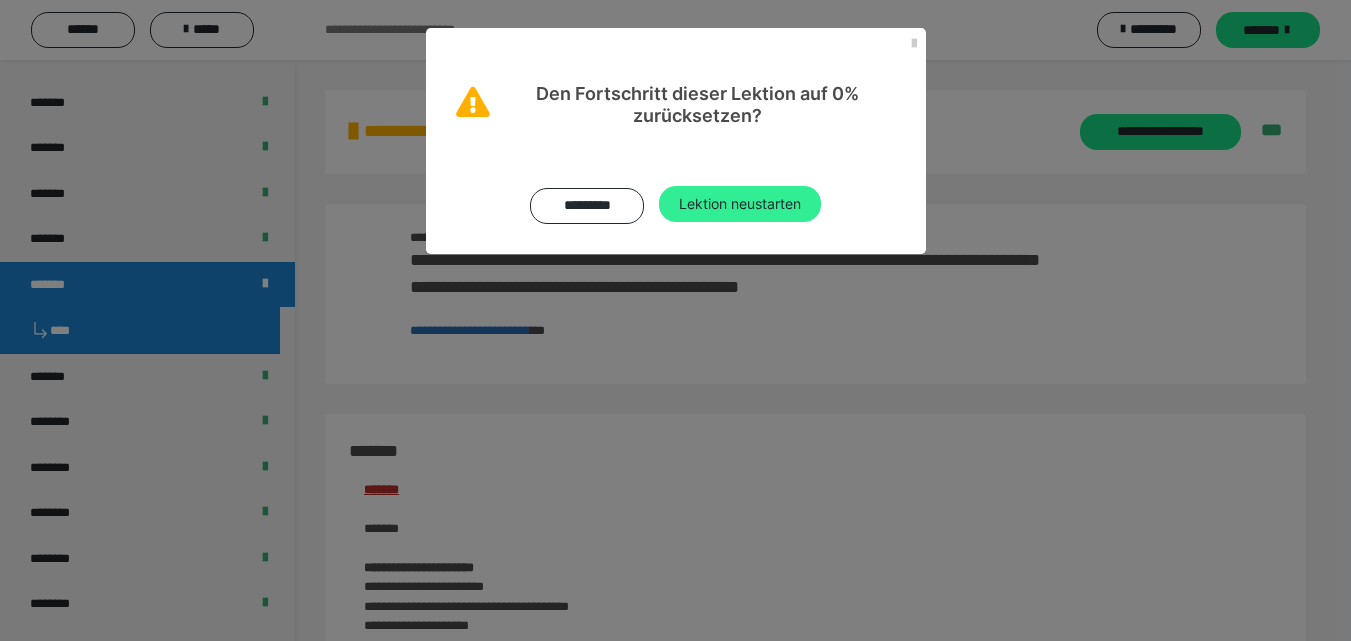 click on "Lektion neustarten" at bounding box center (740, 204) 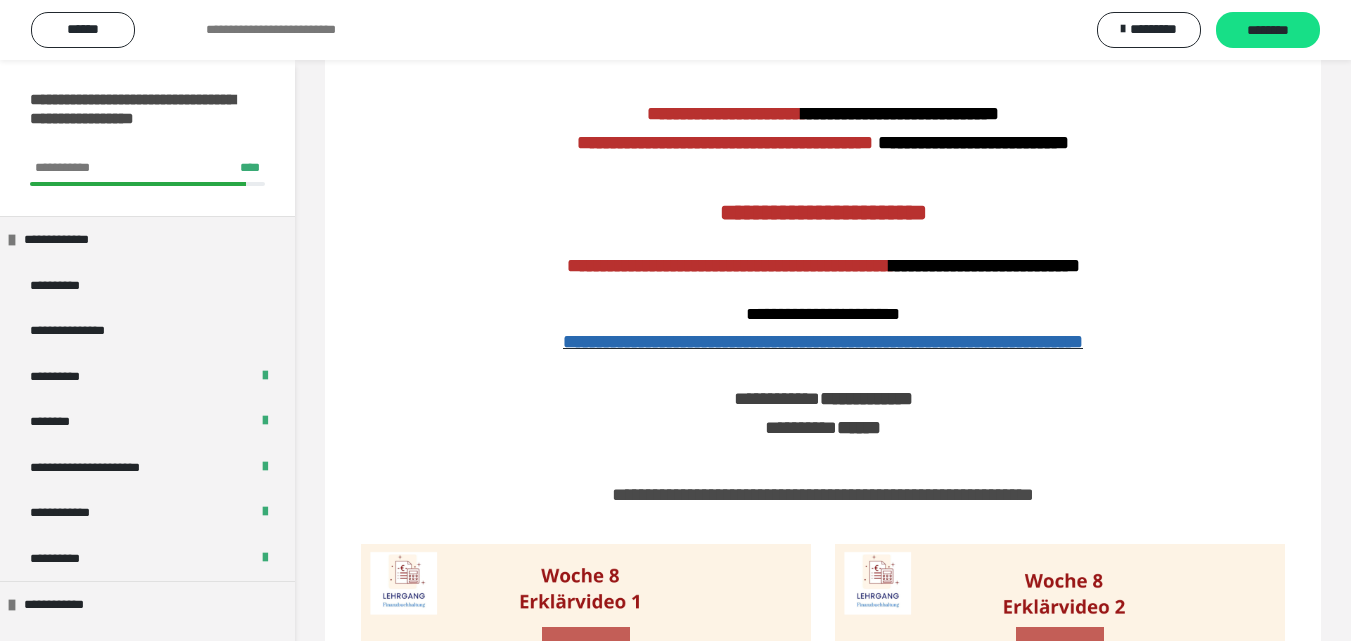 scroll, scrollTop: 0, scrollLeft: 0, axis: both 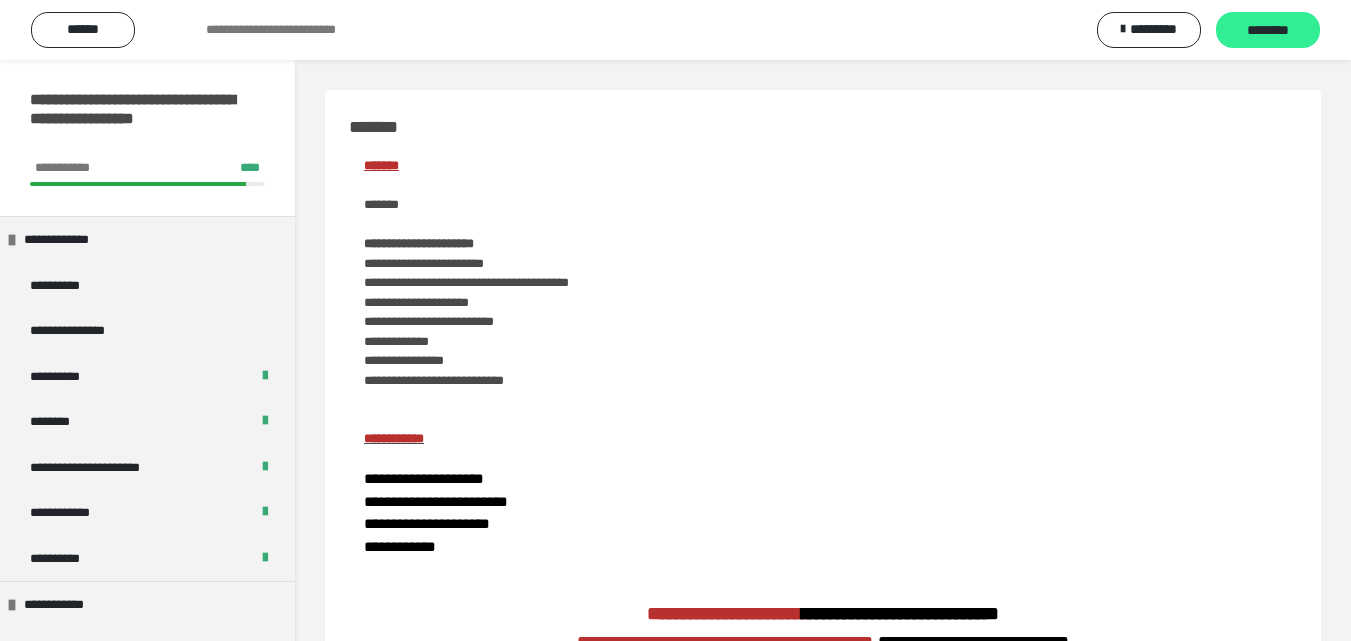 click on "********" at bounding box center [1268, 31] 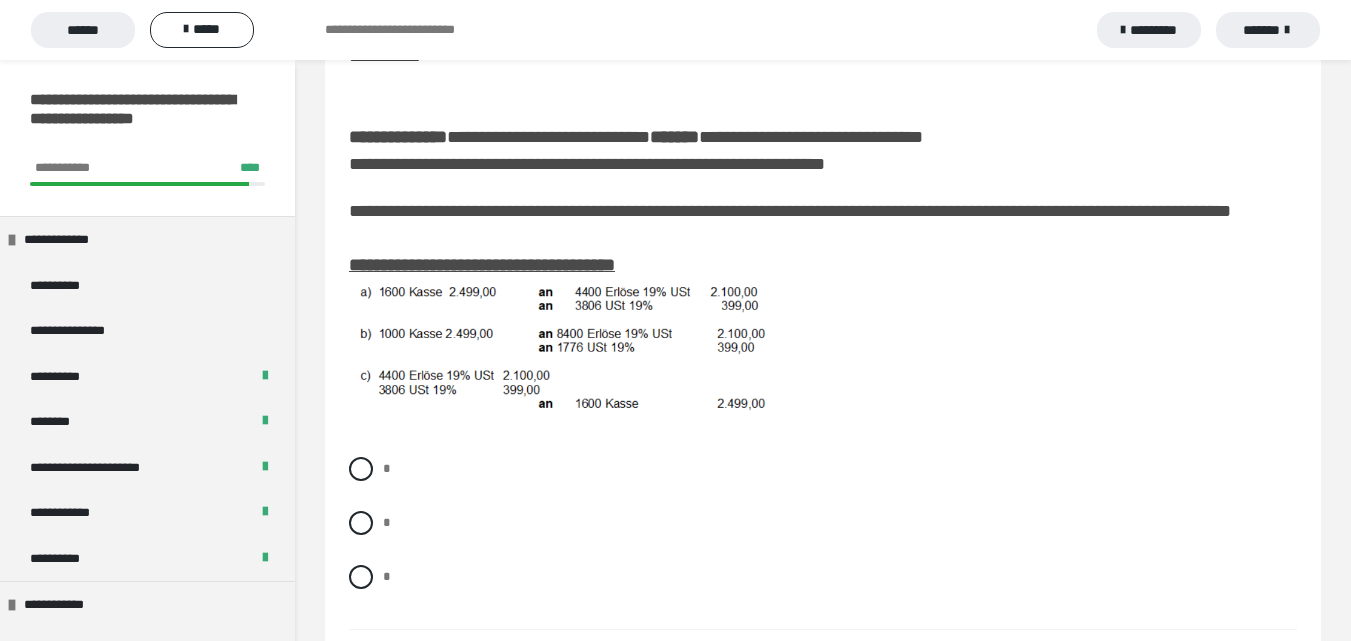 scroll, scrollTop: 212, scrollLeft: 0, axis: vertical 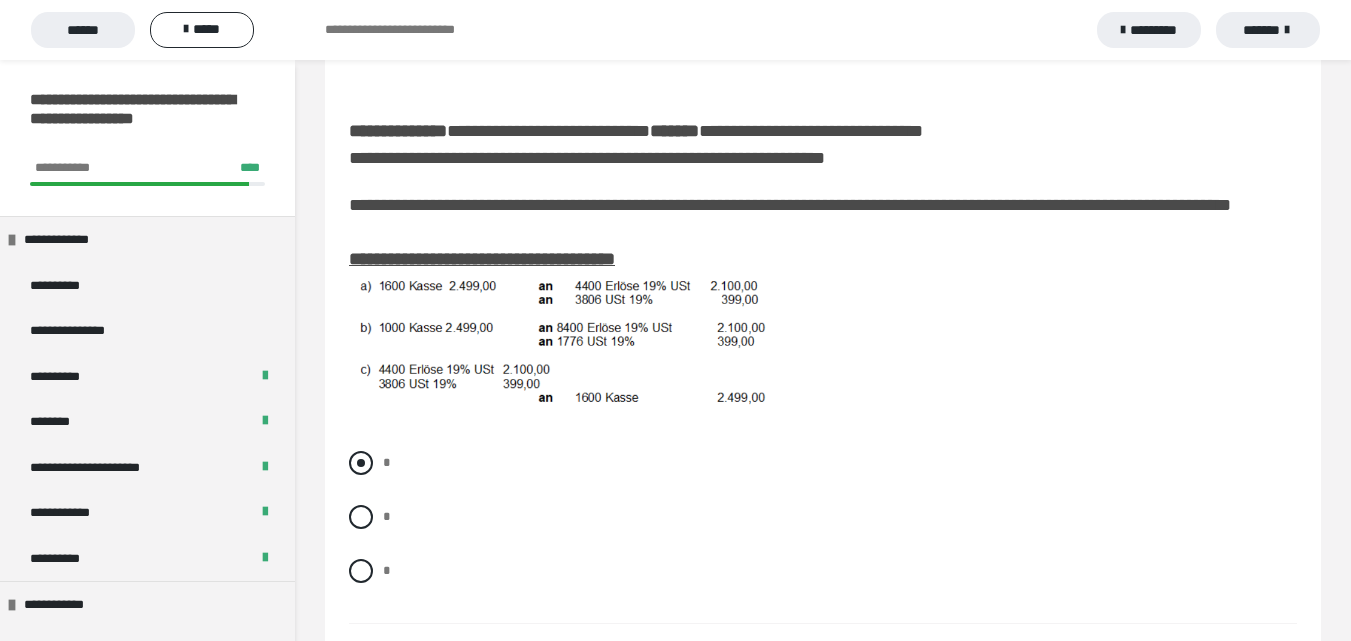 click at bounding box center [361, 463] 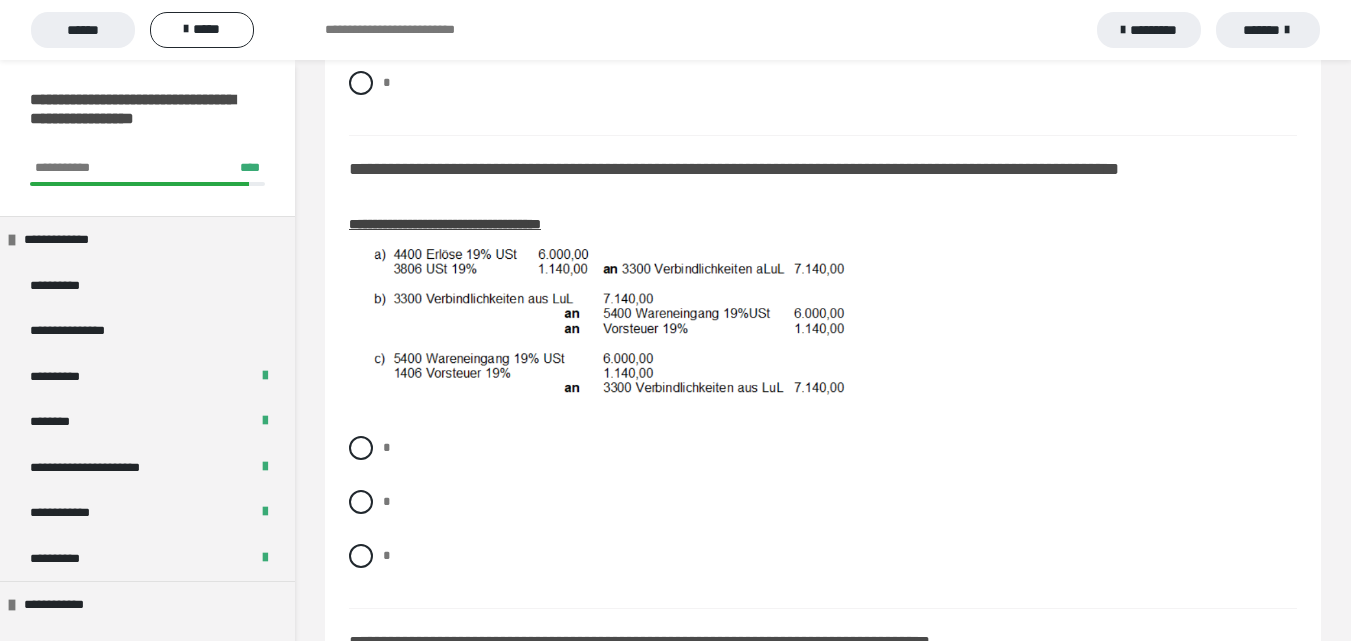 scroll, scrollTop: 718, scrollLeft: 0, axis: vertical 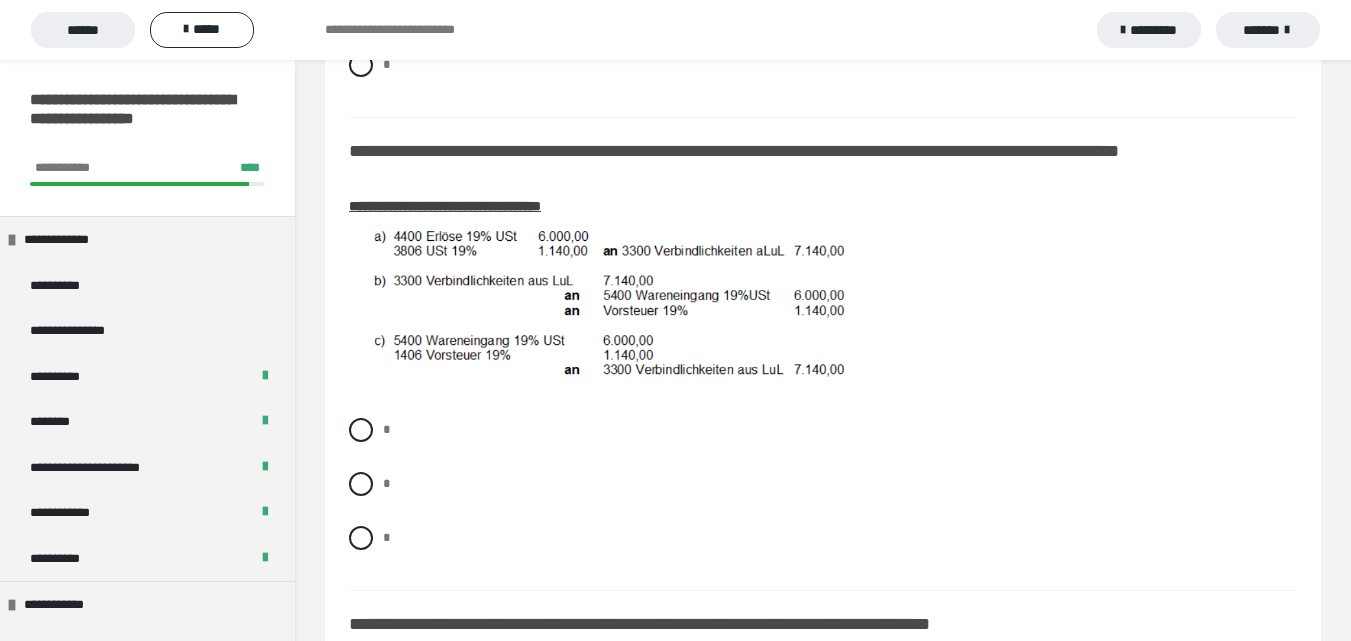 click on "* * *" at bounding box center [823, 499] 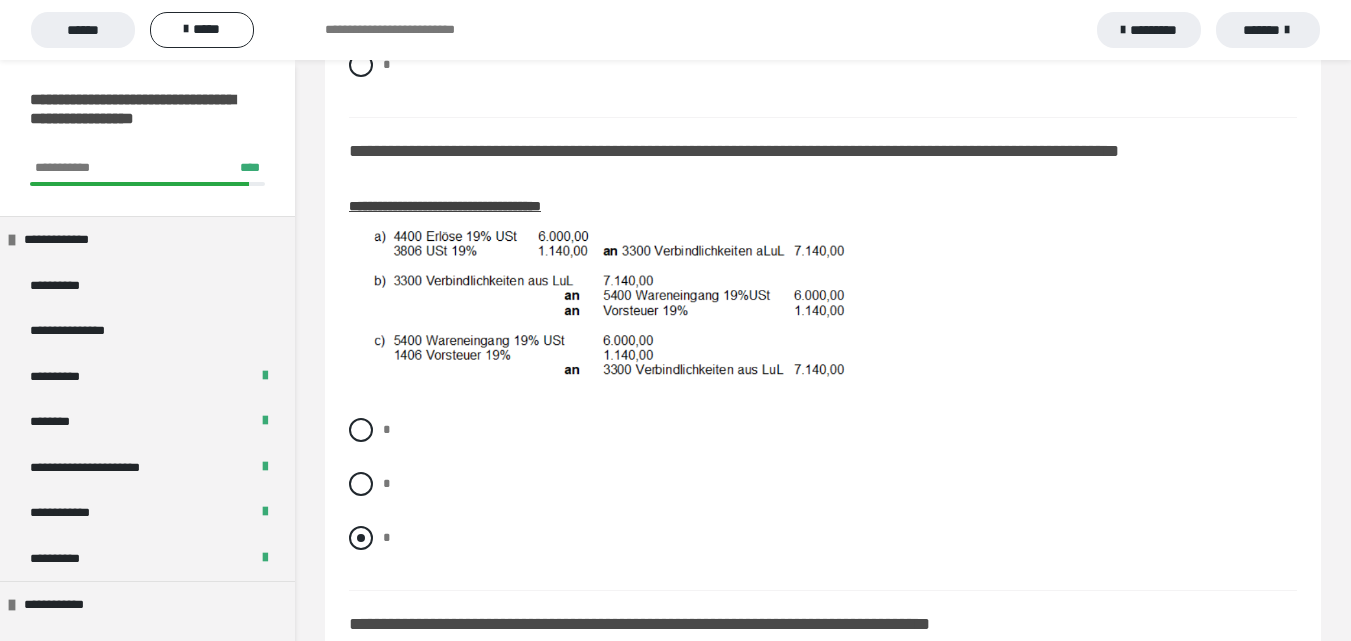 click at bounding box center (361, 538) 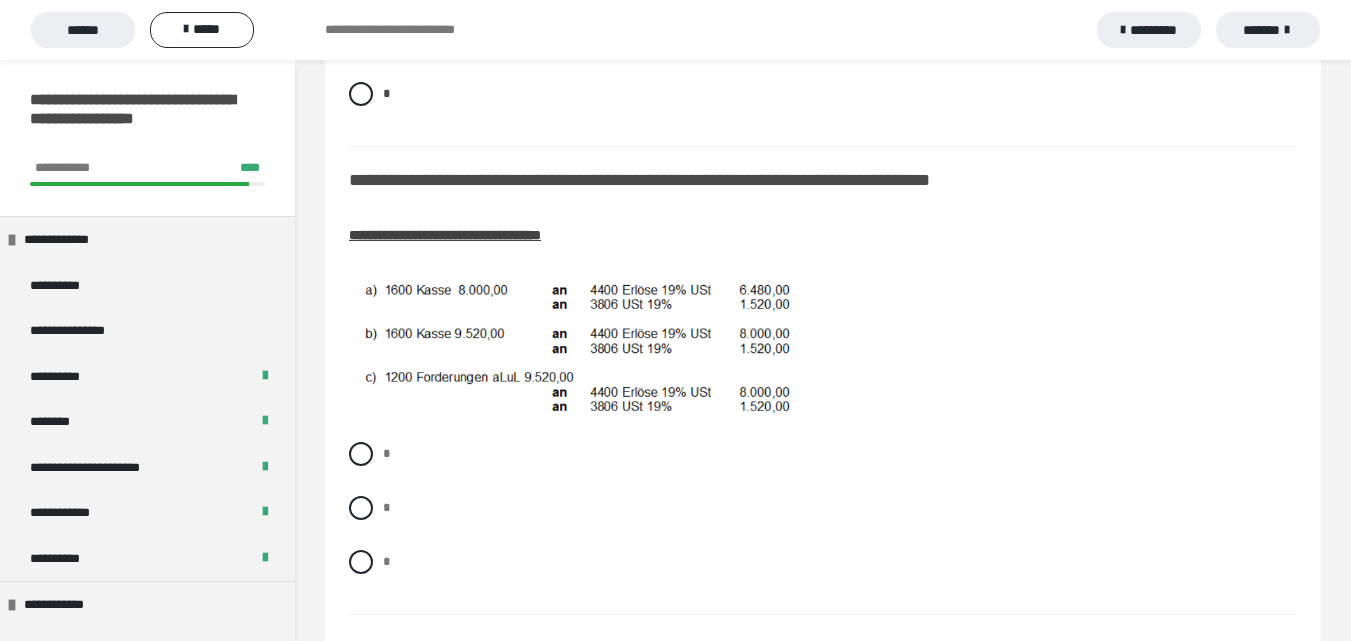 scroll, scrollTop: 1168, scrollLeft: 0, axis: vertical 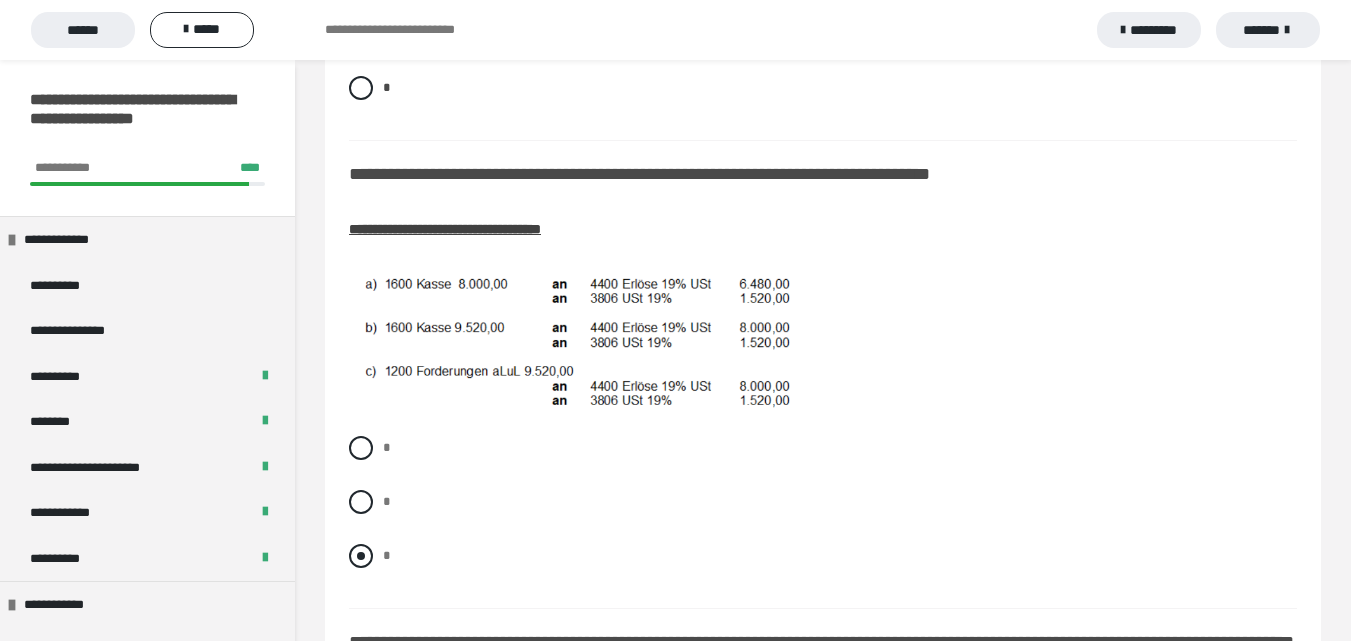 click at bounding box center (361, 556) 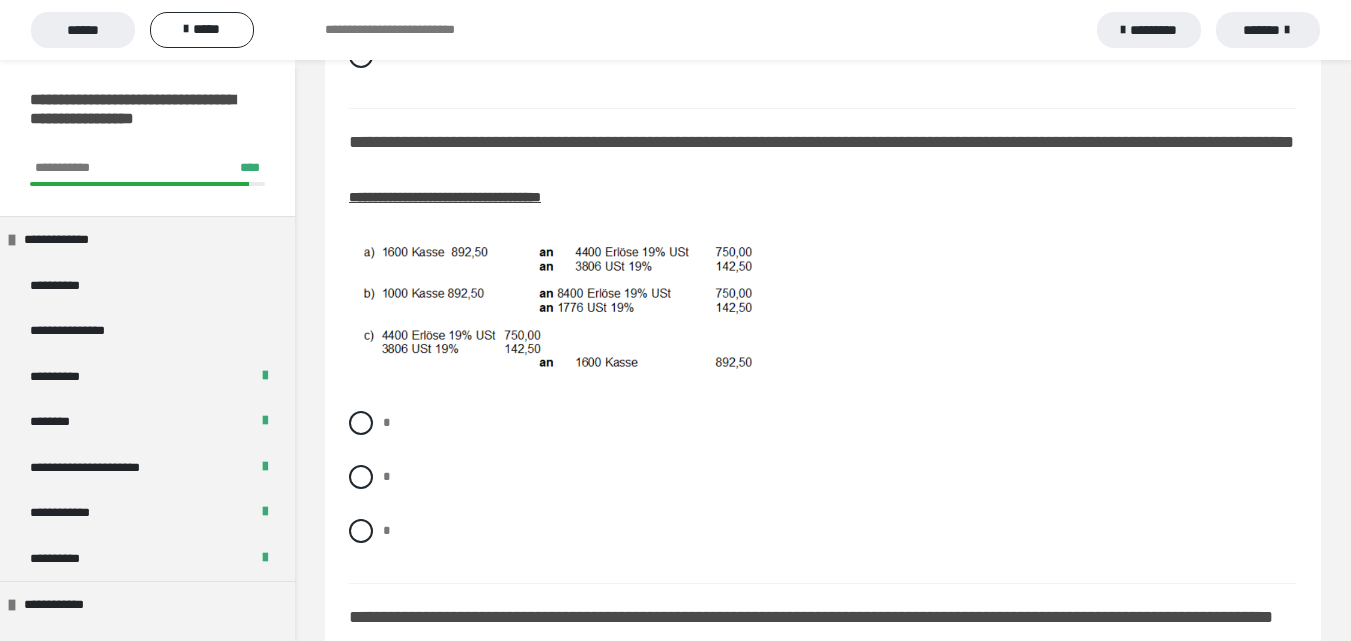 scroll, scrollTop: 1693, scrollLeft: 0, axis: vertical 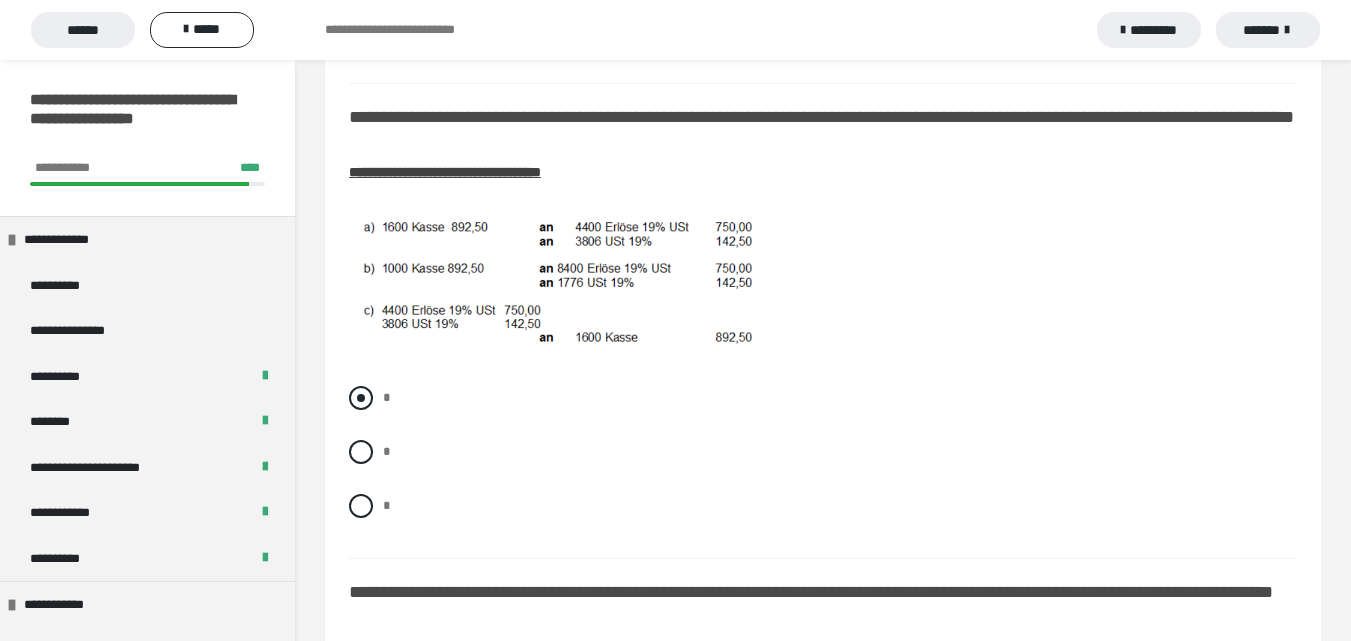 click at bounding box center [361, 398] 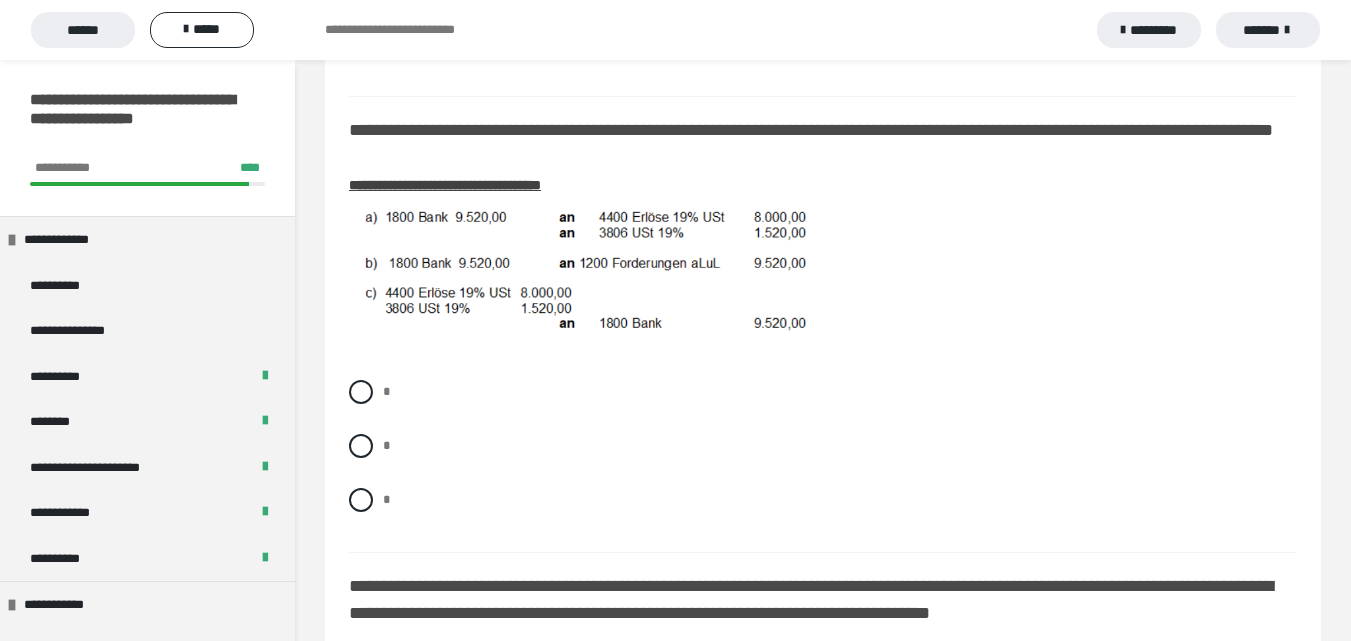 scroll, scrollTop: 2199, scrollLeft: 0, axis: vertical 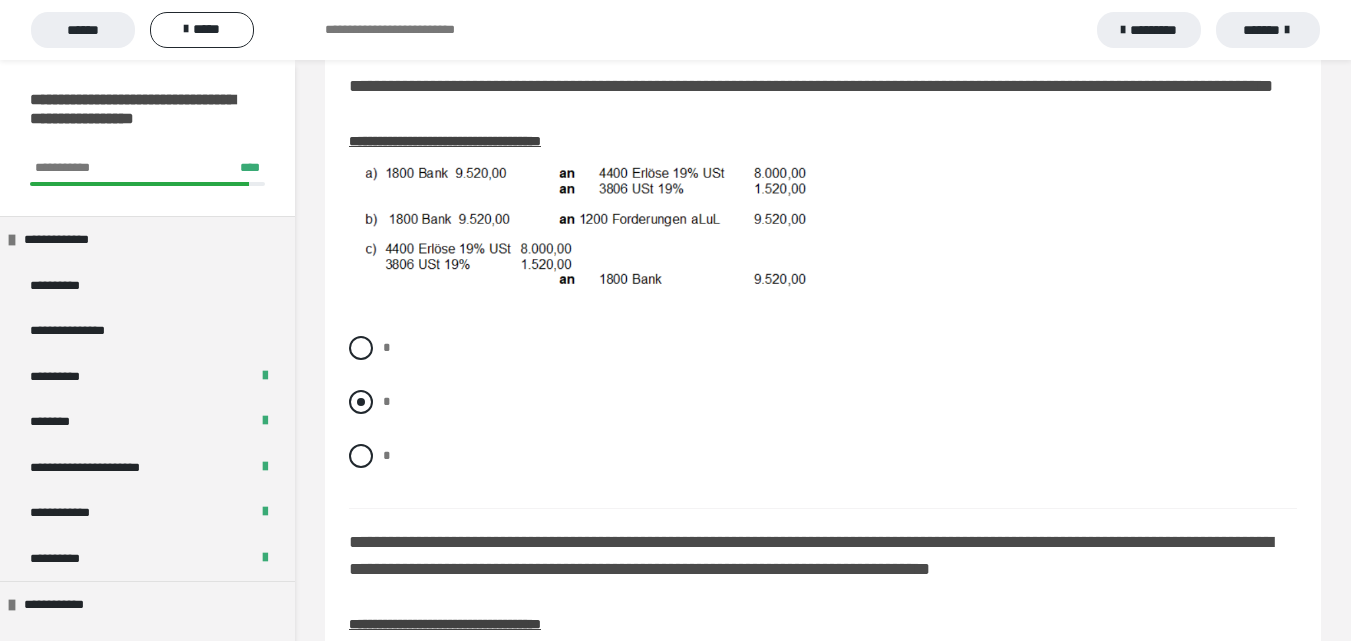 click at bounding box center [361, 402] 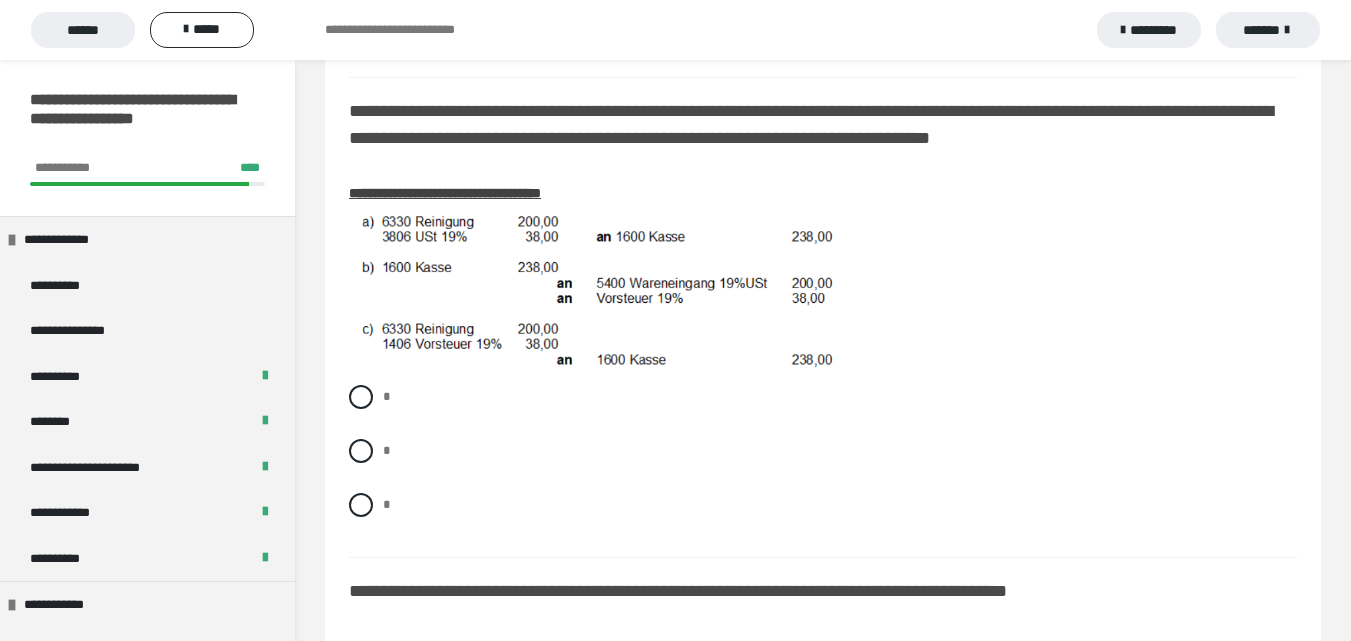 scroll, scrollTop: 2636, scrollLeft: 0, axis: vertical 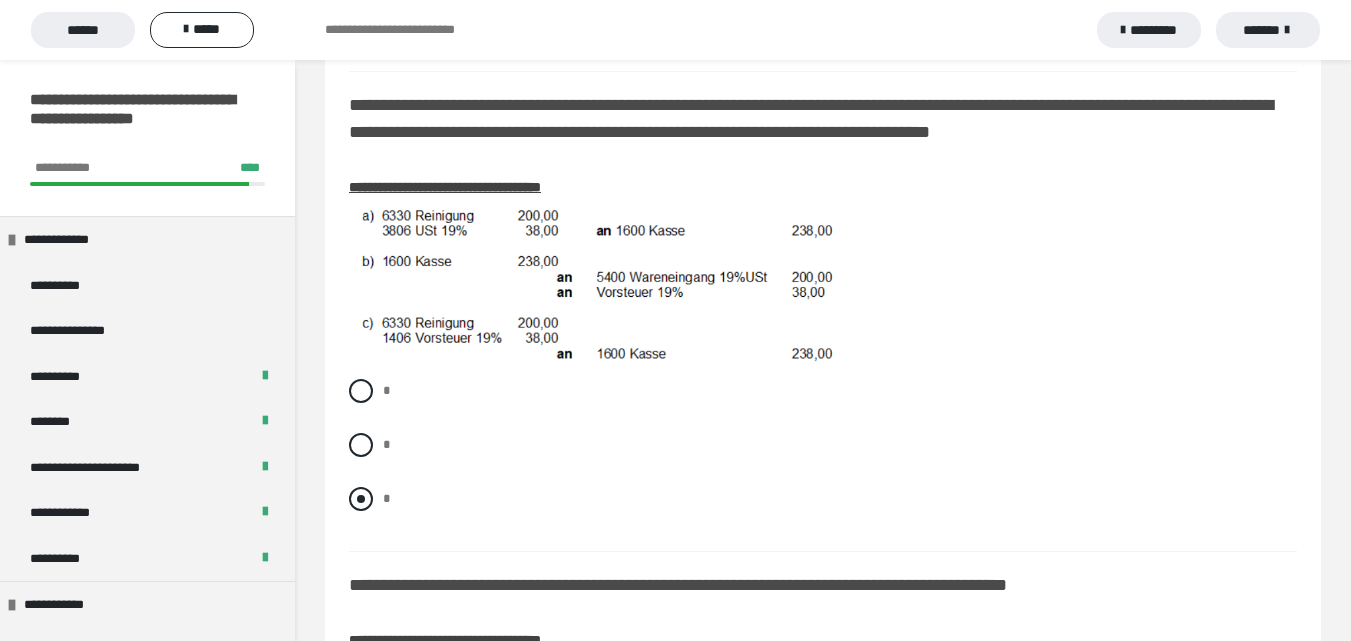 click at bounding box center [361, 499] 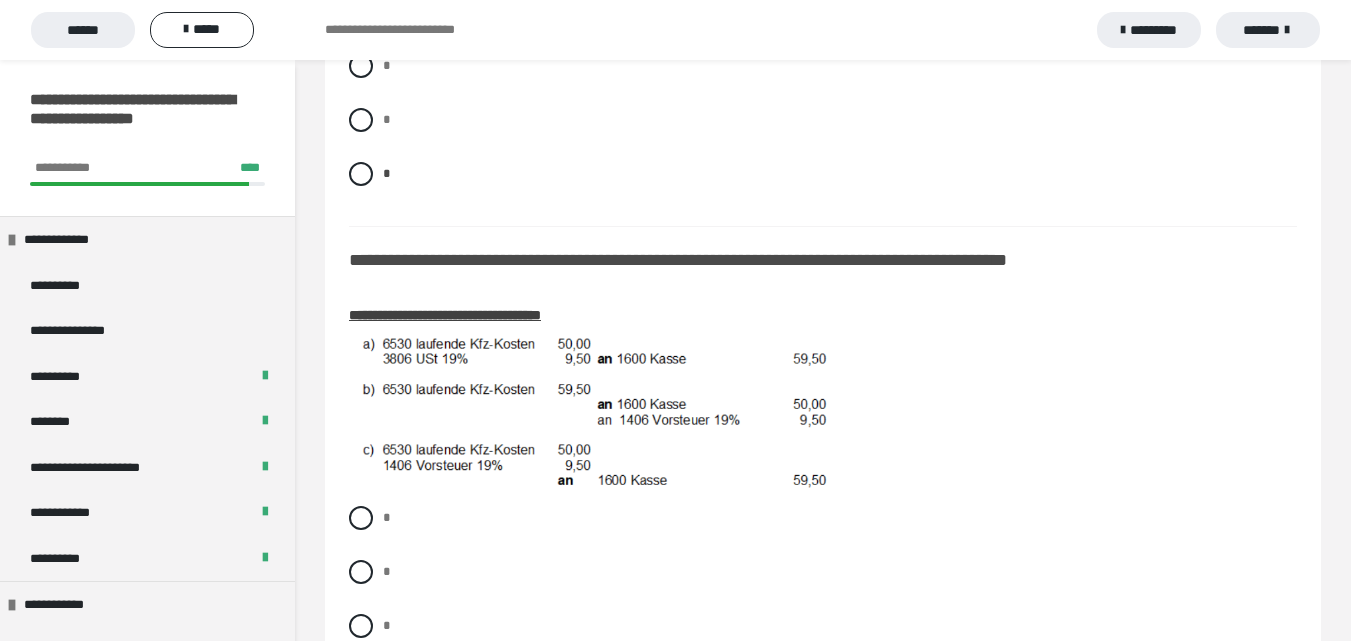 scroll, scrollTop: 3080, scrollLeft: 0, axis: vertical 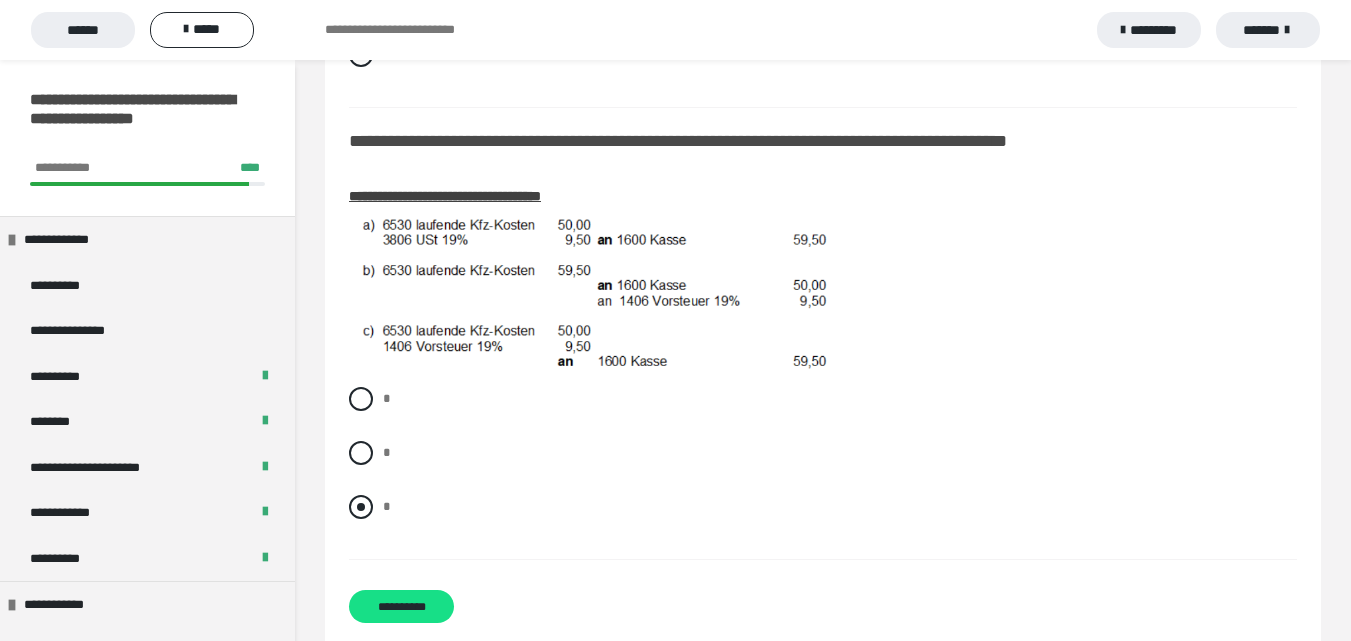 click at bounding box center (361, 507) 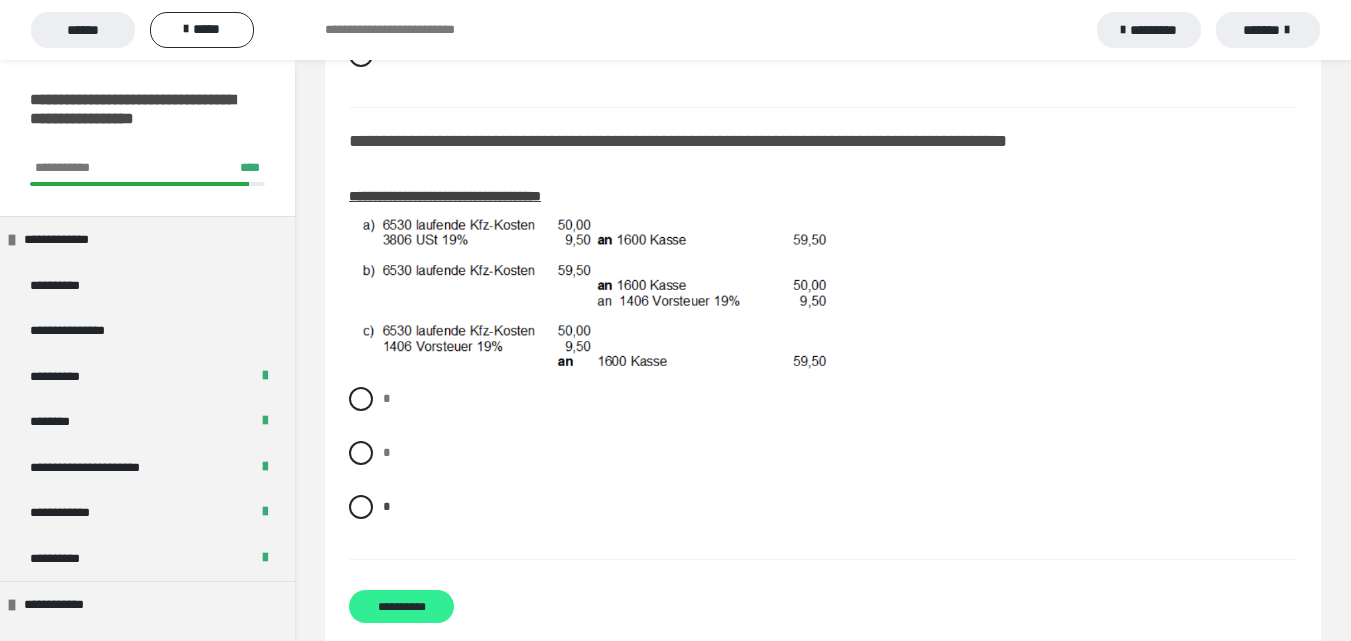 click on "**********" at bounding box center (401, 606) 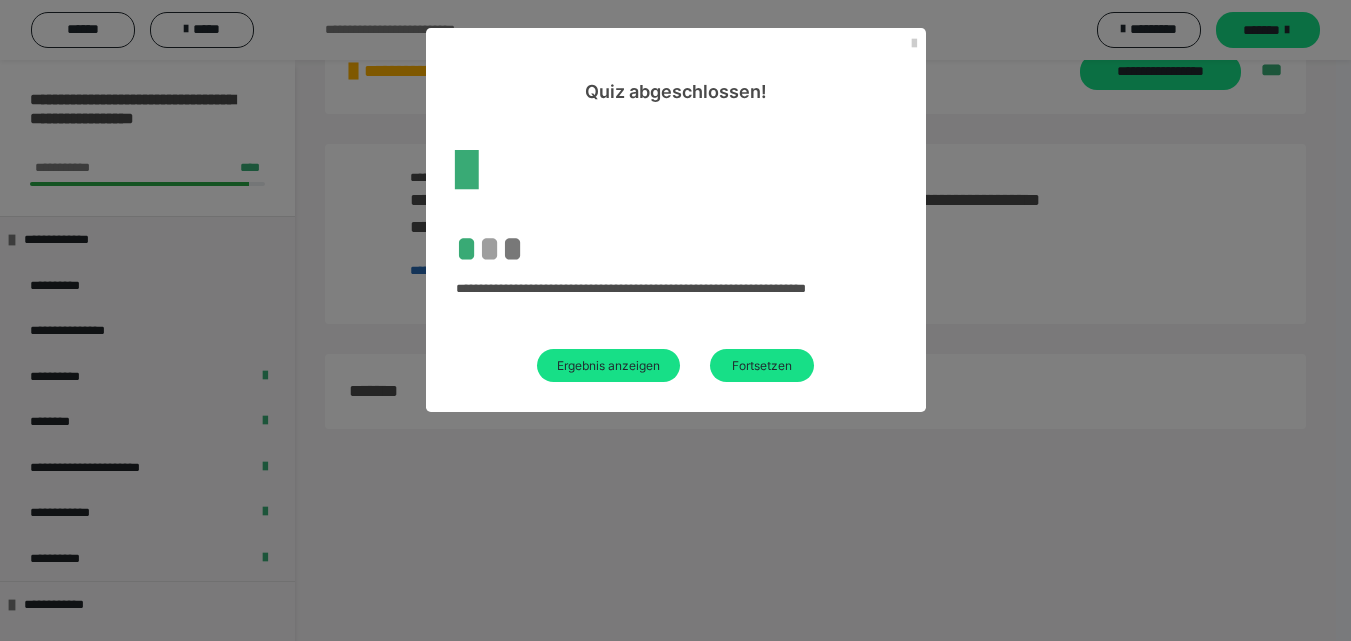 scroll, scrollTop: 2320, scrollLeft: 0, axis: vertical 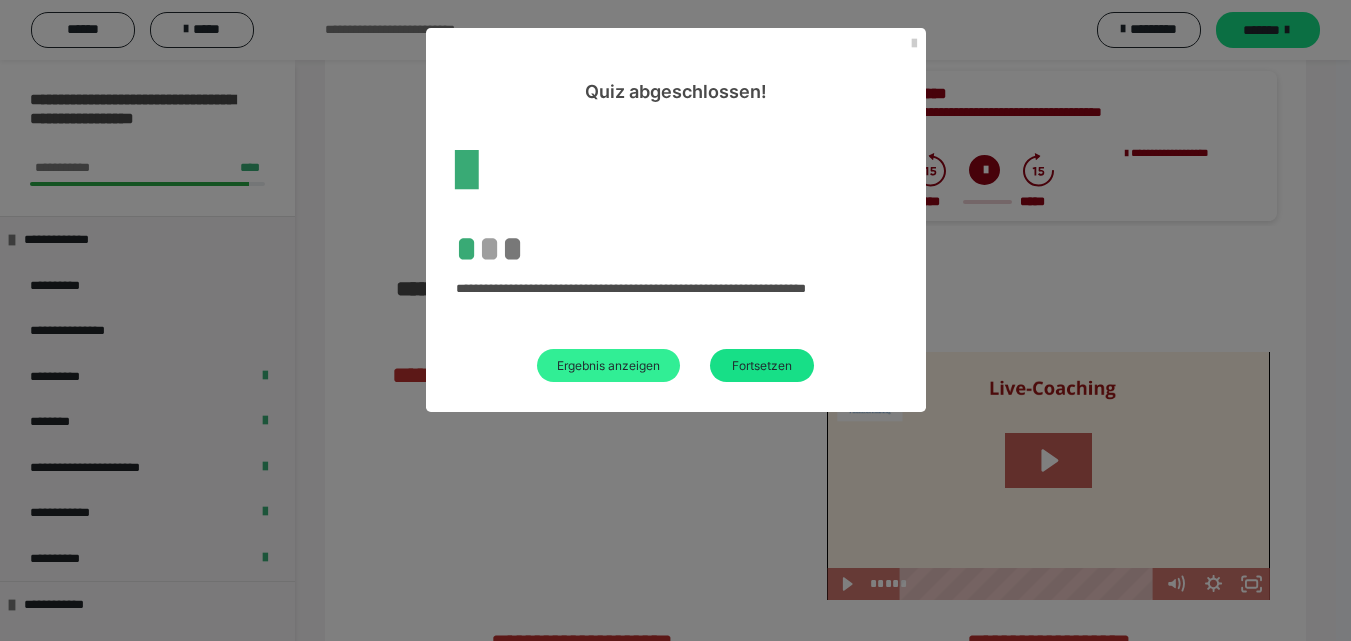 click on "Ergebnis anzeigen" at bounding box center [608, 365] 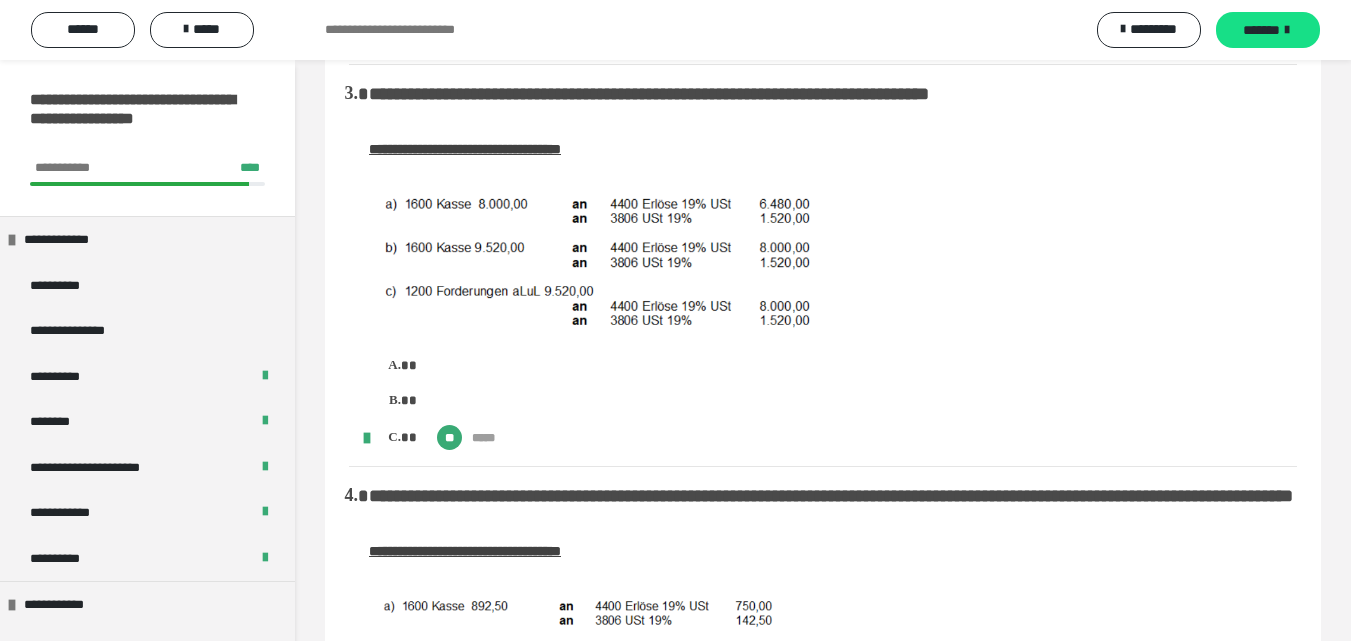 scroll, scrollTop: 0, scrollLeft: 0, axis: both 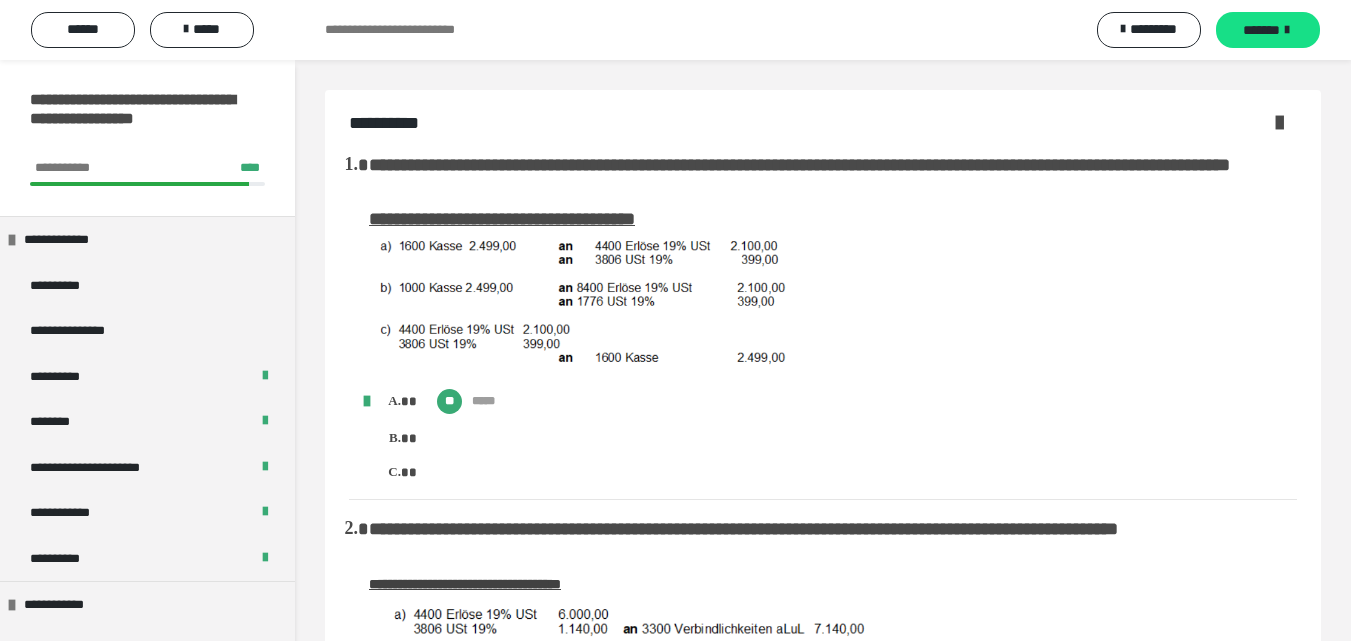 click at bounding box center (1279, 122) 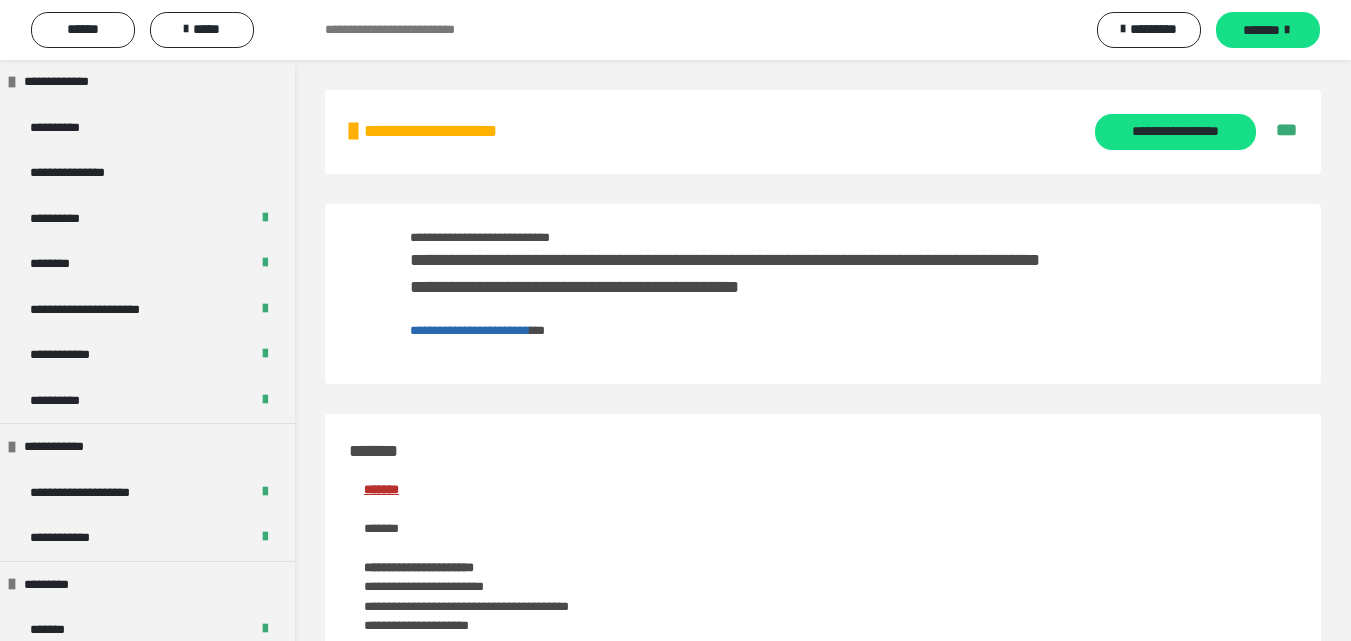 scroll, scrollTop: 166, scrollLeft: 0, axis: vertical 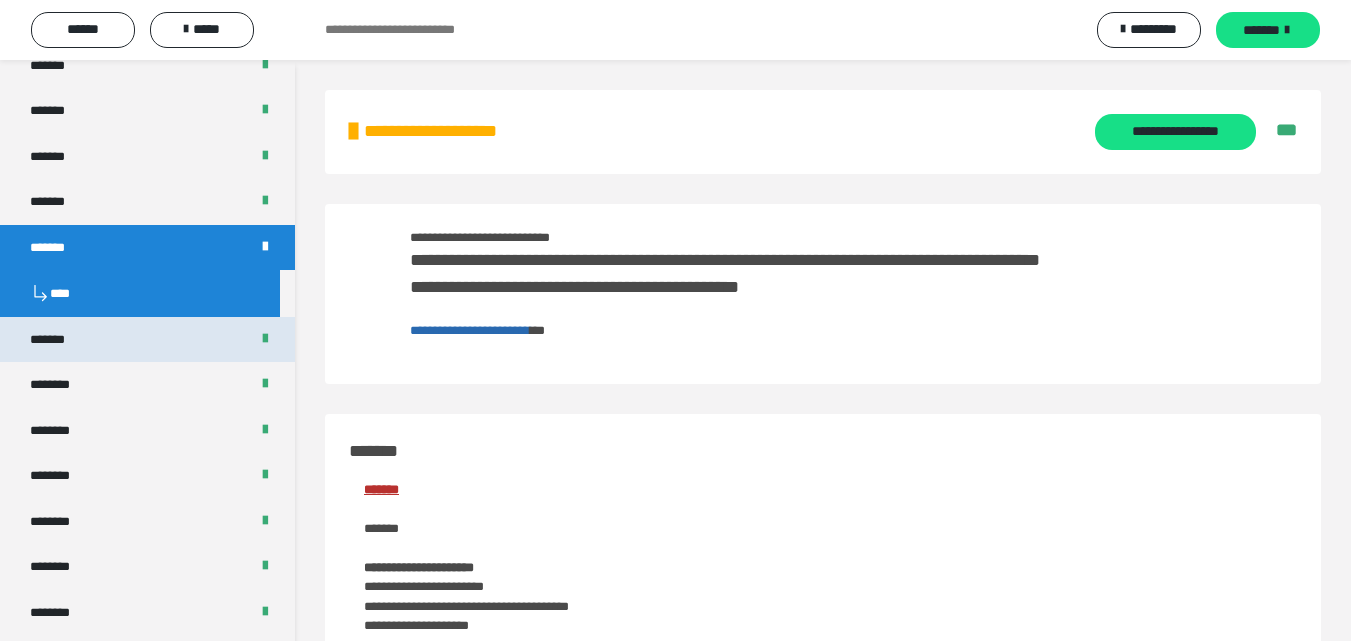click on "*******" at bounding box center [58, 340] 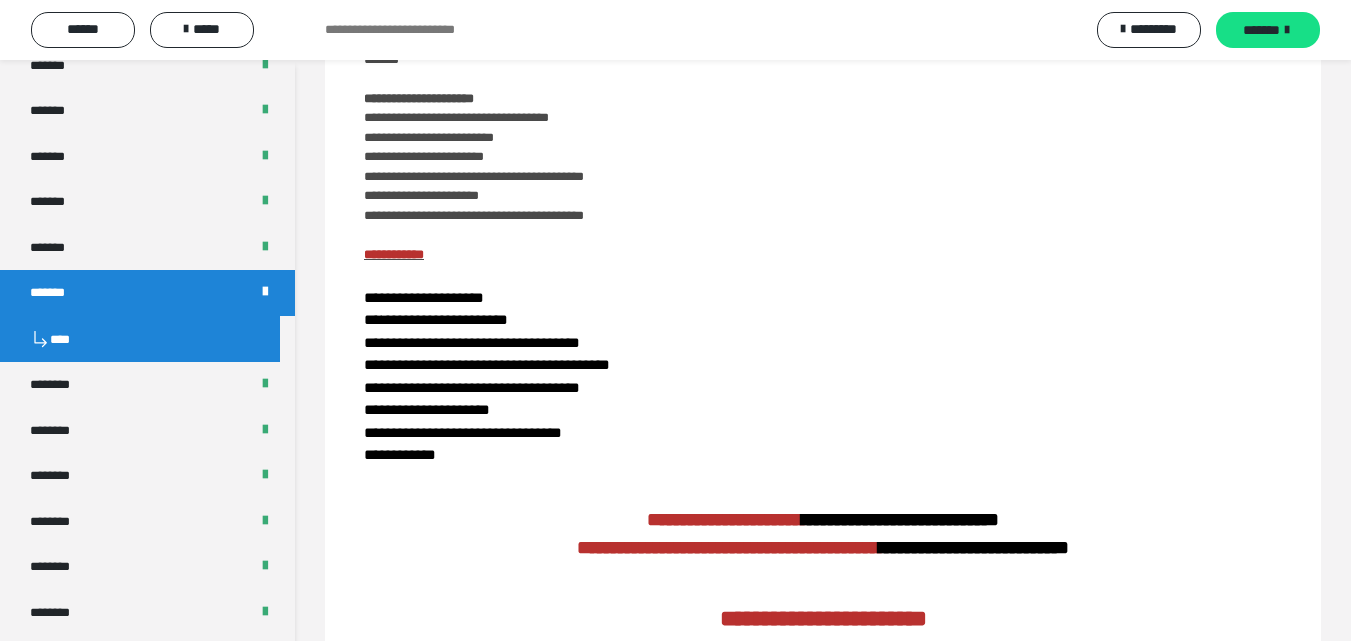scroll, scrollTop: 0, scrollLeft: 0, axis: both 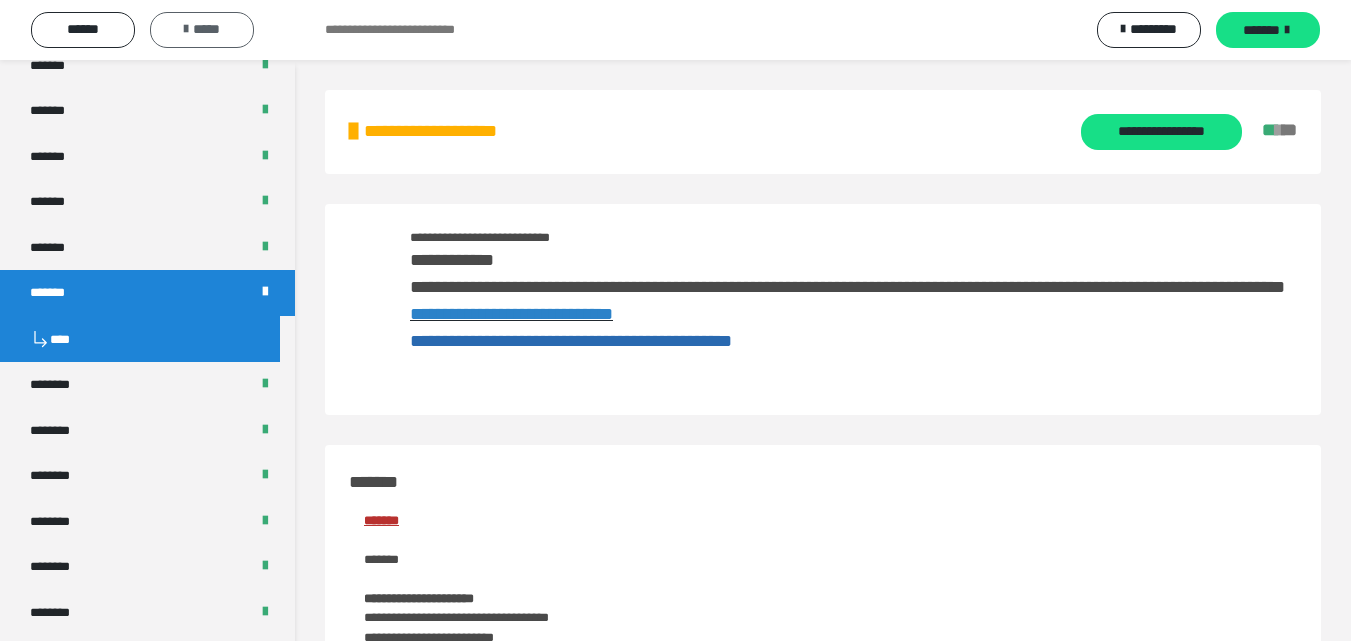 click on "*****" at bounding box center (202, 30) 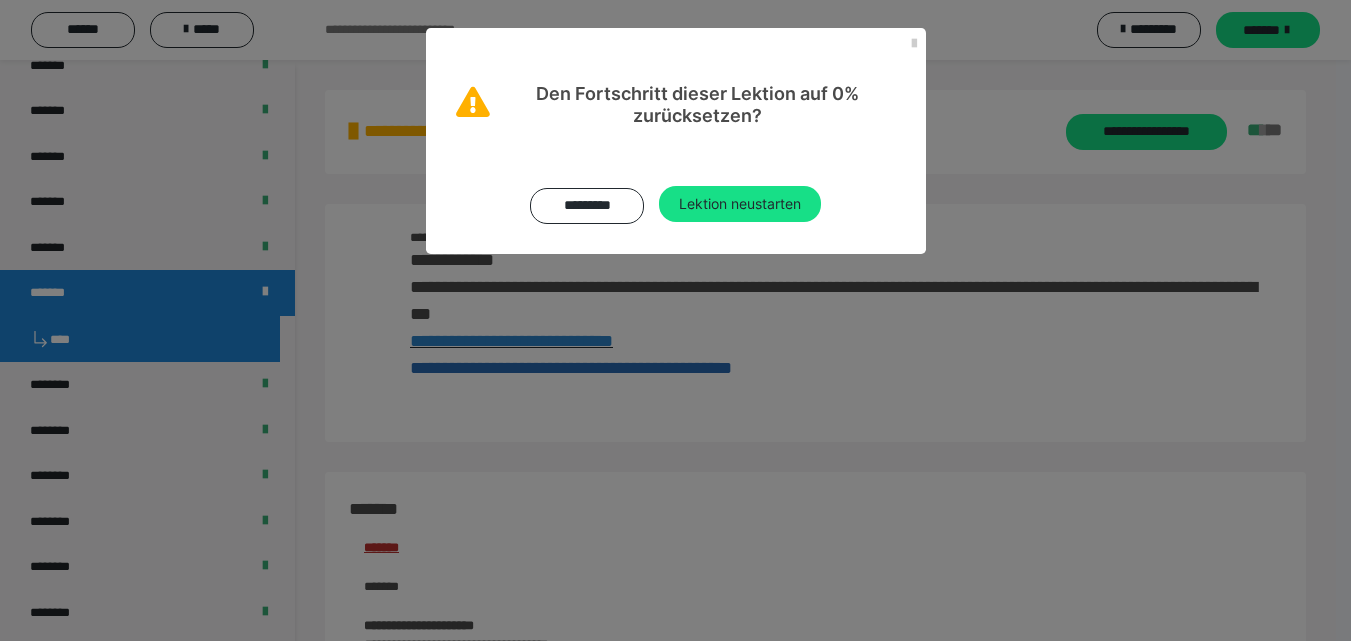 click on "********* Lektion neustarten" at bounding box center (676, 190) 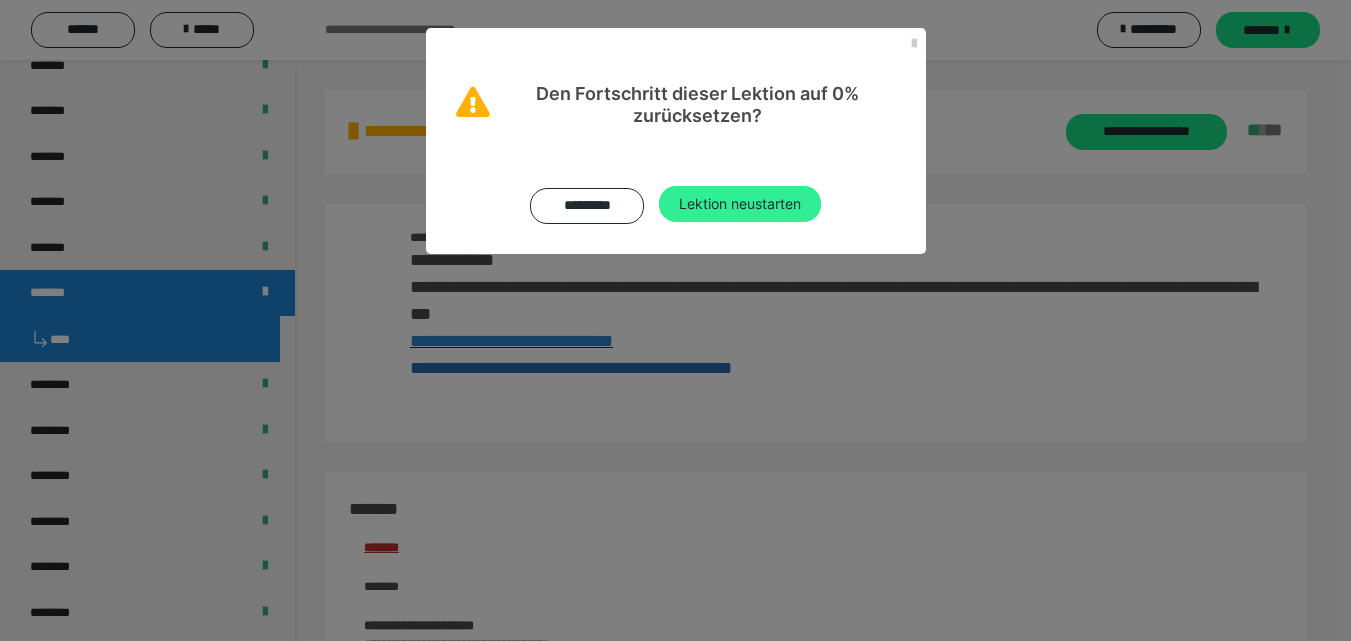 click on "Lektion neustarten" at bounding box center (740, 204) 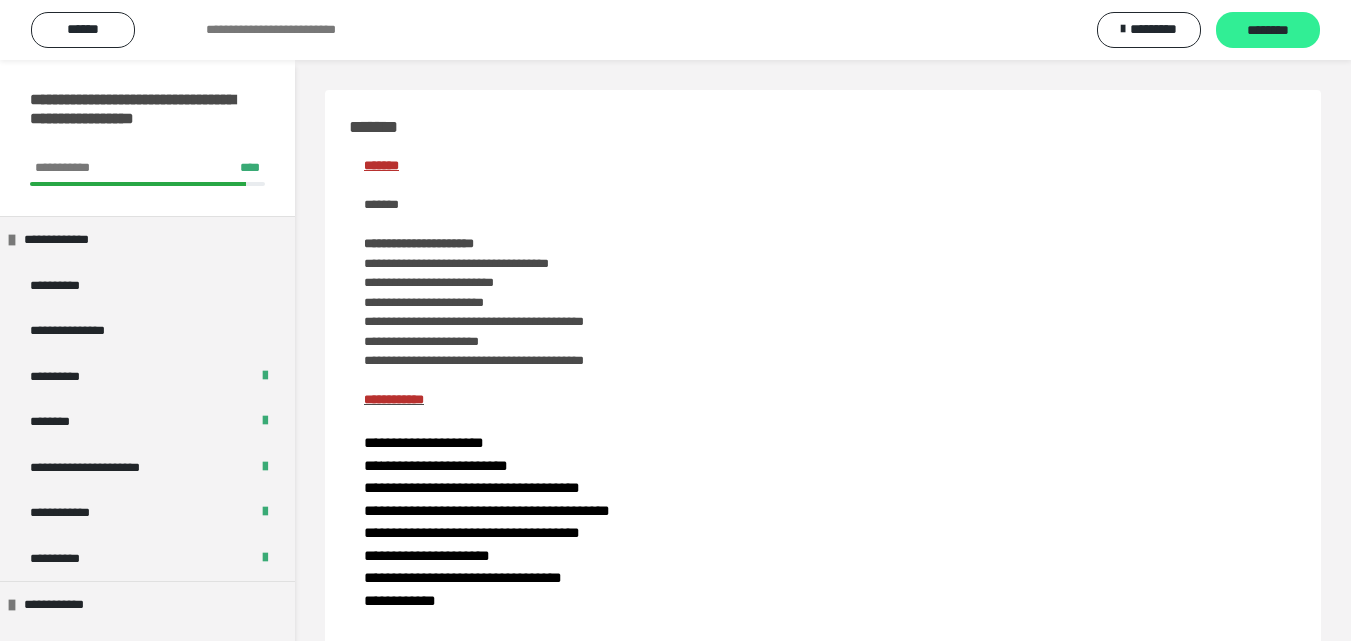 click on "********" at bounding box center (1268, 31) 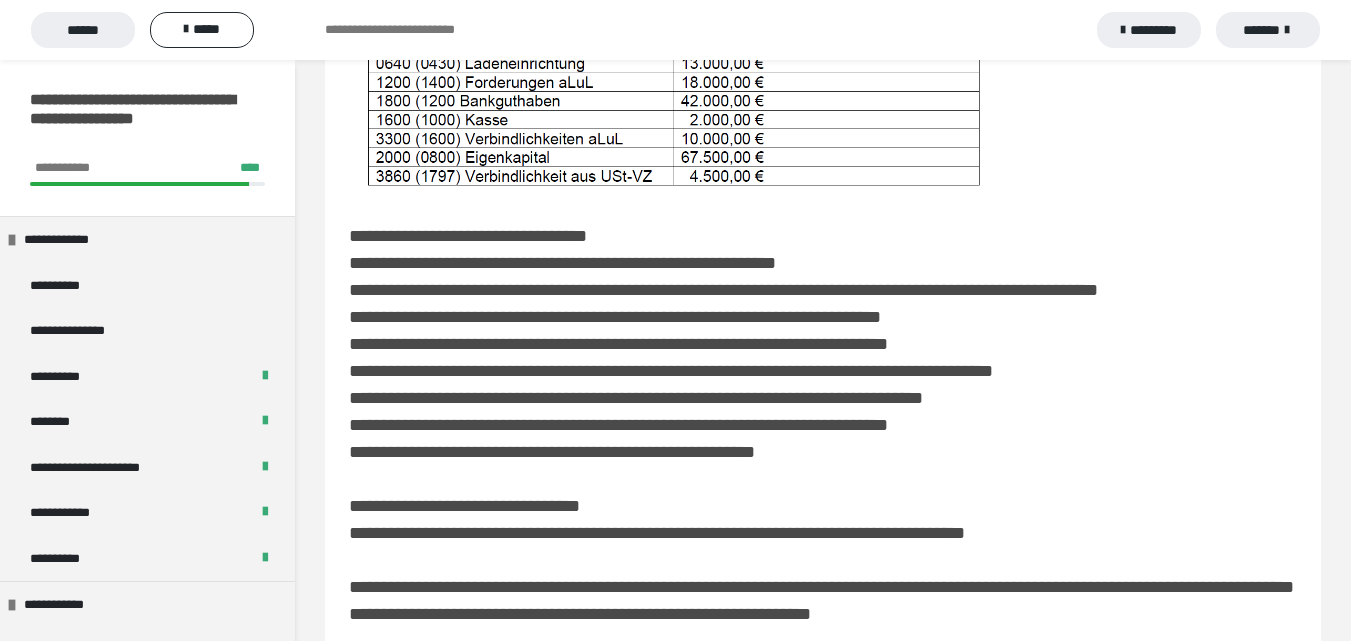 scroll, scrollTop: 290, scrollLeft: 0, axis: vertical 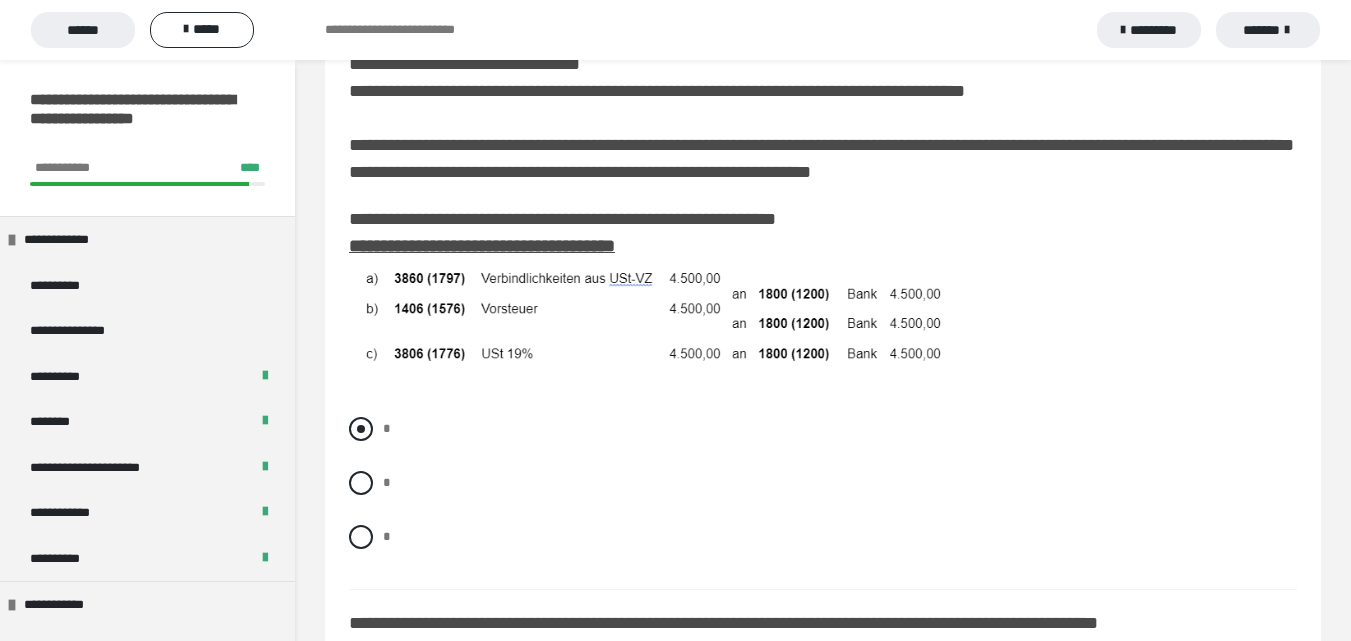 click at bounding box center (361, 429) 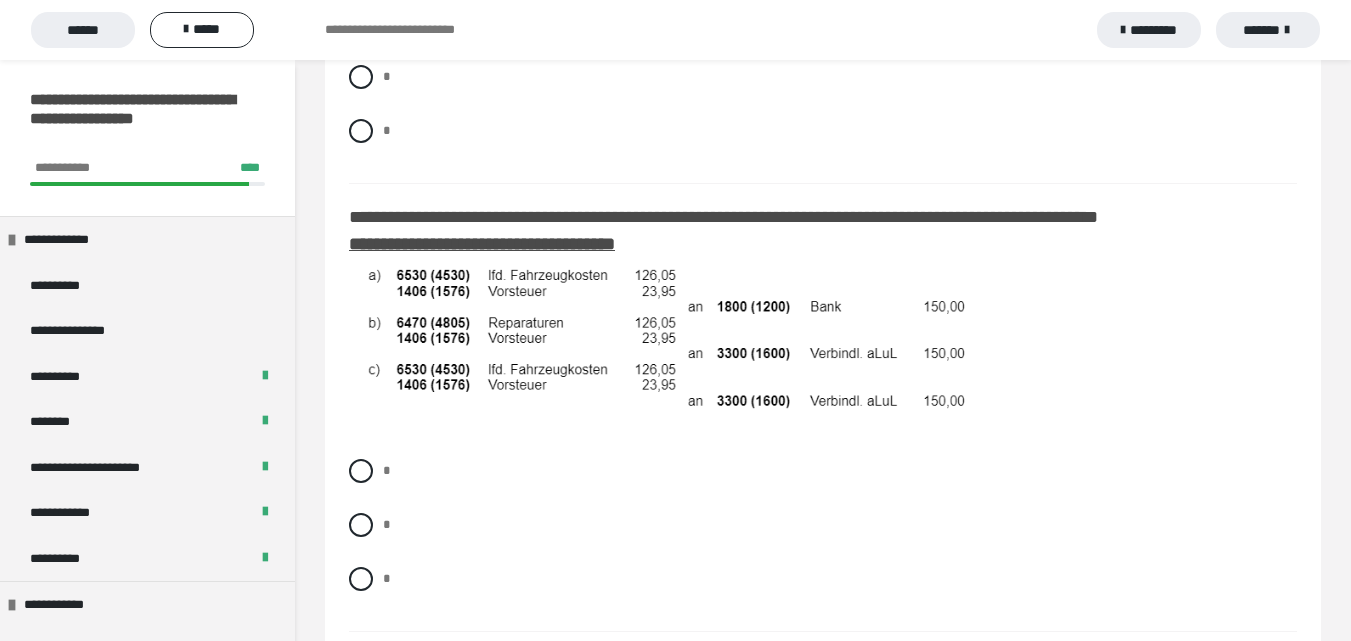 scroll, scrollTop: 1219, scrollLeft: 0, axis: vertical 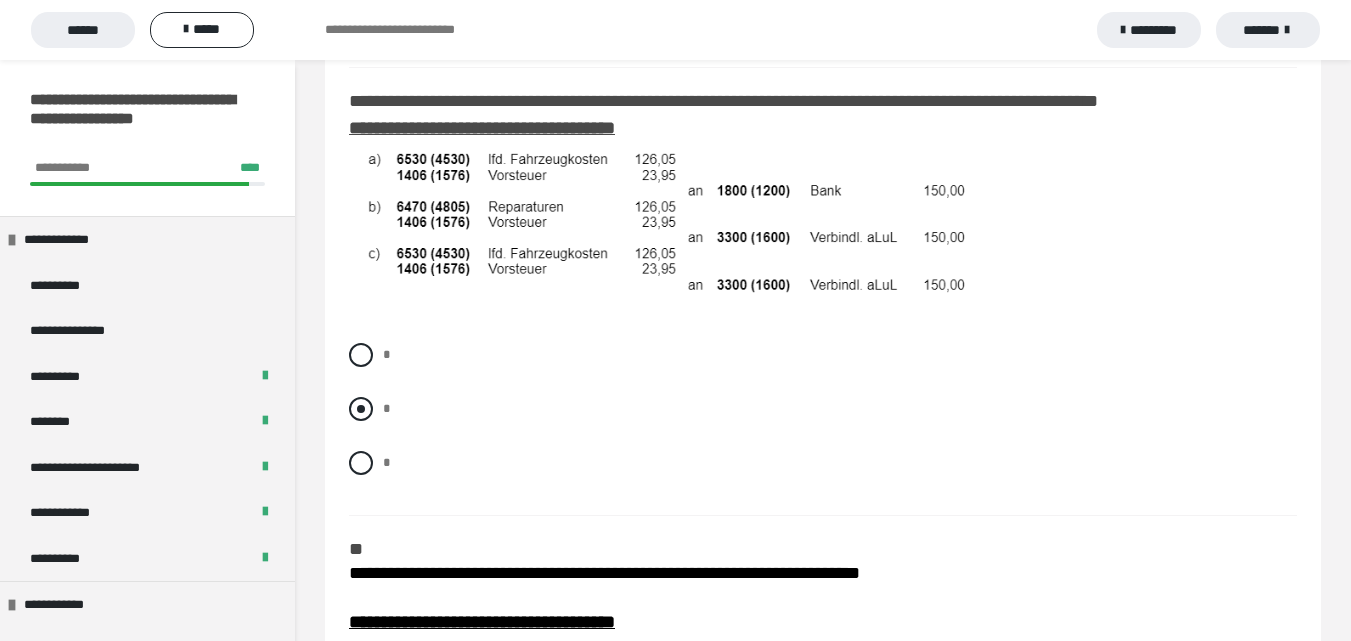 click at bounding box center (361, 409) 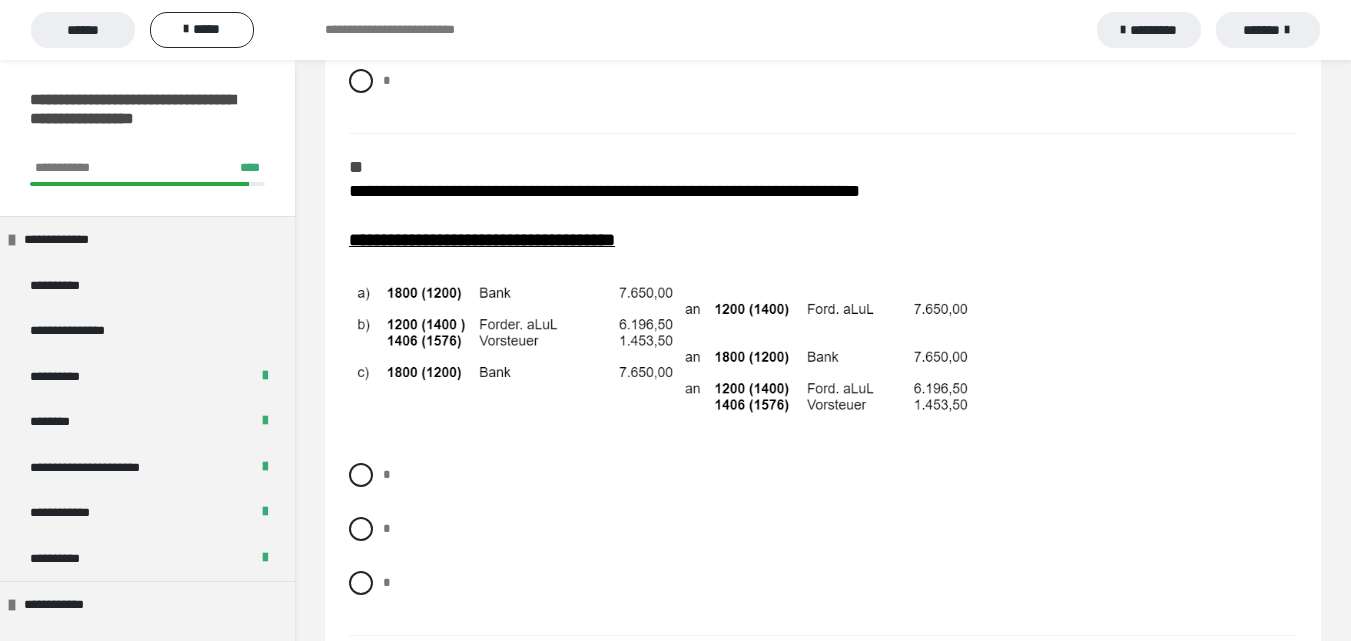 scroll, scrollTop: 1636, scrollLeft: 0, axis: vertical 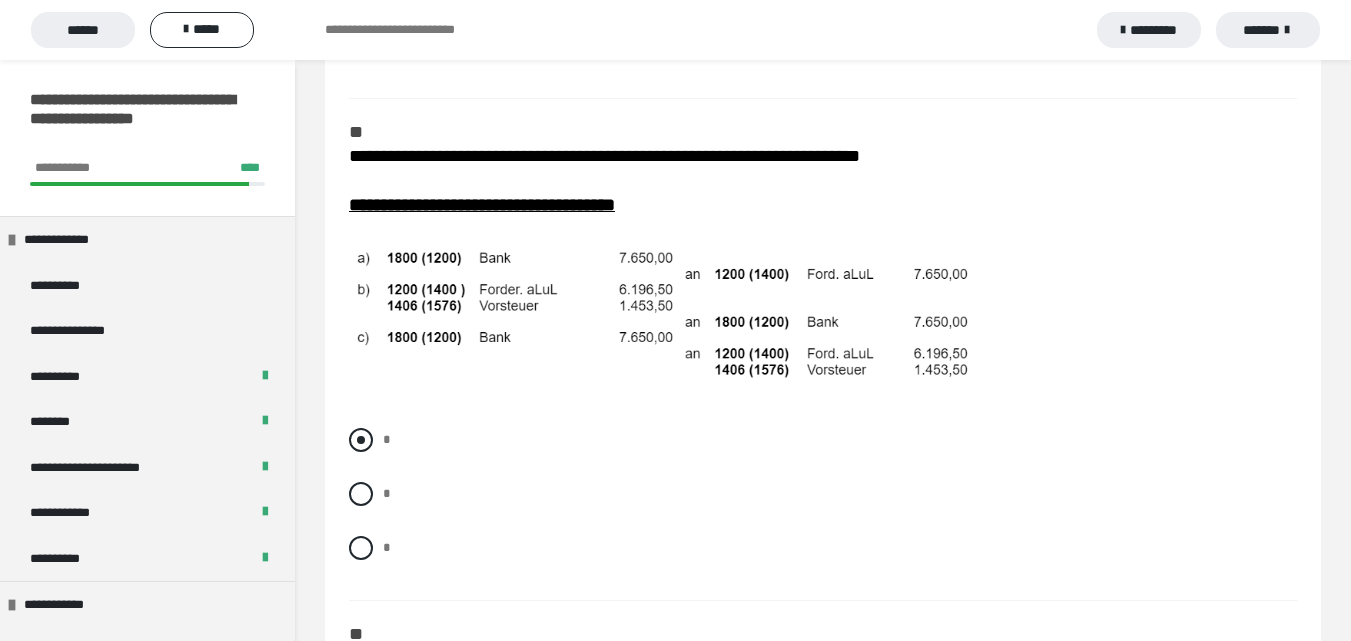 click at bounding box center [361, 440] 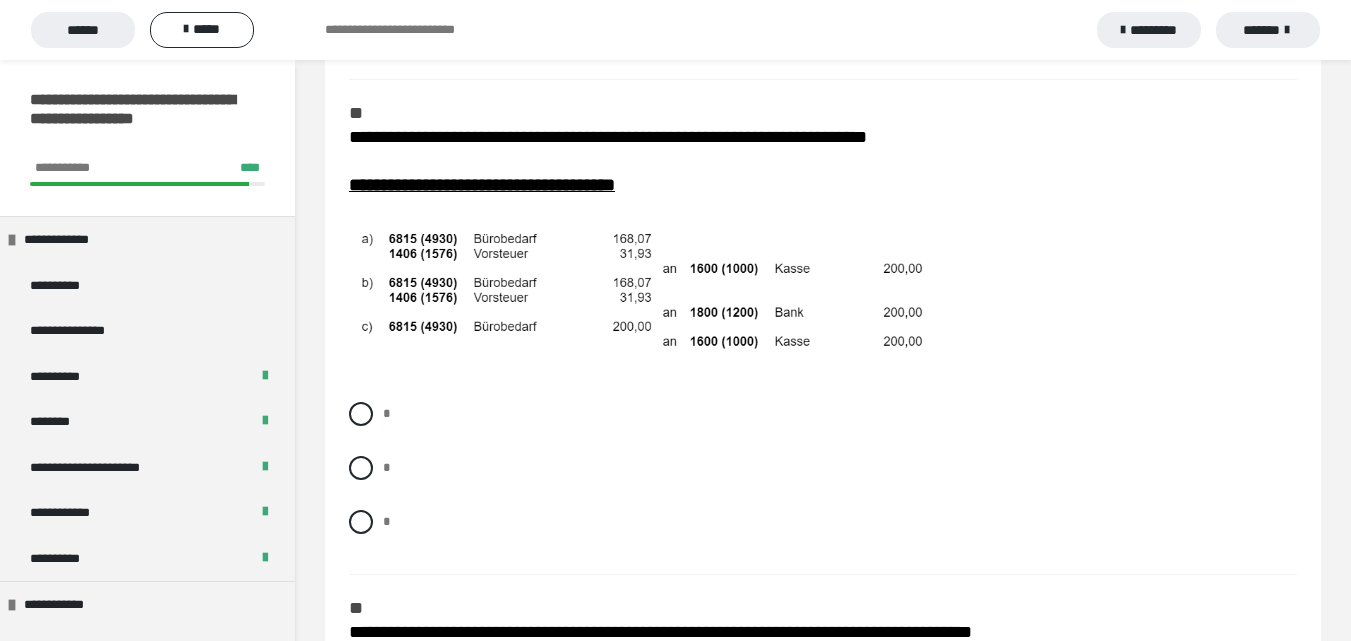 scroll, scrollTop: 2204, scrollLeft: 0, axis: vertical 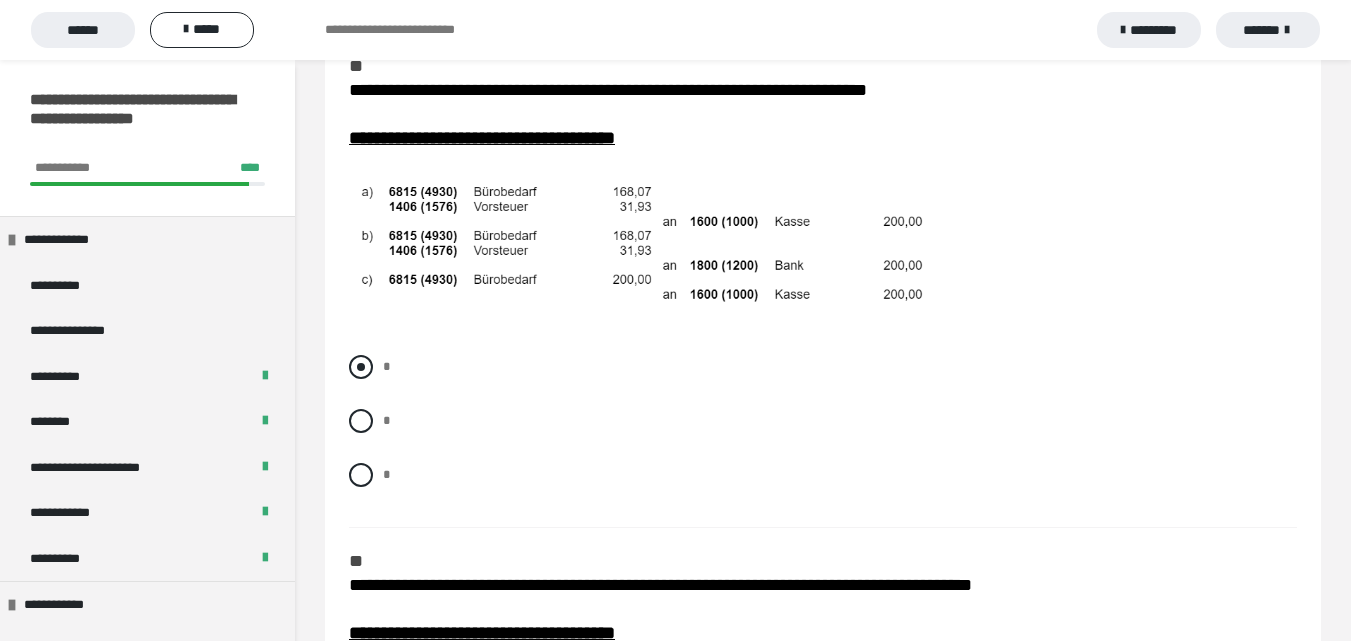 click at bounding box center [361, 367] 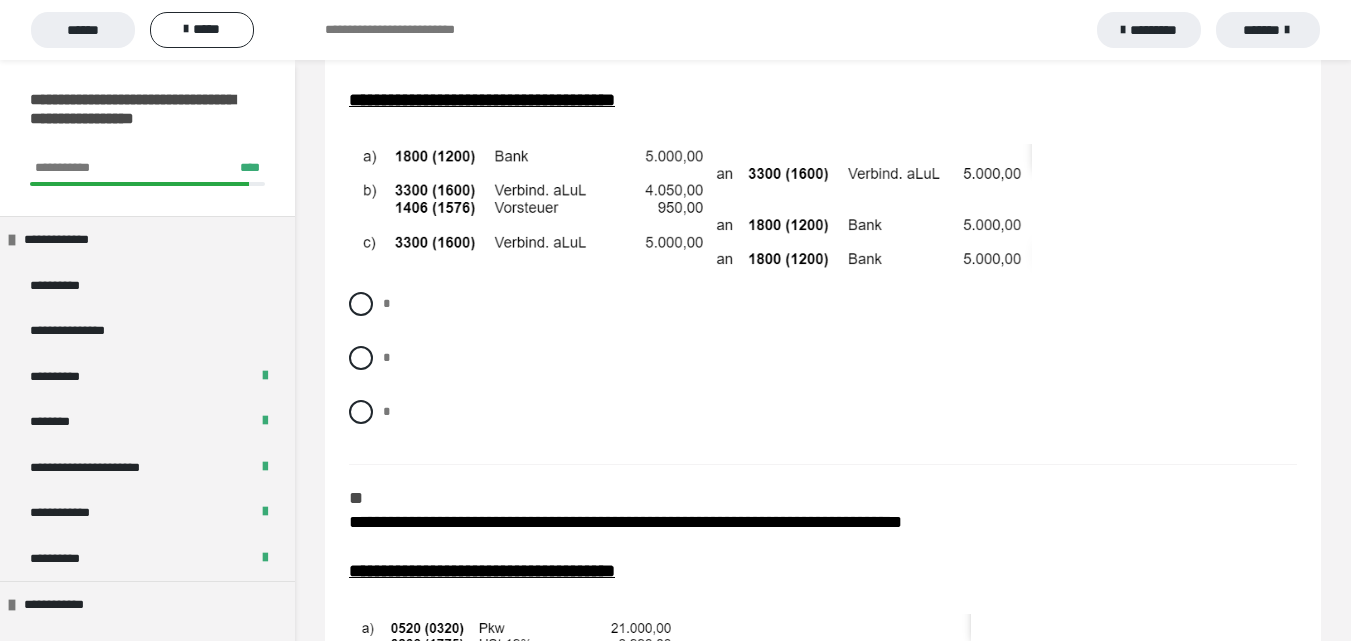 scroll, scrollTop: 2760, scrollLeft: 0, axis: vertical 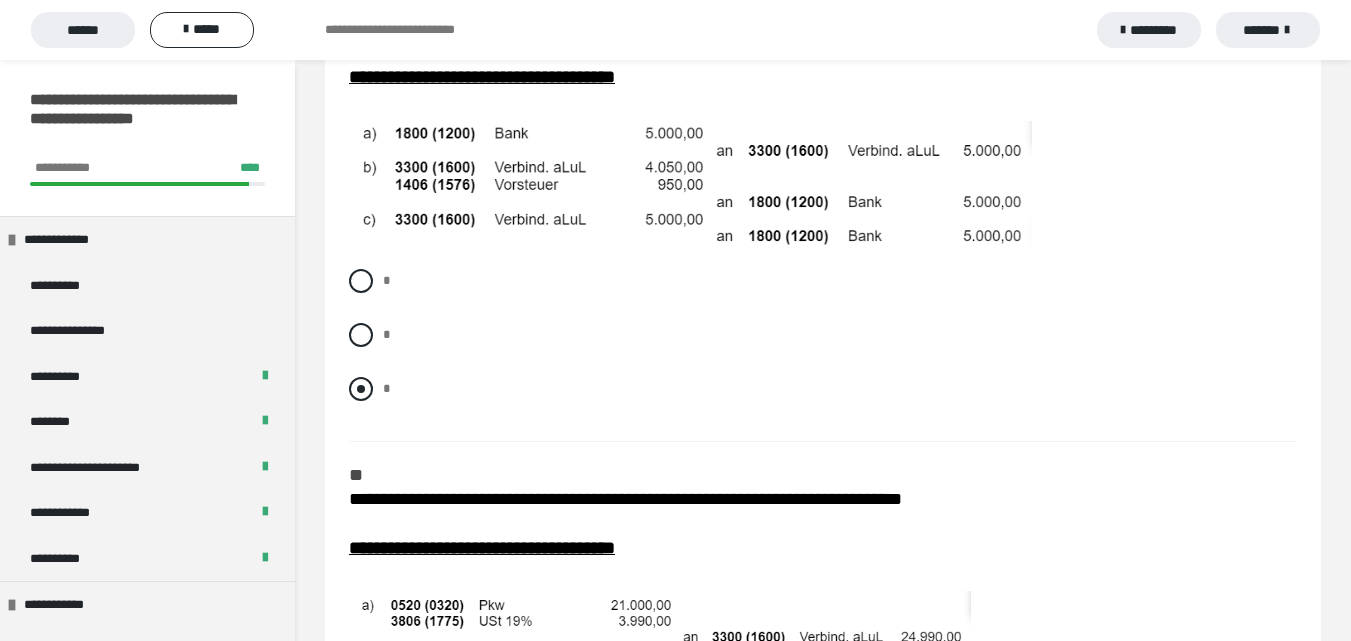 click at bounding box center (361, 389) 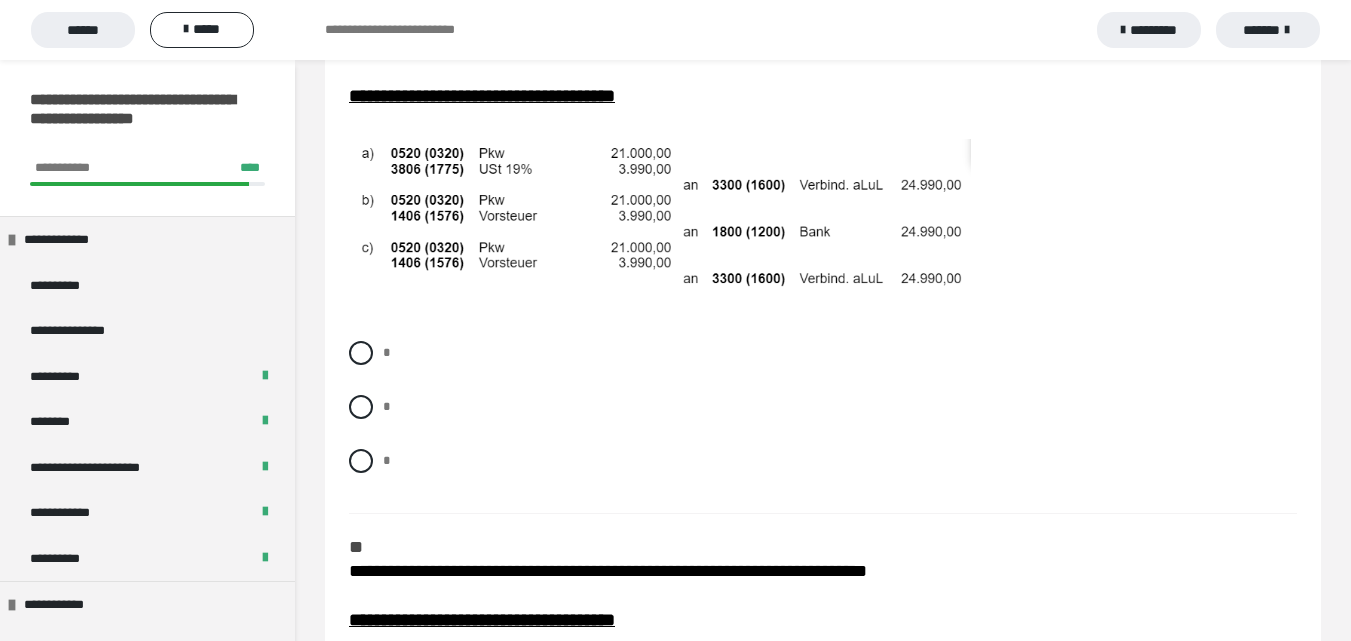 scroll, scrollTop: 3224, scrollLeft: 0, axis: vertical 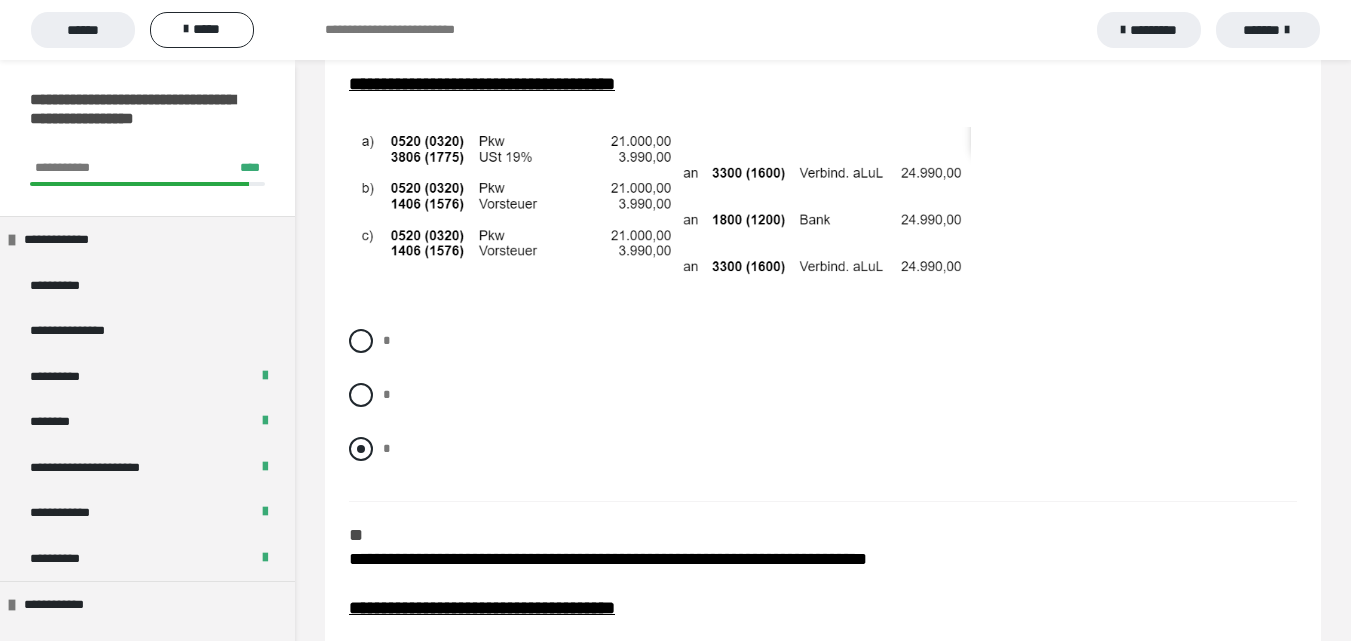 click at bounding box center (361, 449) 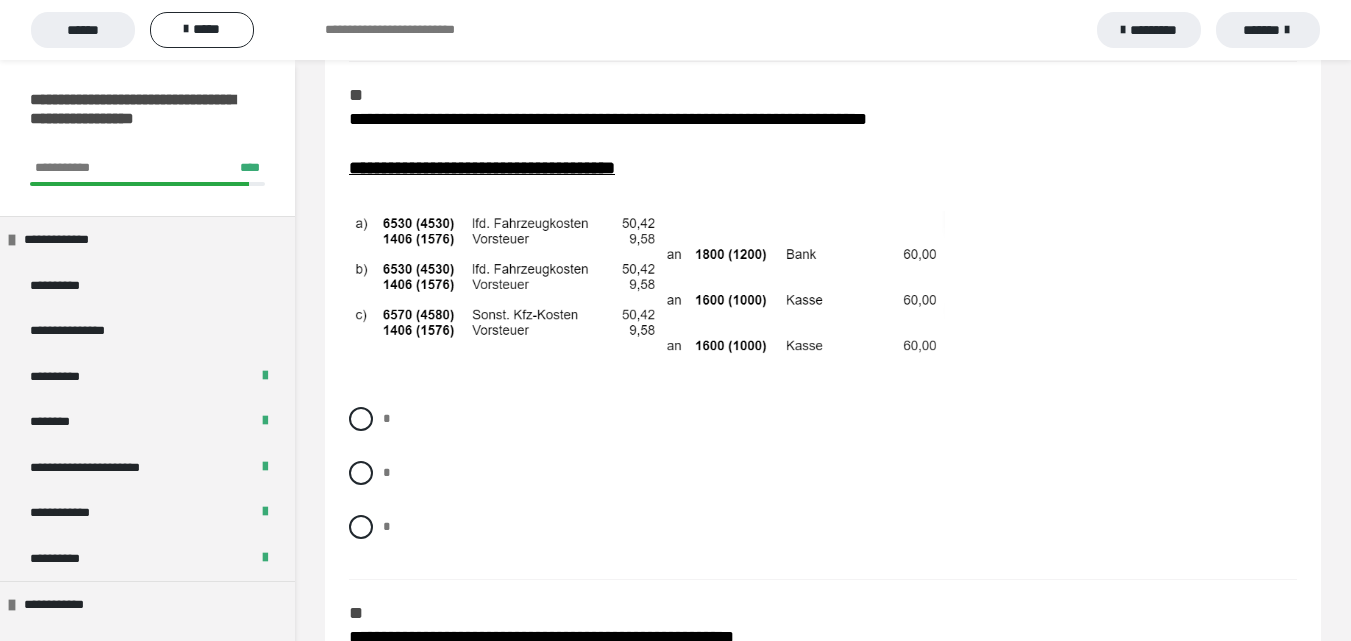 scroll, scrollTop: 3722, scrollLeft: 0, axis: vertical 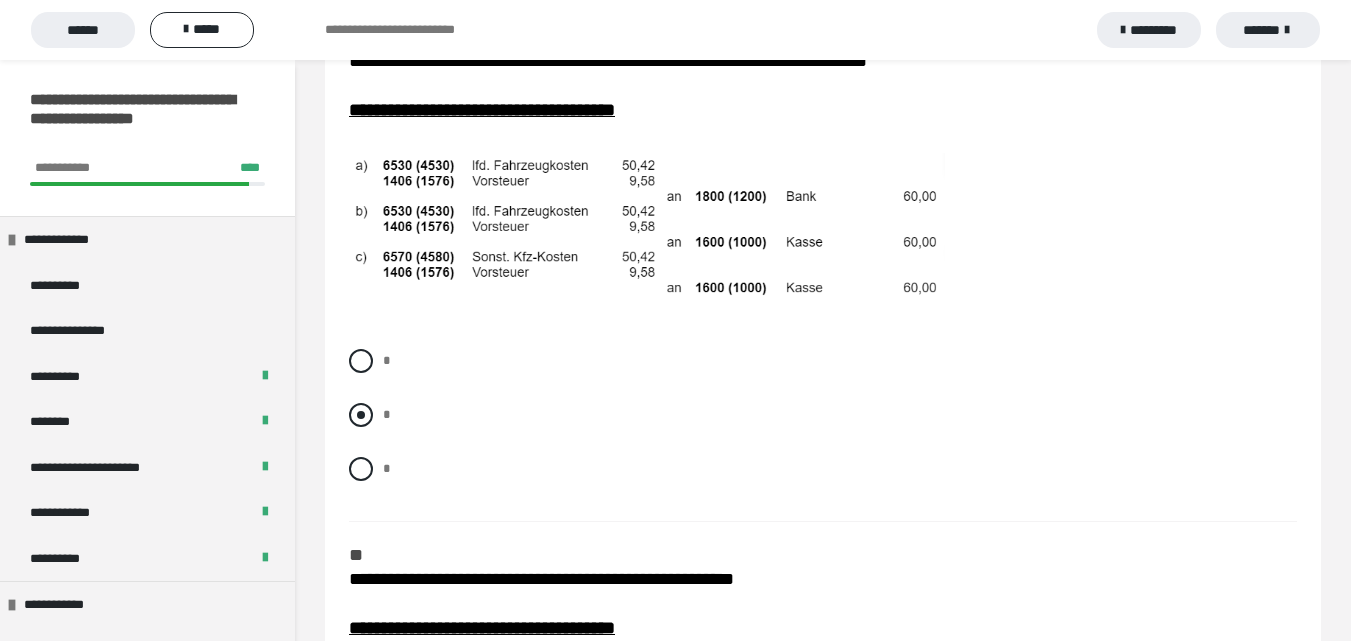 click at bounding box center (361, 415) 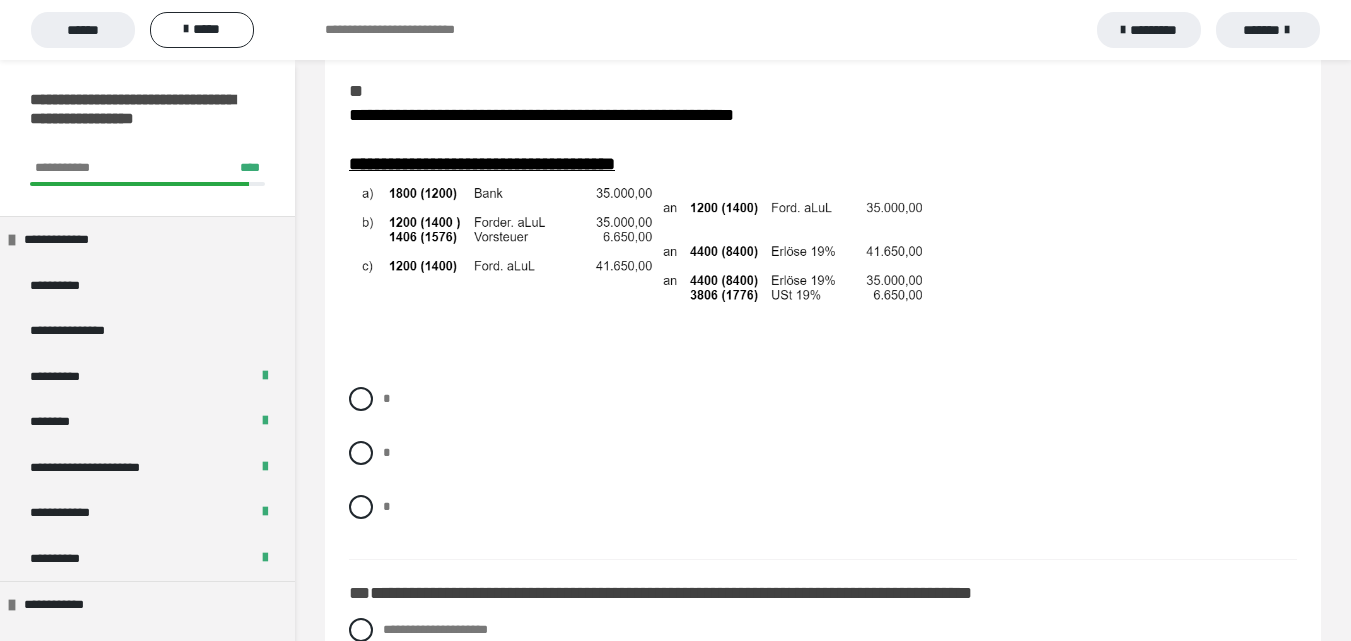 scroll, scrollTop: 4244, scrollLeft: 0, axis: vertical 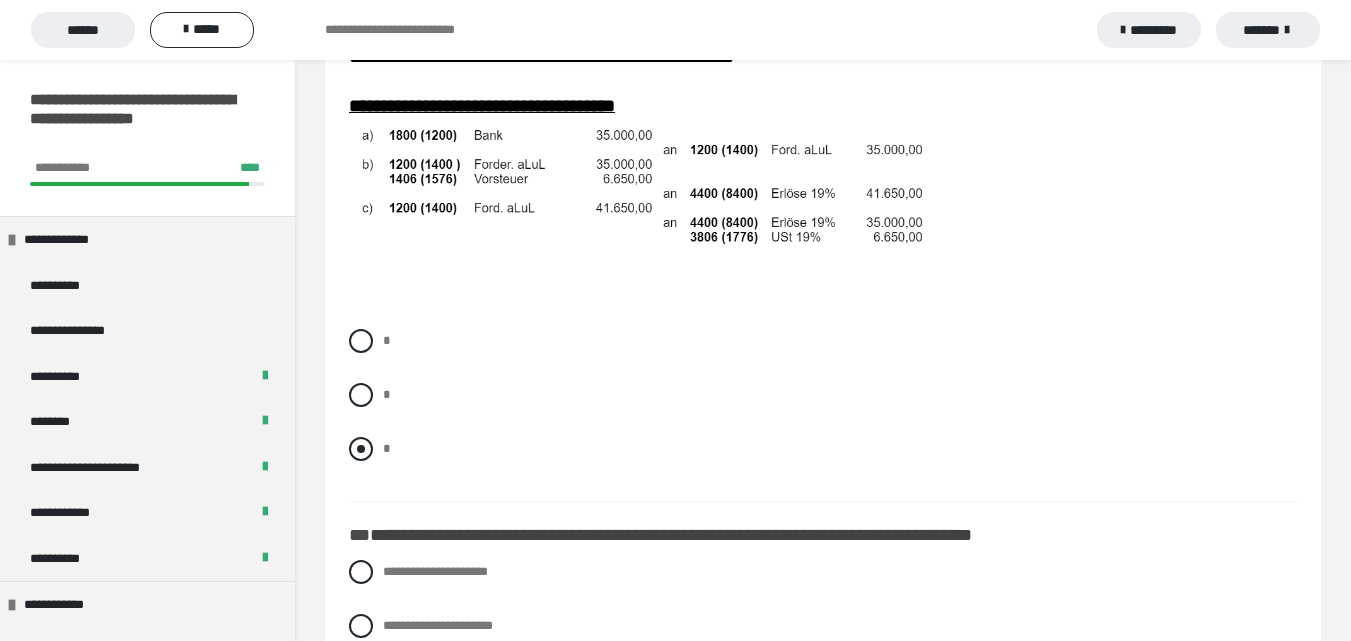 click at bounding box center [361, 449] 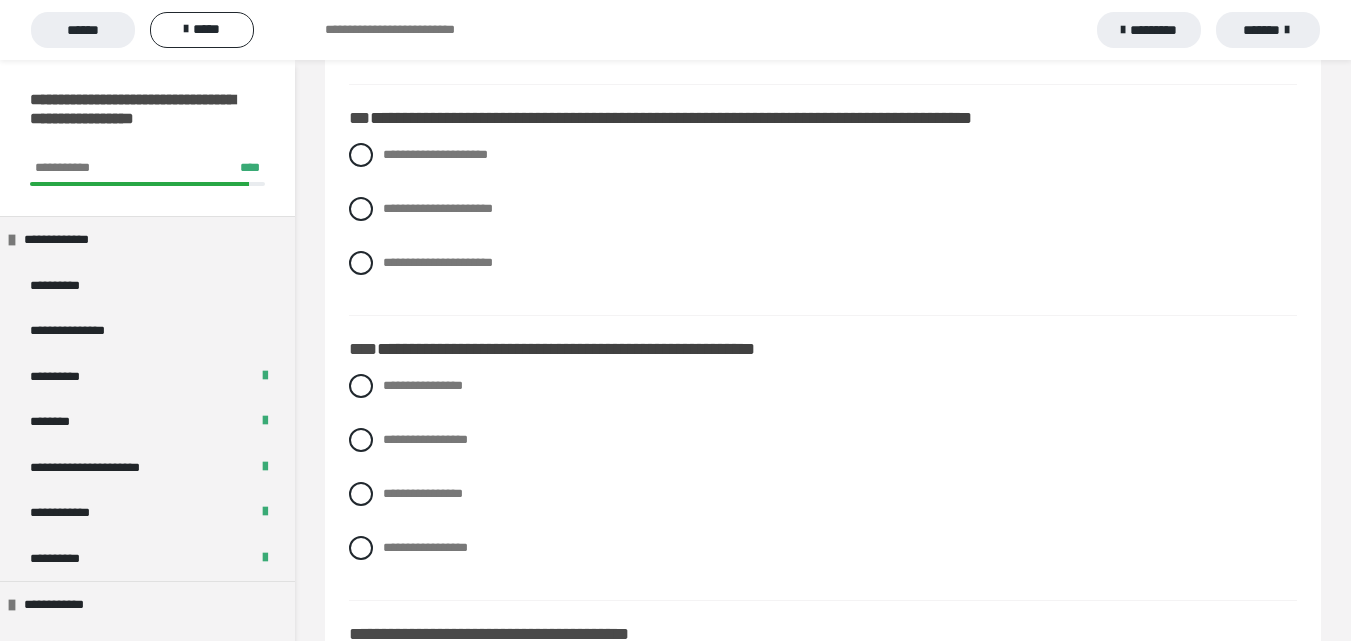 scroll, scrollTop: 4696, scrollLeft: 0, axis: vertical 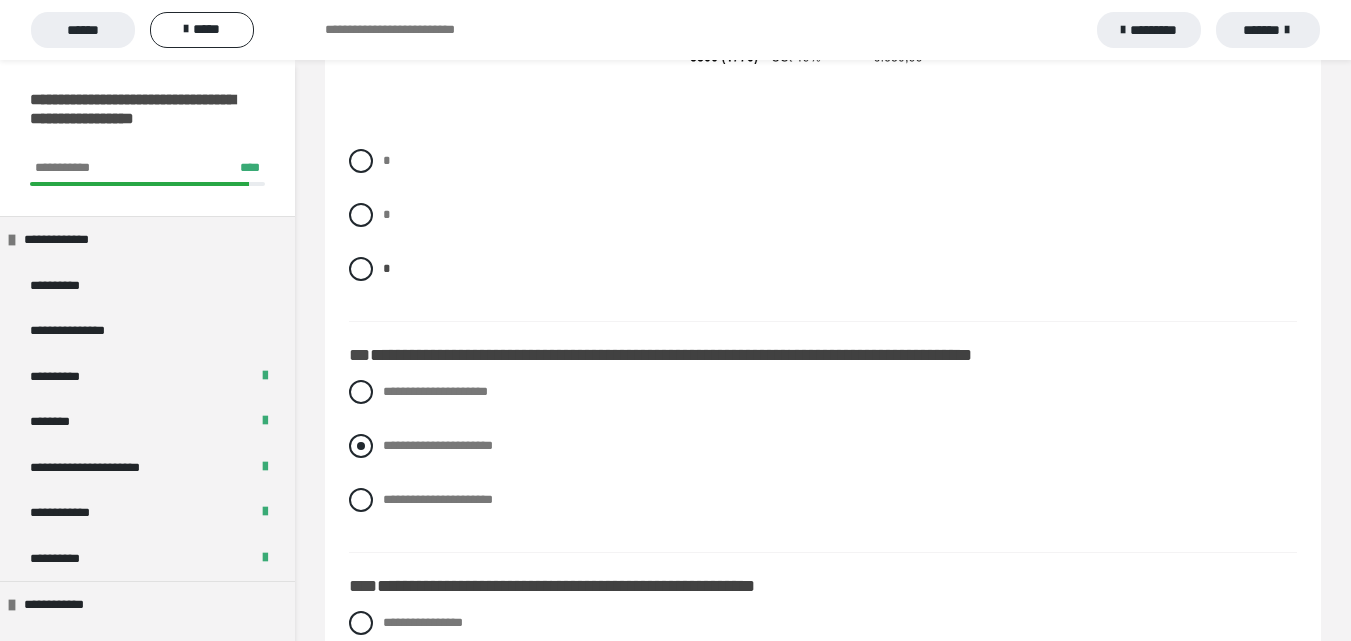 click on "**********" at bounding box center (823, 446) 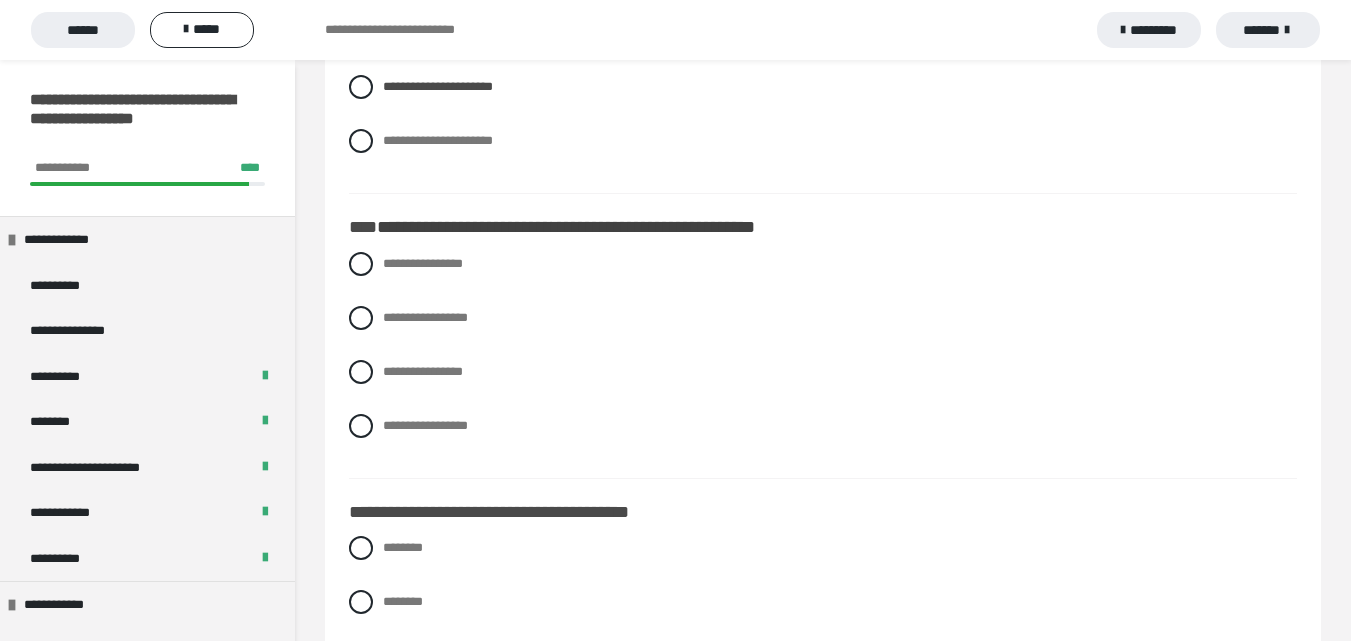 scroll, scrollTop: 4807, scrollLeft: 0, axis: vertical 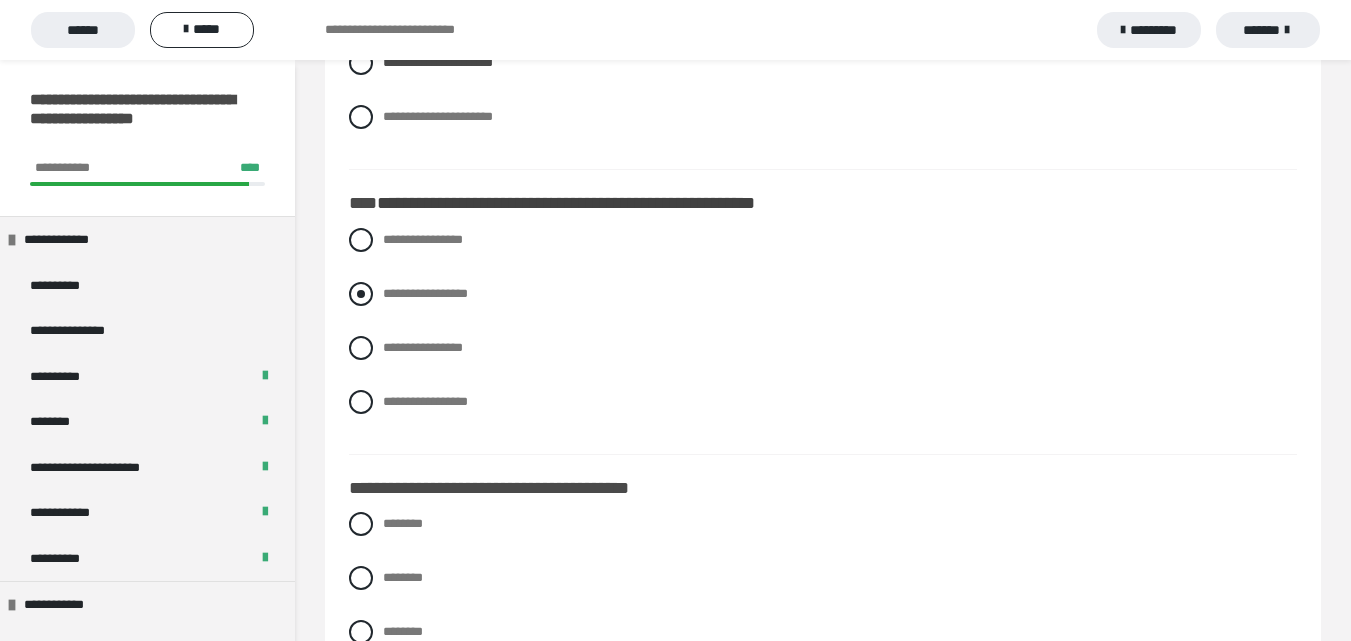 click at bounding box center [361, 294] 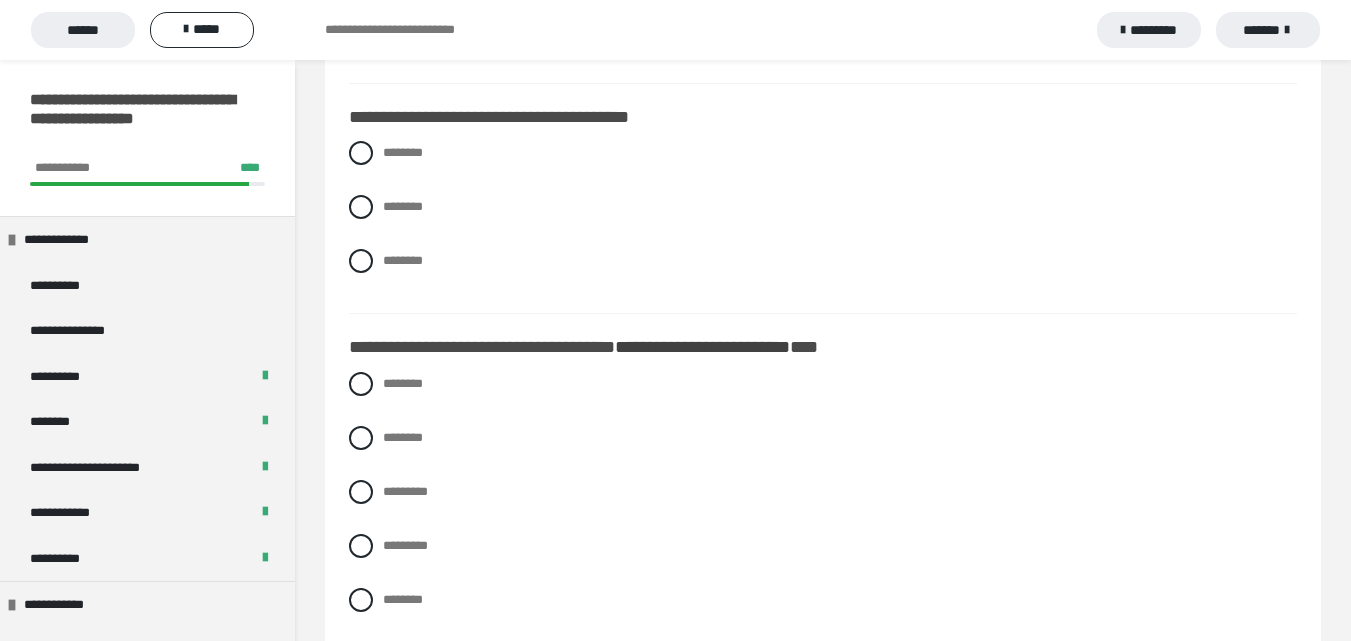 scroll, scrollTop: 5189, scrollLeft: 0, axis: vertical 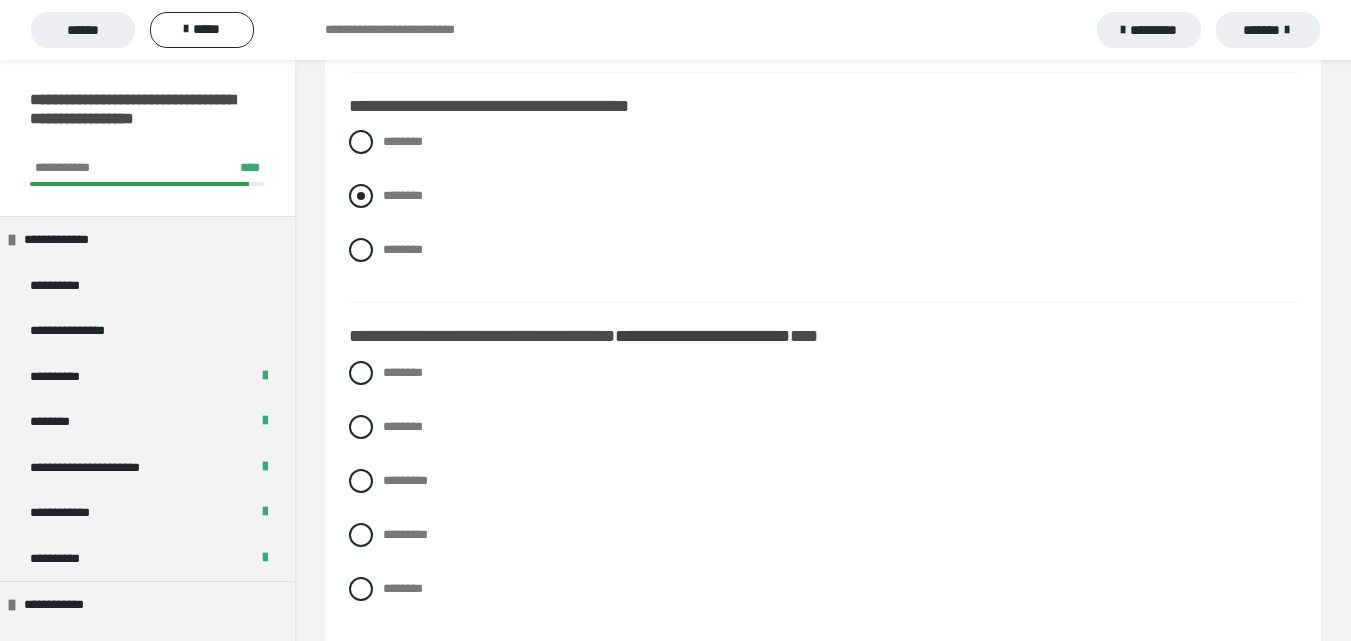 click at bounding box center (361, 196) 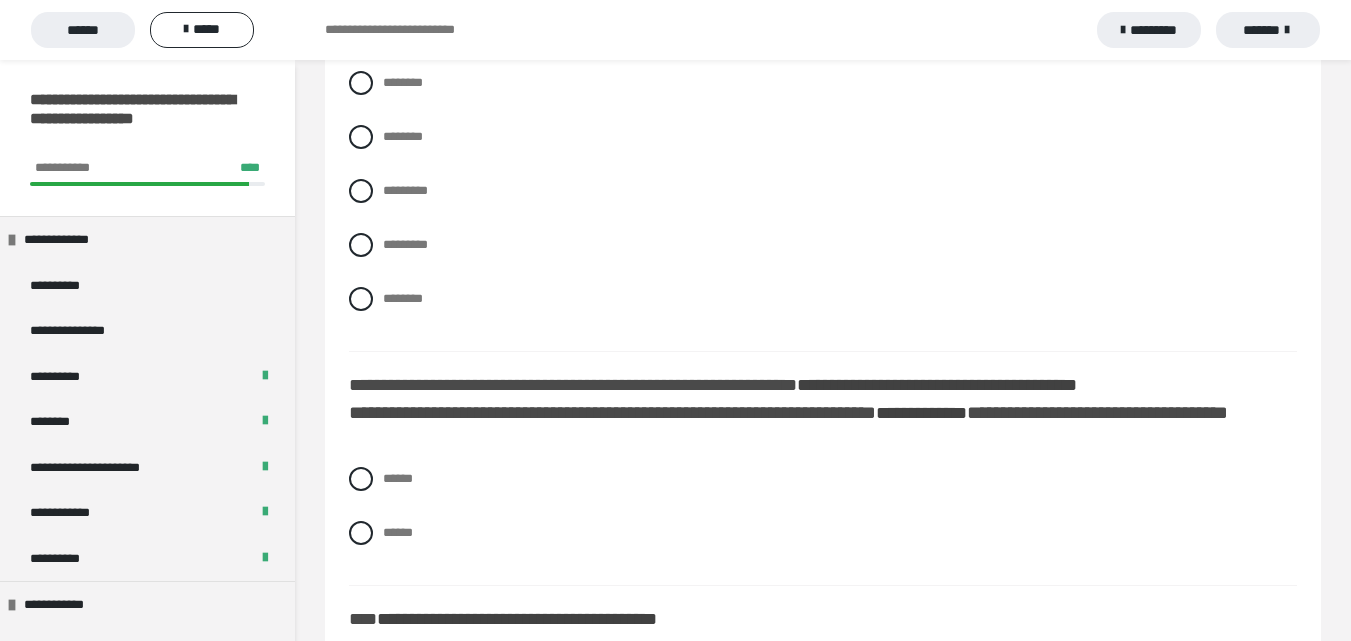 scroll, scrollTop: 5398, scrollLeft: 0, axis: vertical 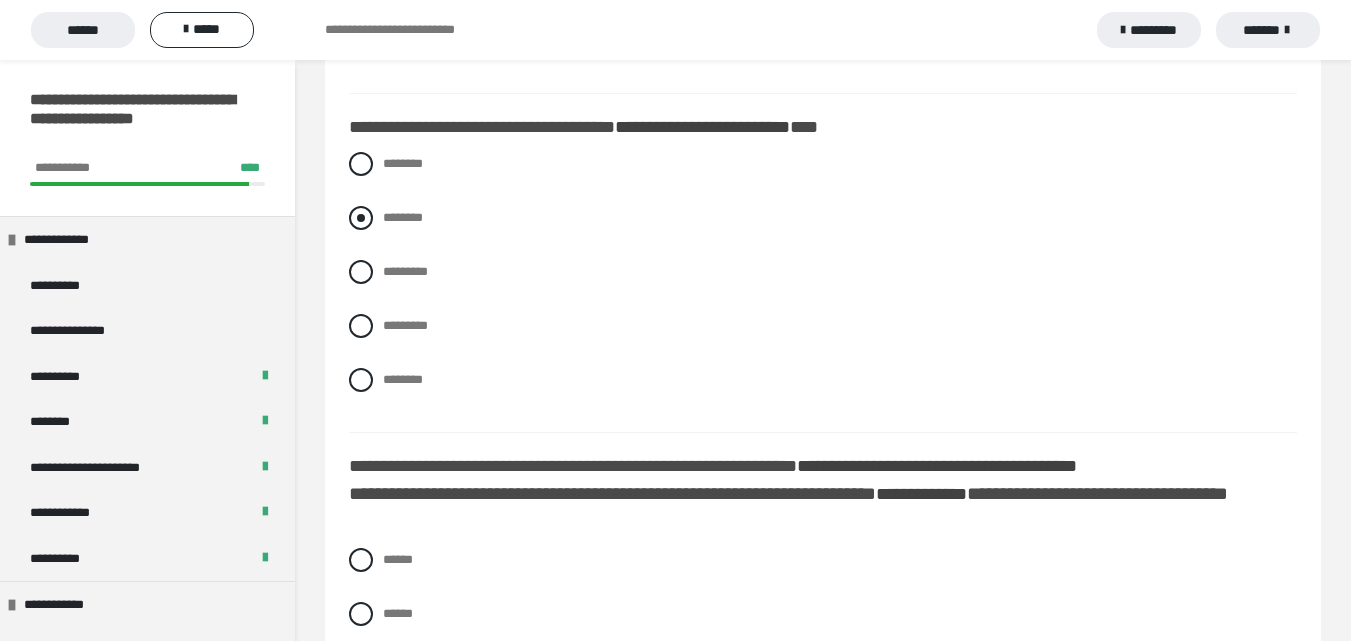 click at bounding box center (361, 218) 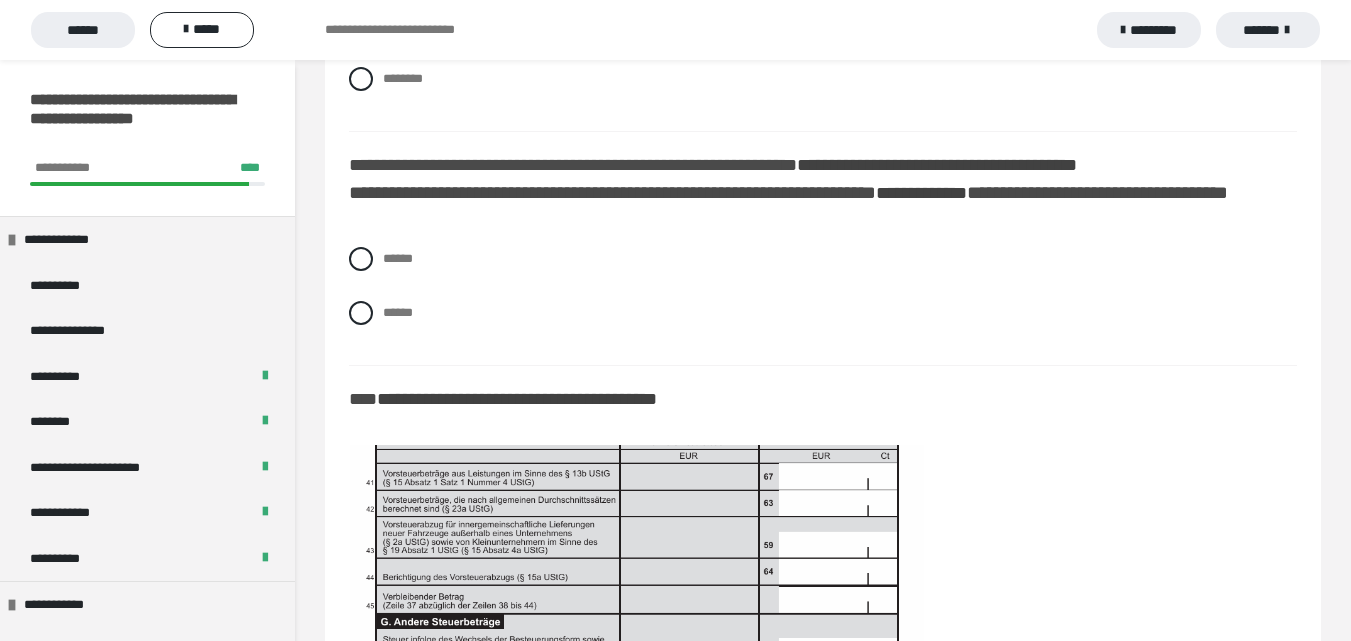 scroll, scrollTop: 5803, scrollLeft: 0, axis: vertical 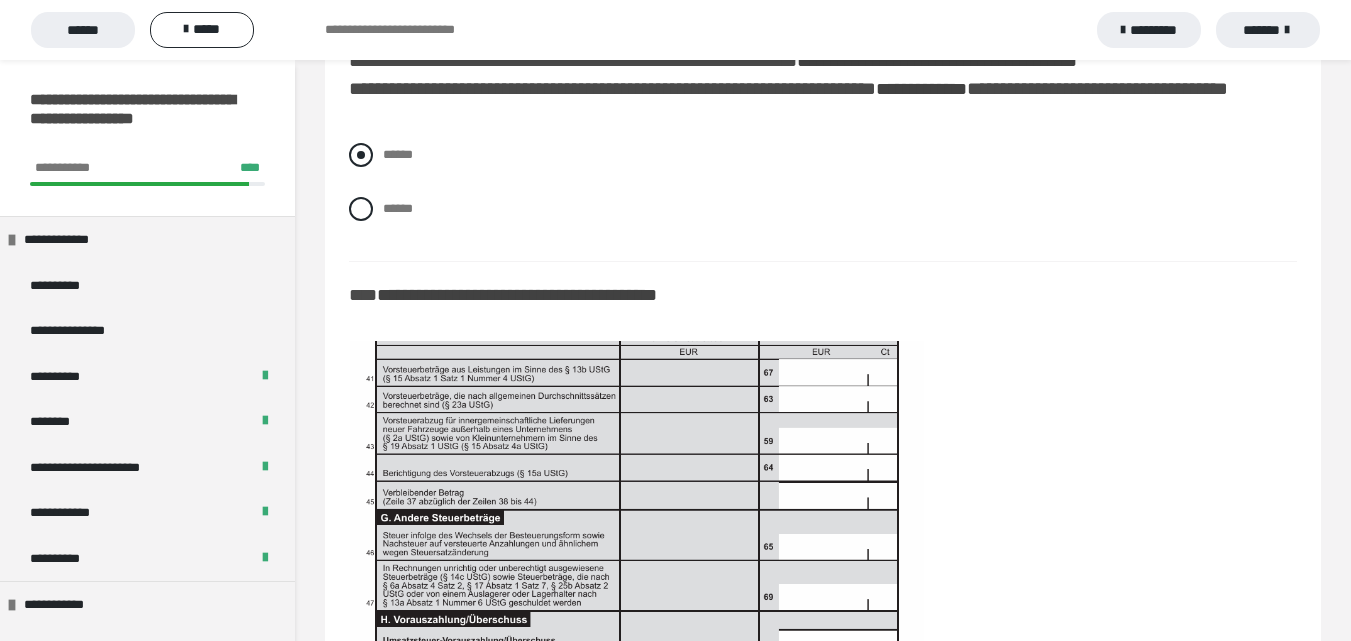 click at bounding box center [361, 155] 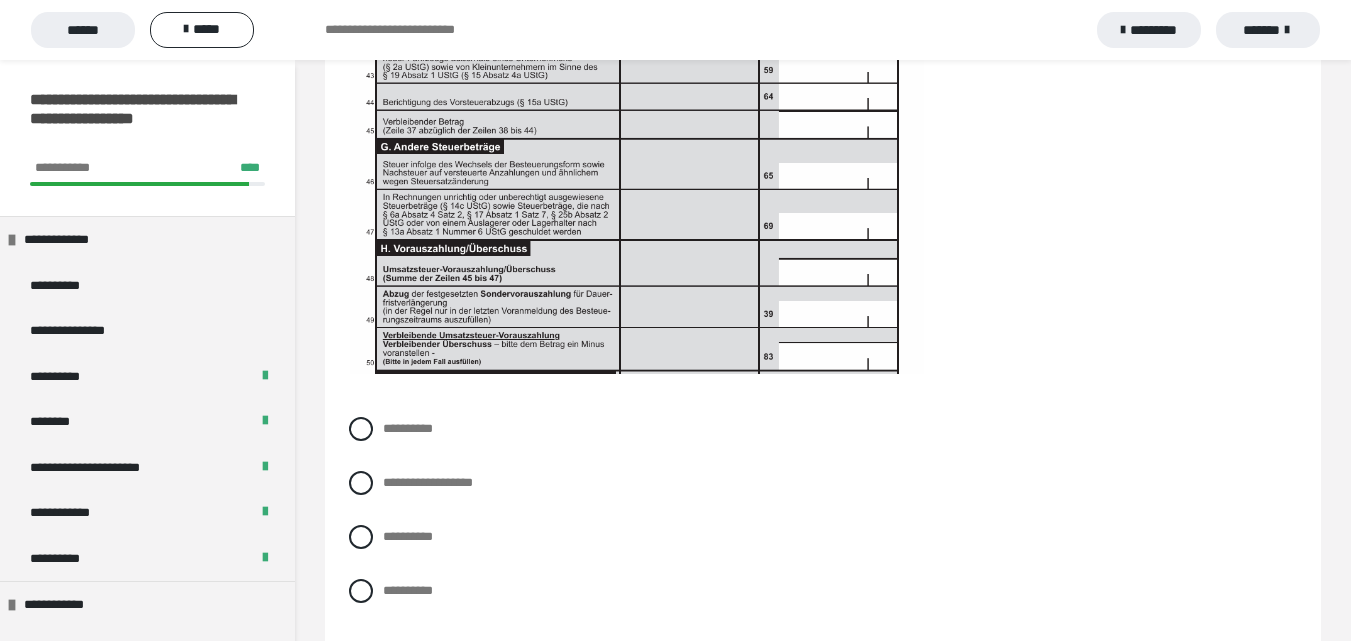 scroll, scrollTop: 6209, scrollLeft: 0, axis: vertical 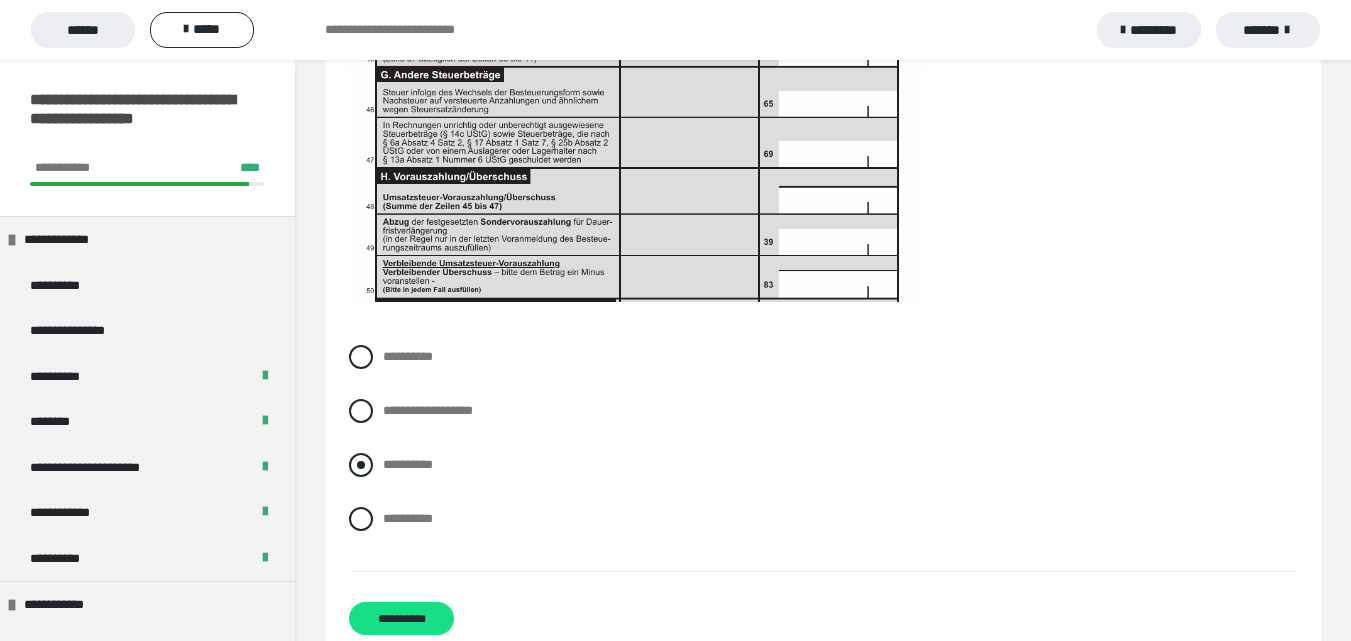 click at bounding box center (361, 465) 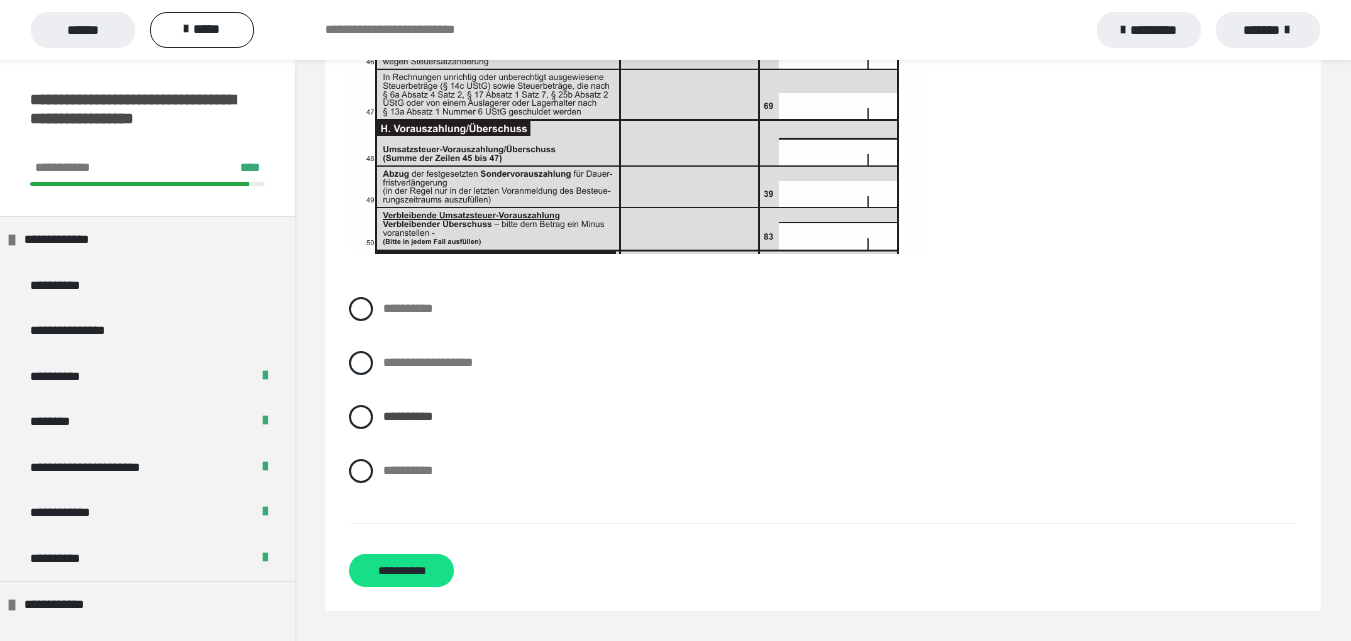 scroll, scrollTop: 6375, scrollLeft: 0, axis: vertical 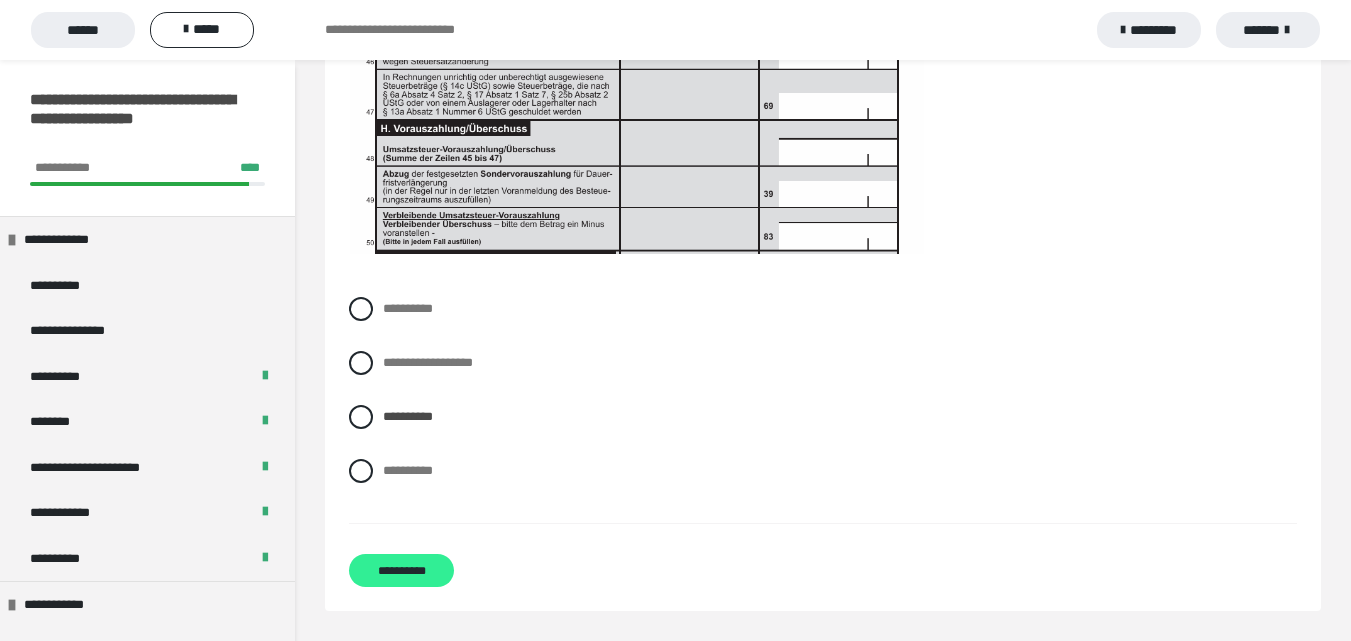click on "**********" at bounding box center (401, 570) 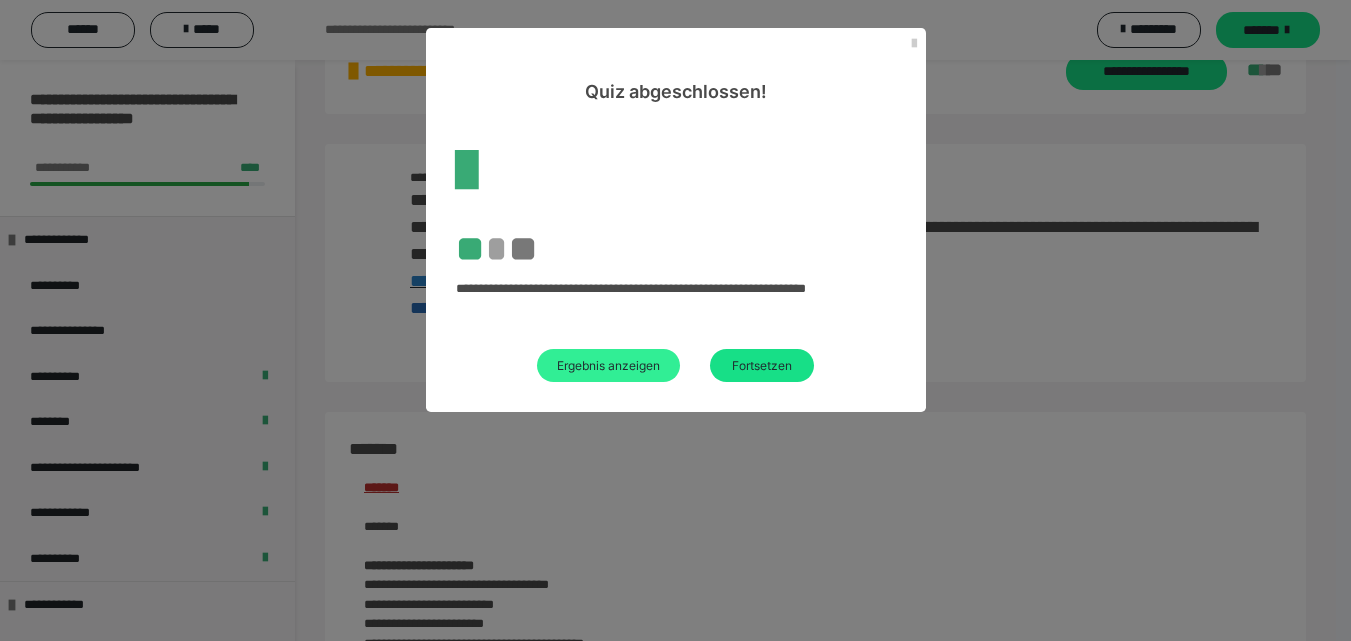 scroll, scrollTop: 2799, scrollLeft: 0, axis: vertical 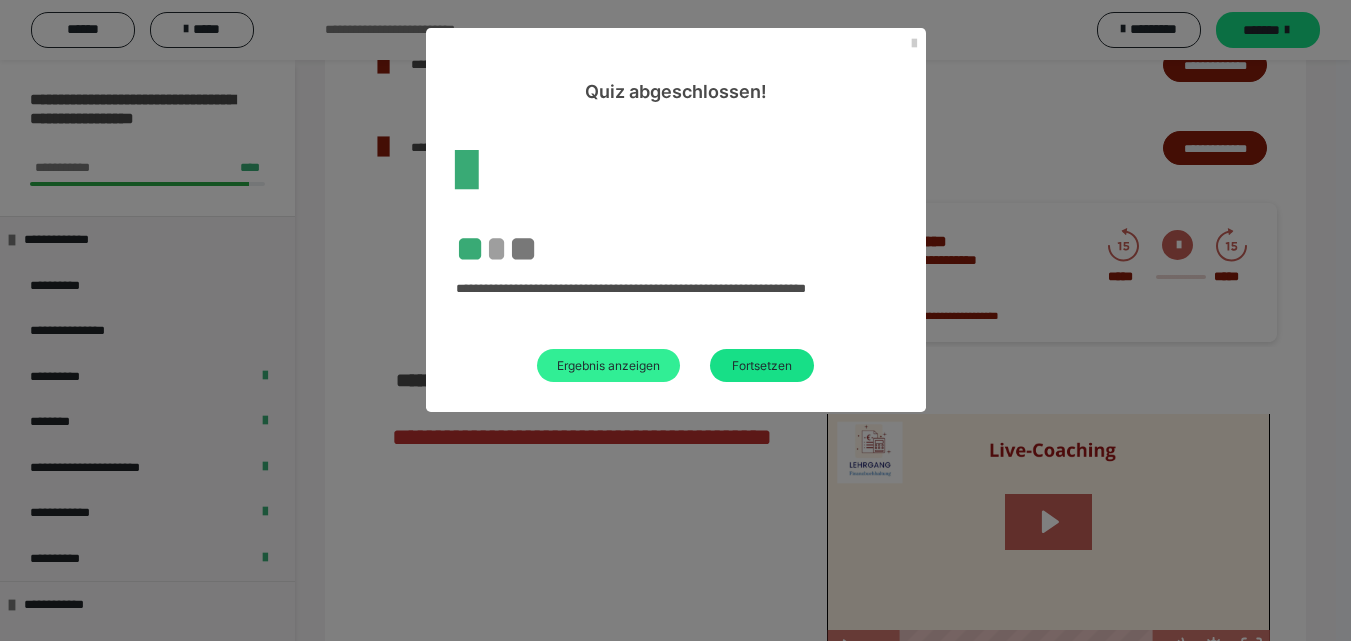 click on "Ergebnis anzeigen" at bounding box center (608, 365) 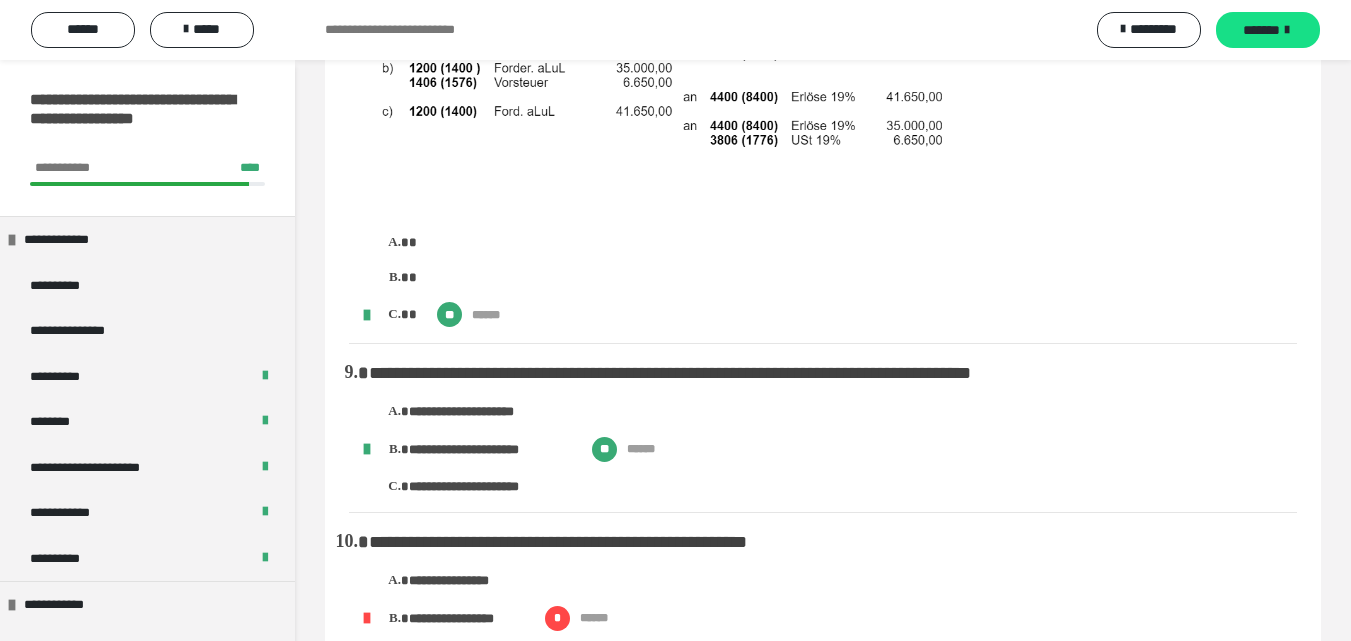 scroll, scrollTop: 3500, scrollLeft: 0, axis: vertical 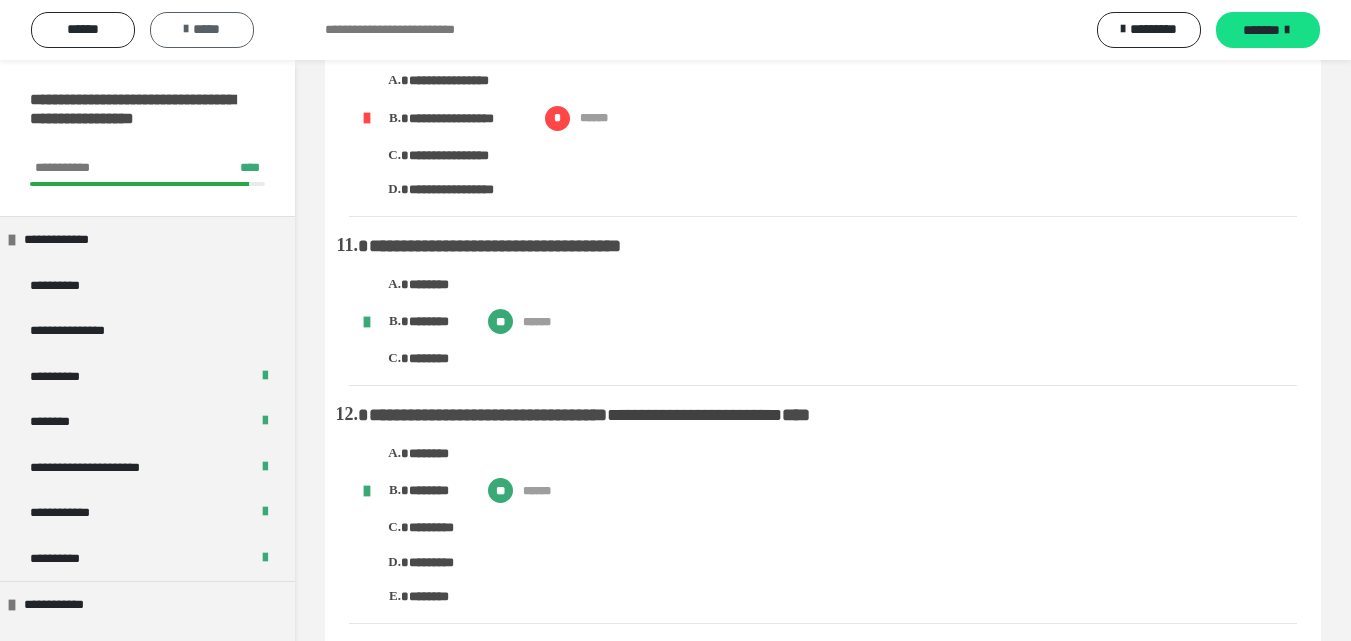 click on "*****" at bounding box center (202, 30) 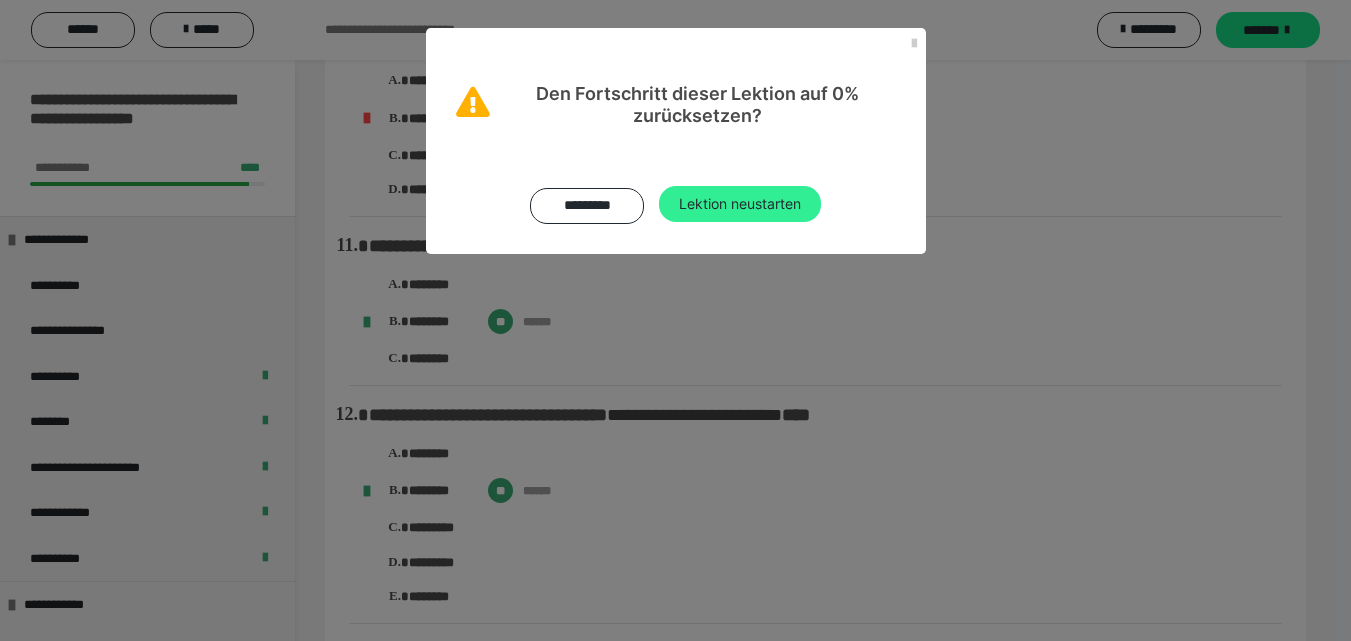 click on "Lektion neustarten" at bounding box center (740, 204) 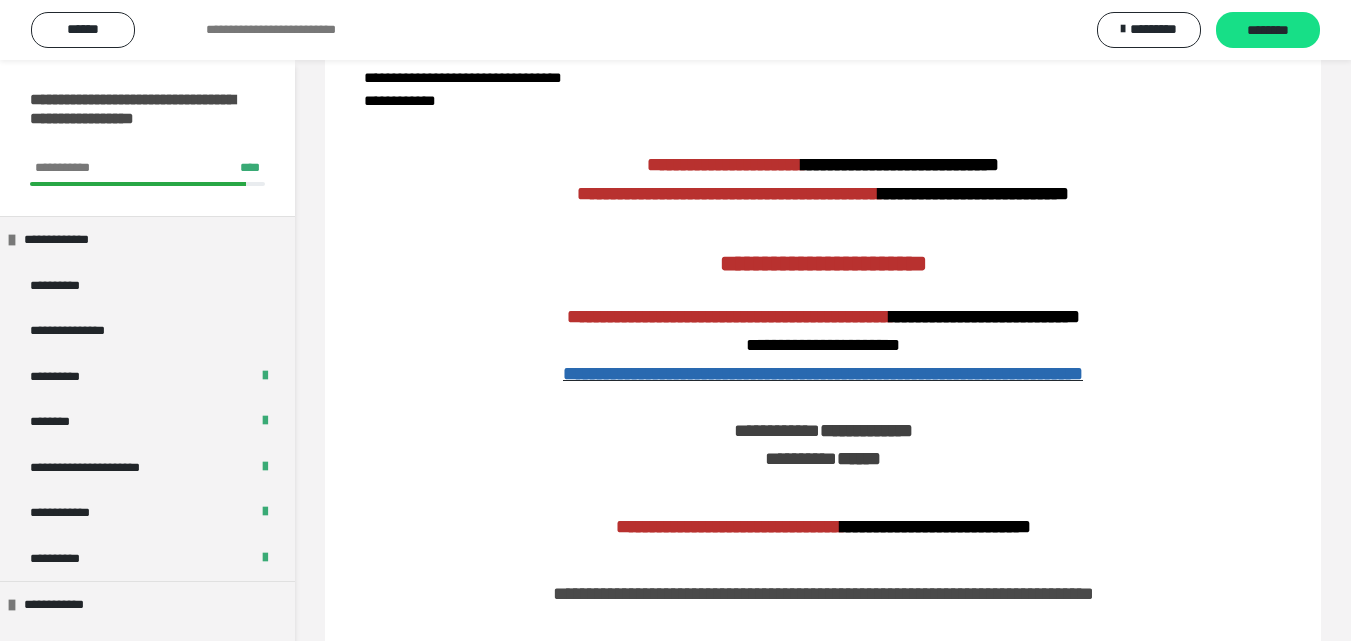 scroll, scrollTop: 0, scrollLeft: 0, axis: both 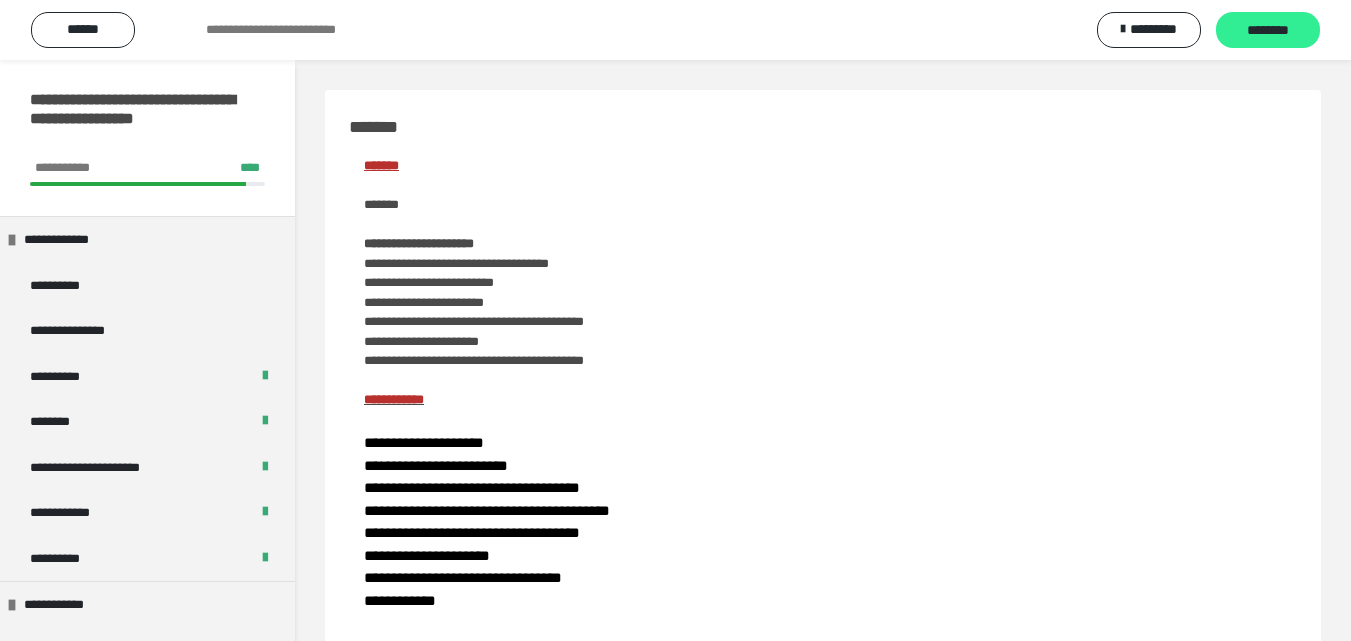 click on "********" at bounding box center (1268, 31) 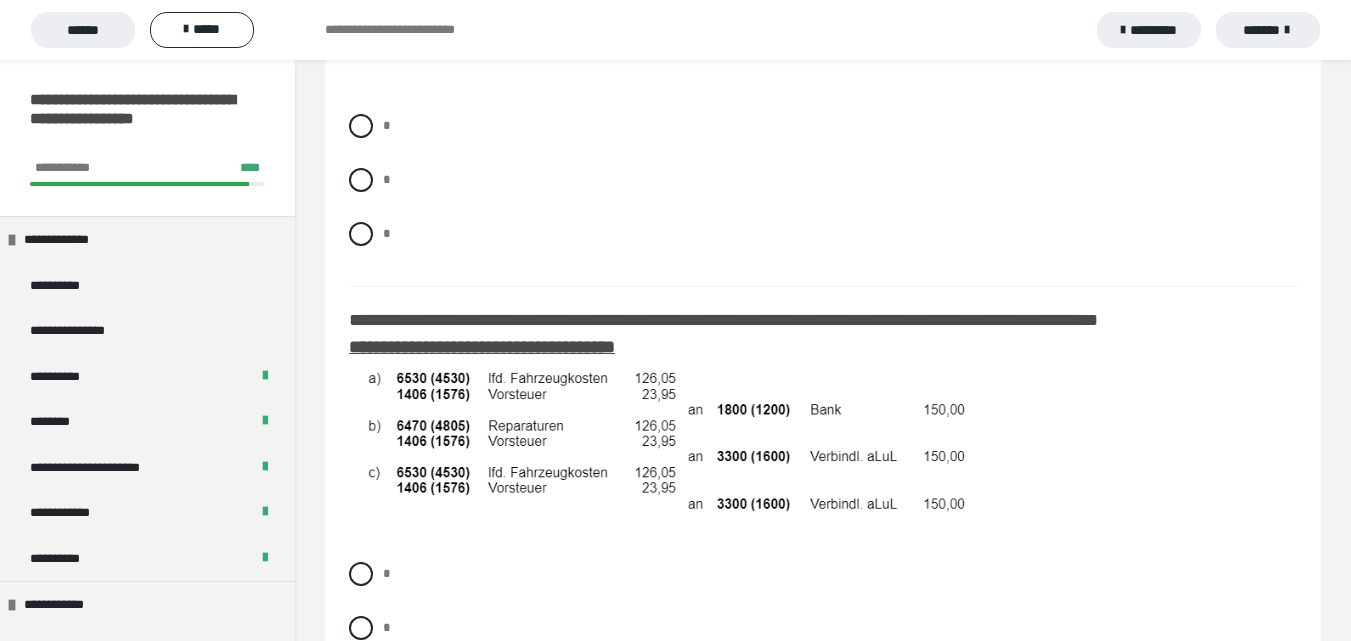 scroll, scrollTop: 500, scrollLeft: 0, axis: vertical 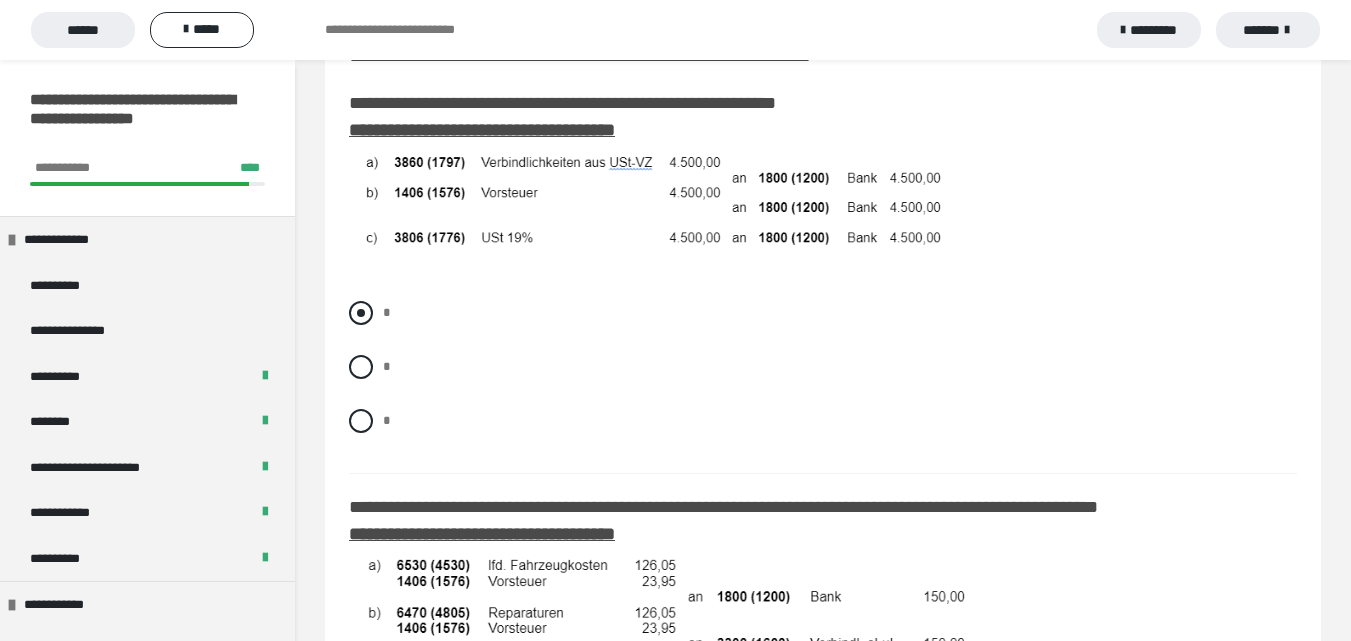 click at bounding box center (361, 313) 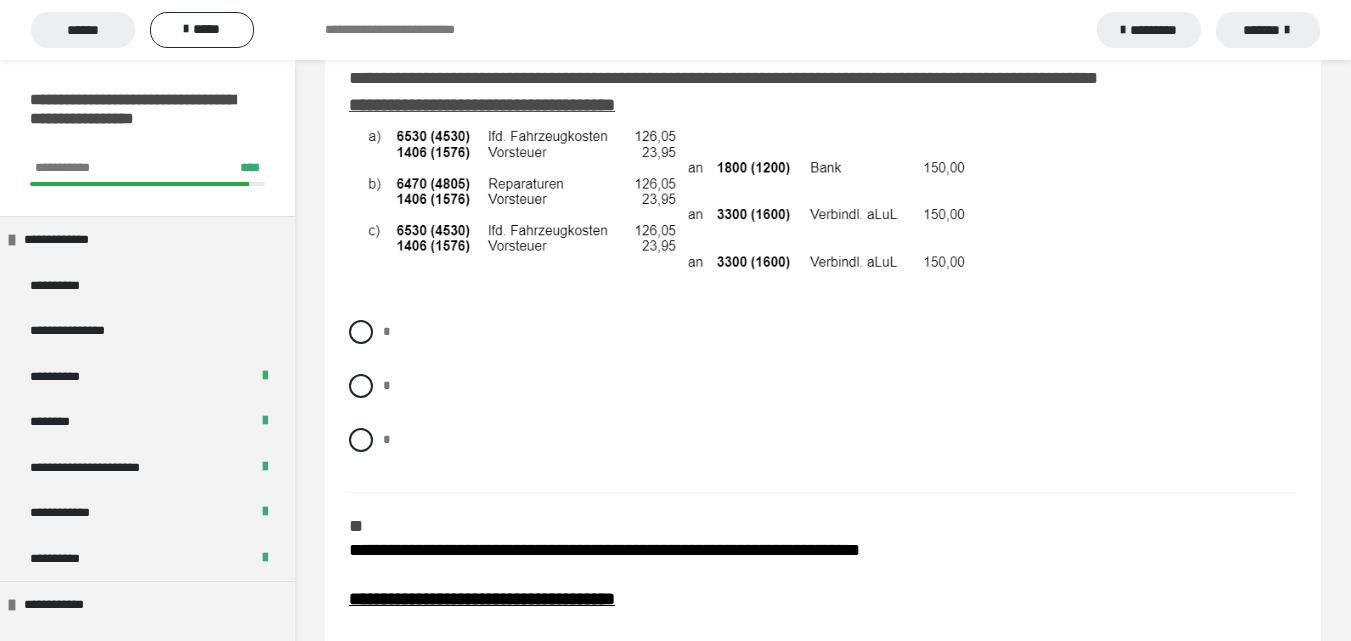 scroll, scrollTop: 1253, scrollLeft: 0, axis: vertical 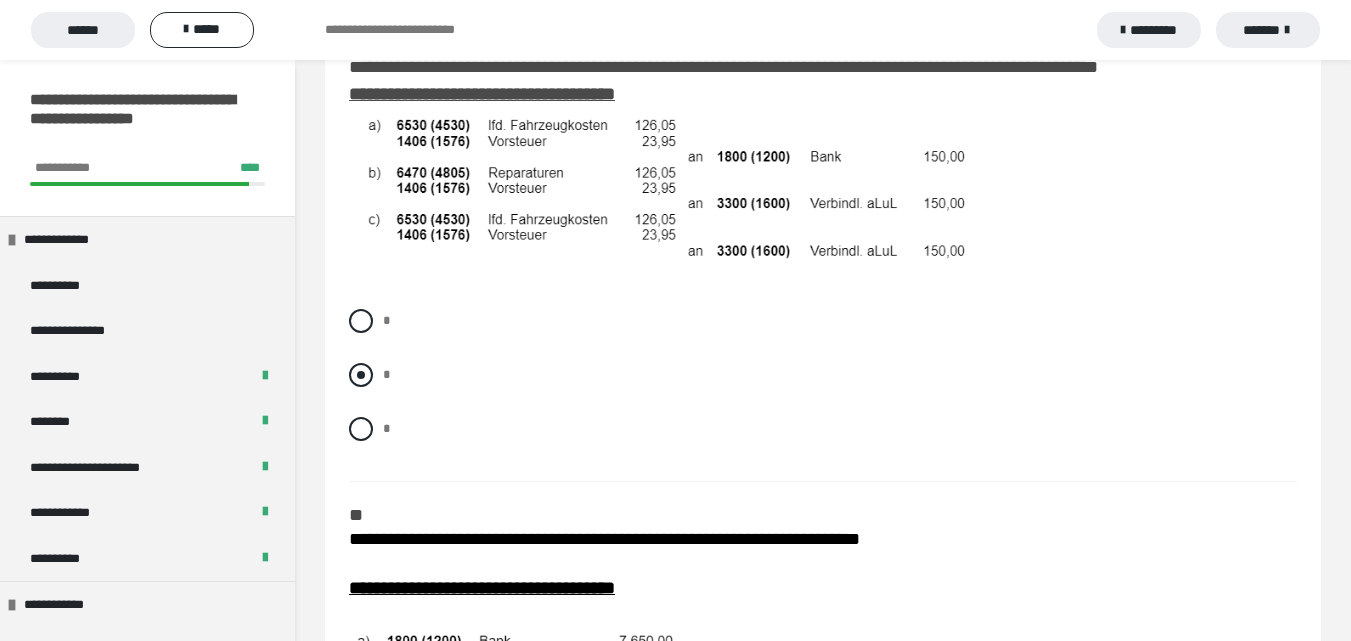 click at bounding box center (361, 375) 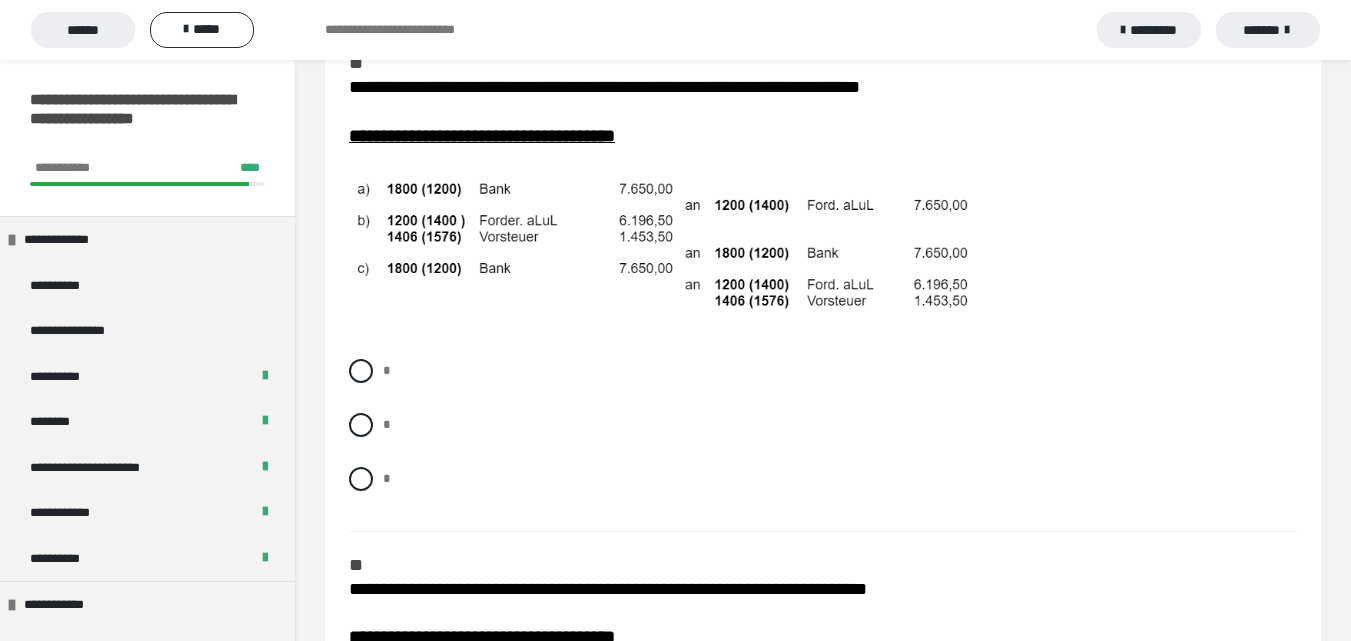 scroll, scrollTop: 1787, scrollLeft: 0, axis: vertical 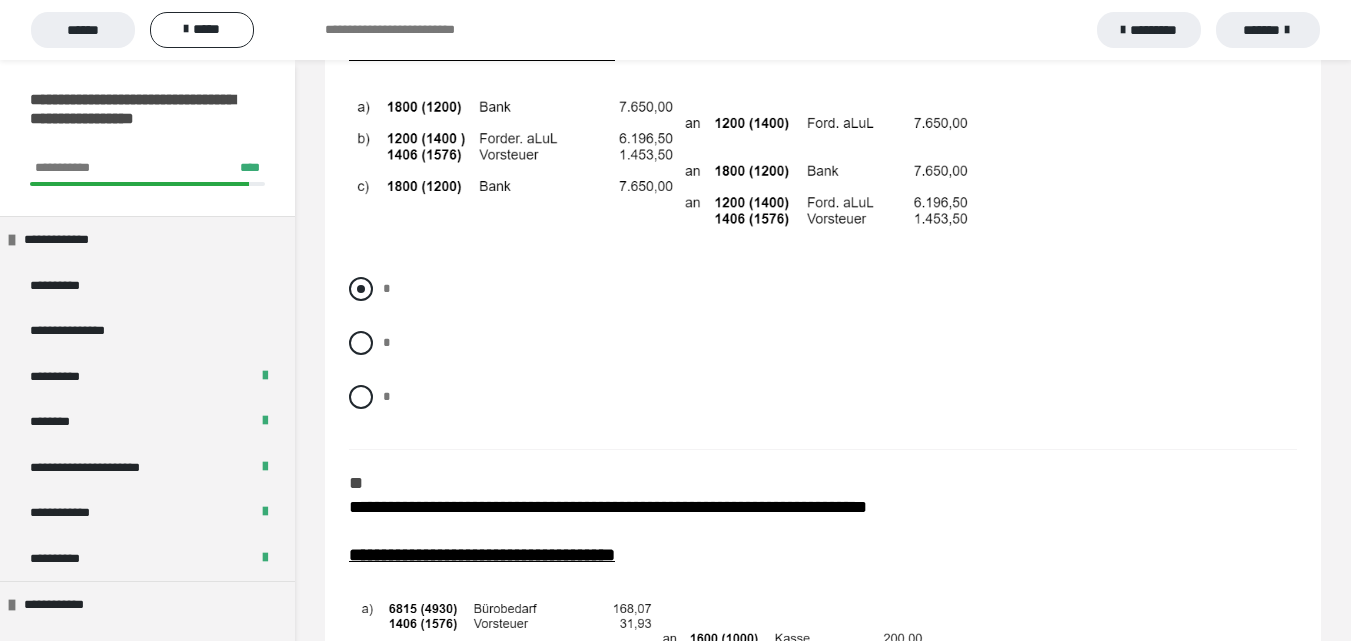 click at bounding box center [361, 289] 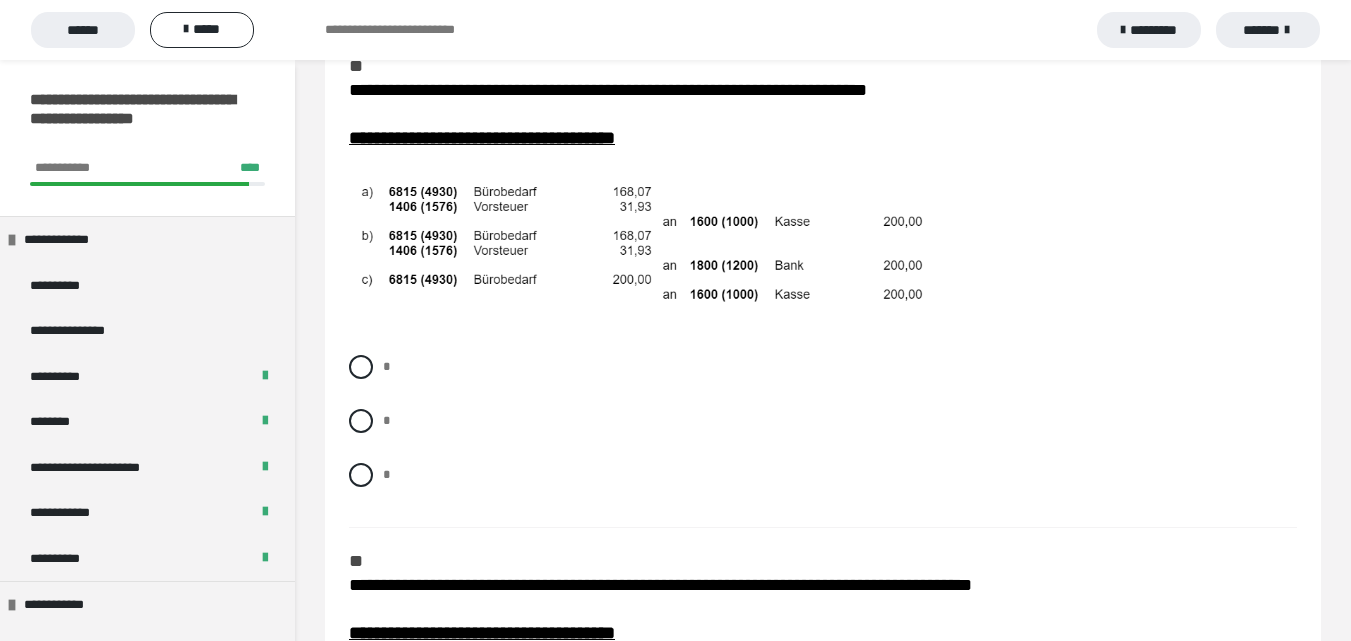 scroll, scrollTop: 2239, scrollLeft: 0, axis: vertical 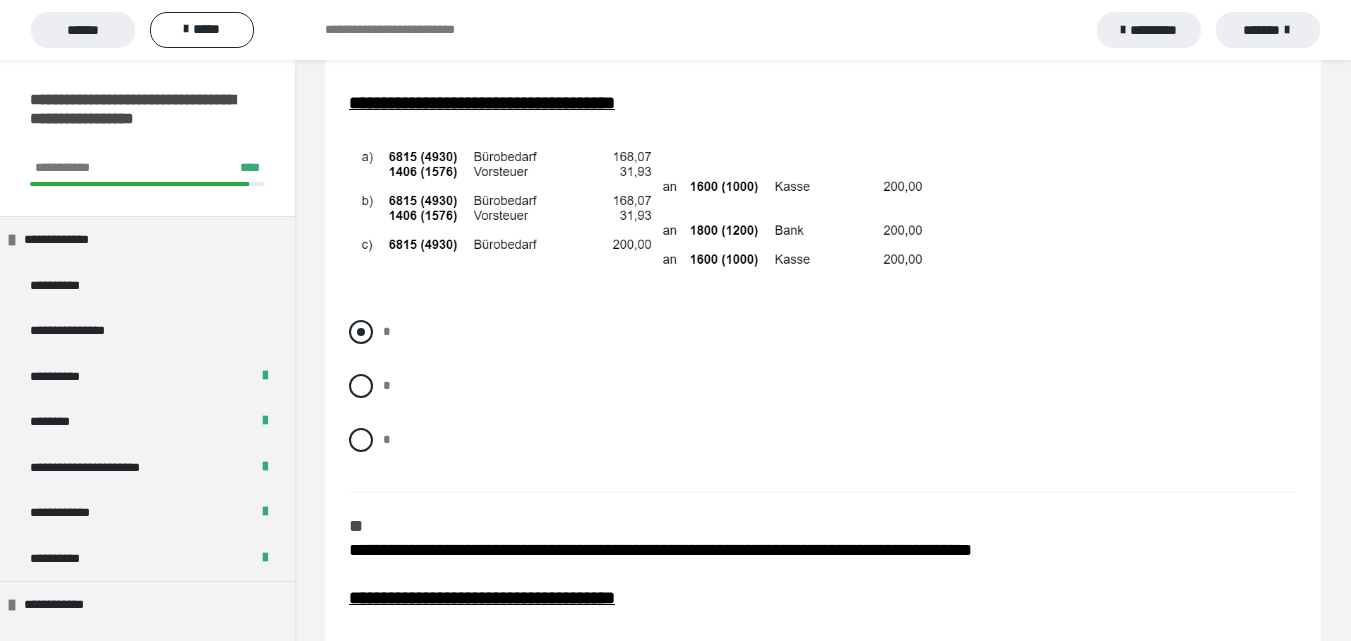 click at bounding box center [361, 332] 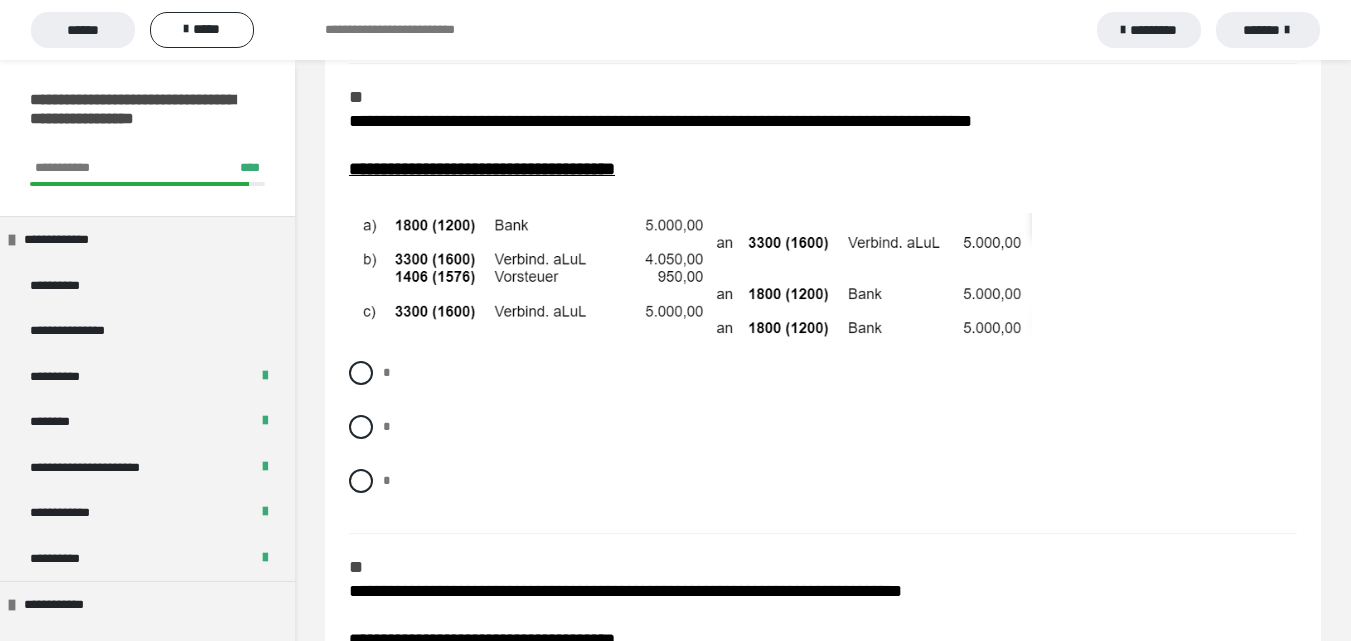scroll, scrollTop: 2679, scrollLeft: 0, axis: vertical 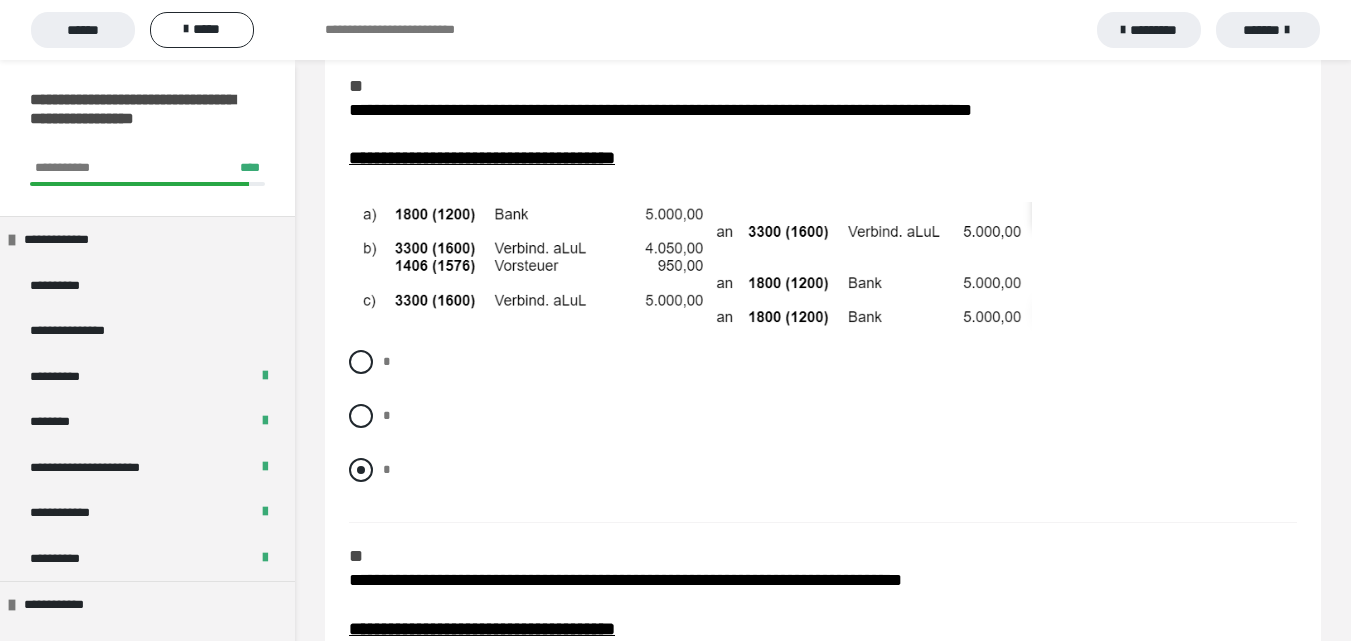 click at bounding box center [361, 470] 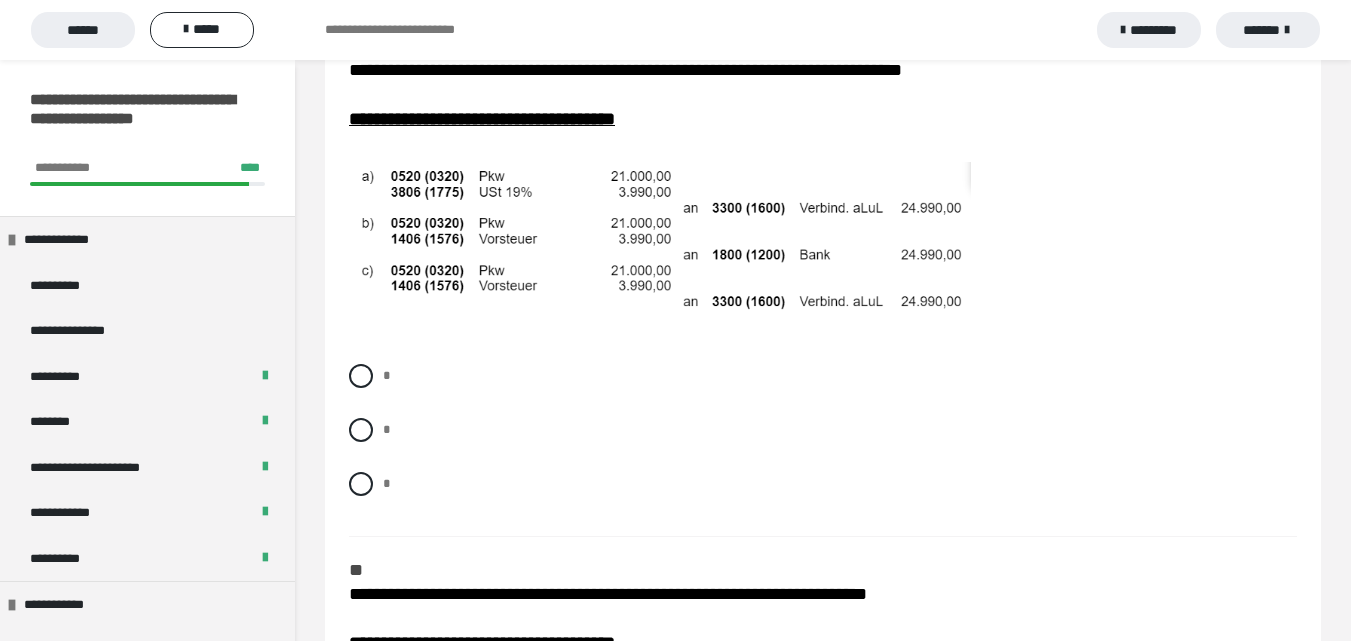 scroll, scrollTop: 3247, scrollLeft: 0, axis: vertical 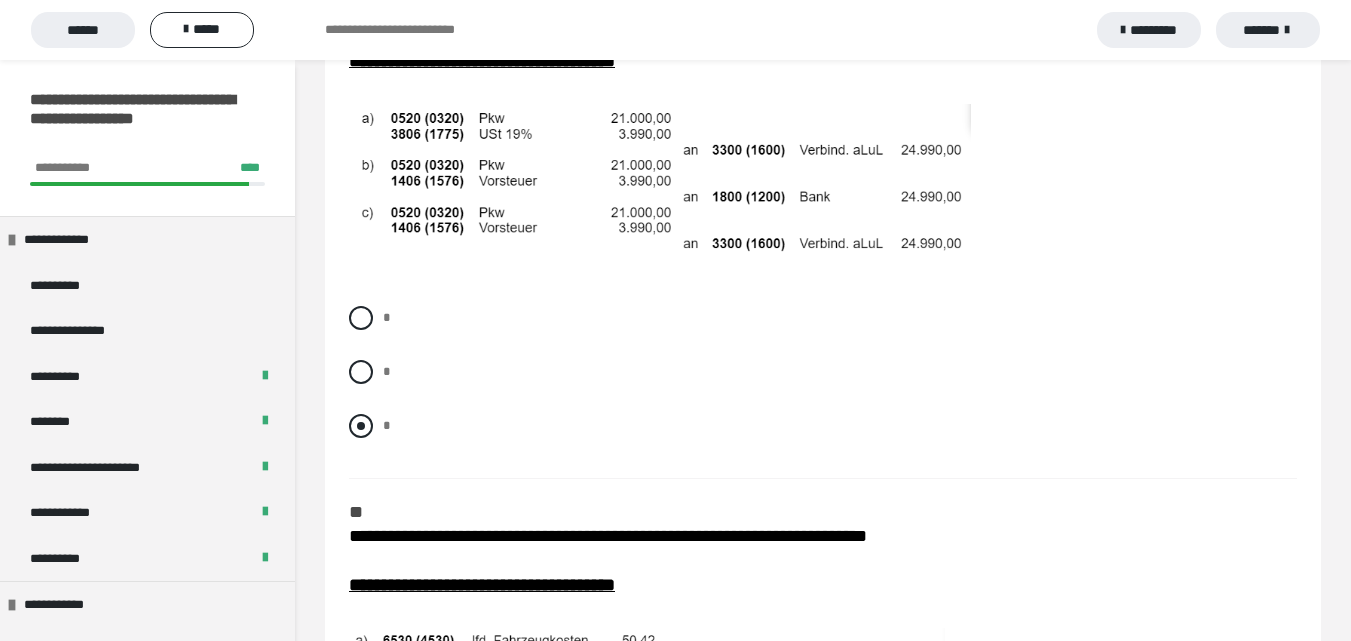 click at bounding box center [361, 426] 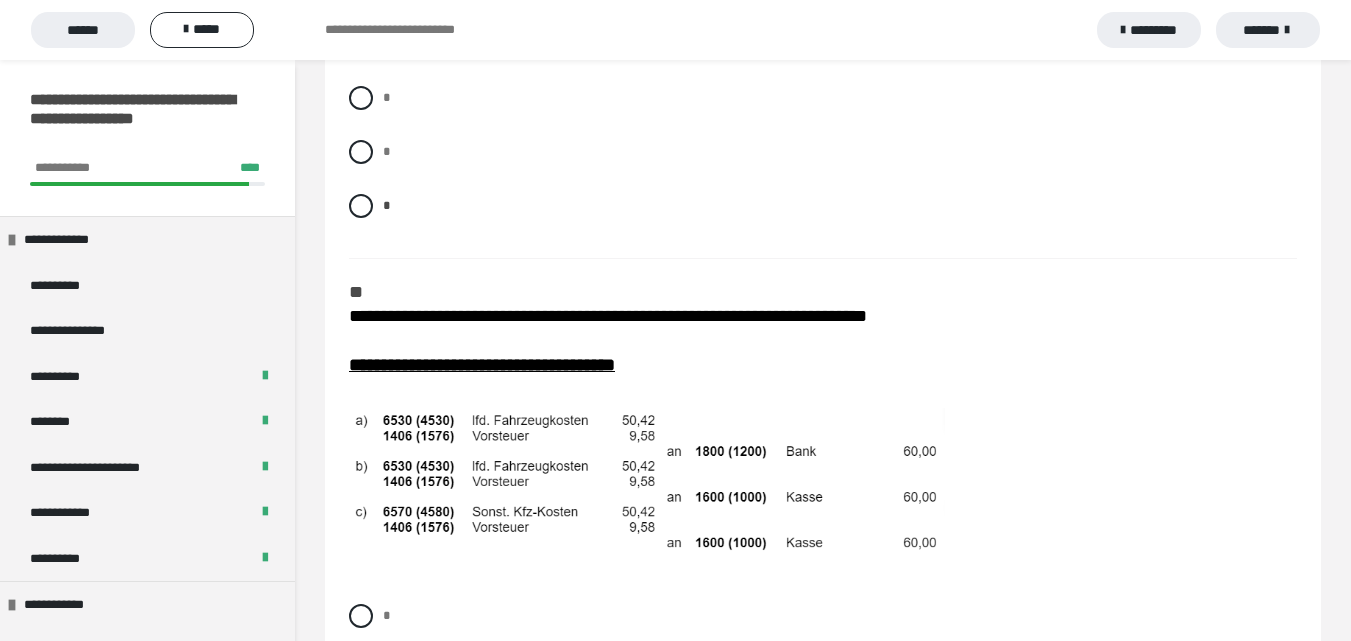 scroll, scrollTop: 3699, scrollLeft: 0, axis: vertical 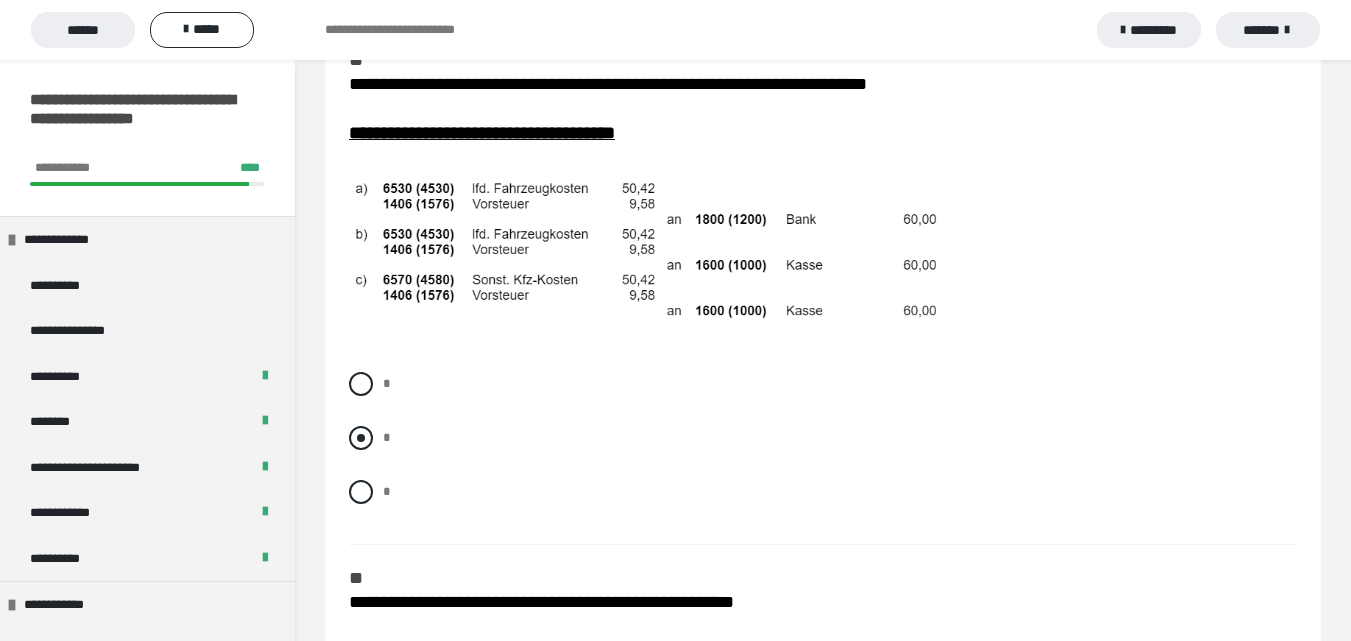click at bounding box center [361, 438] 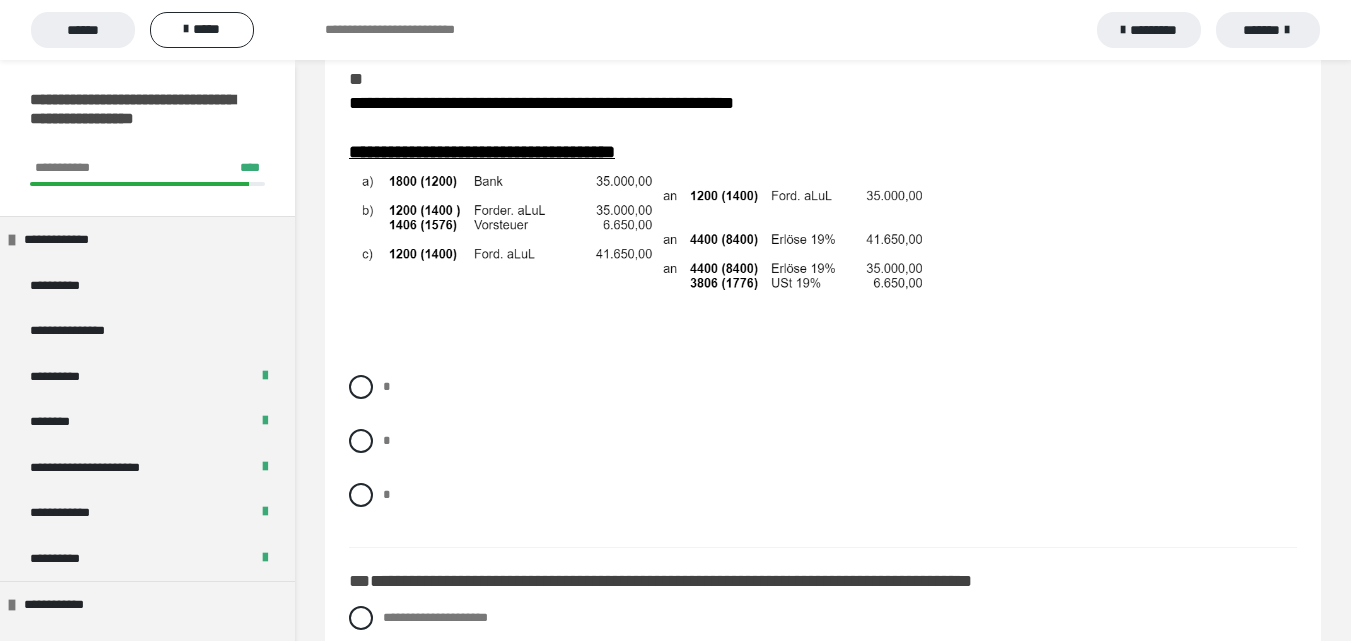 scroll, scrollTop: 4244, scrollLeft: 0, axis: vertical 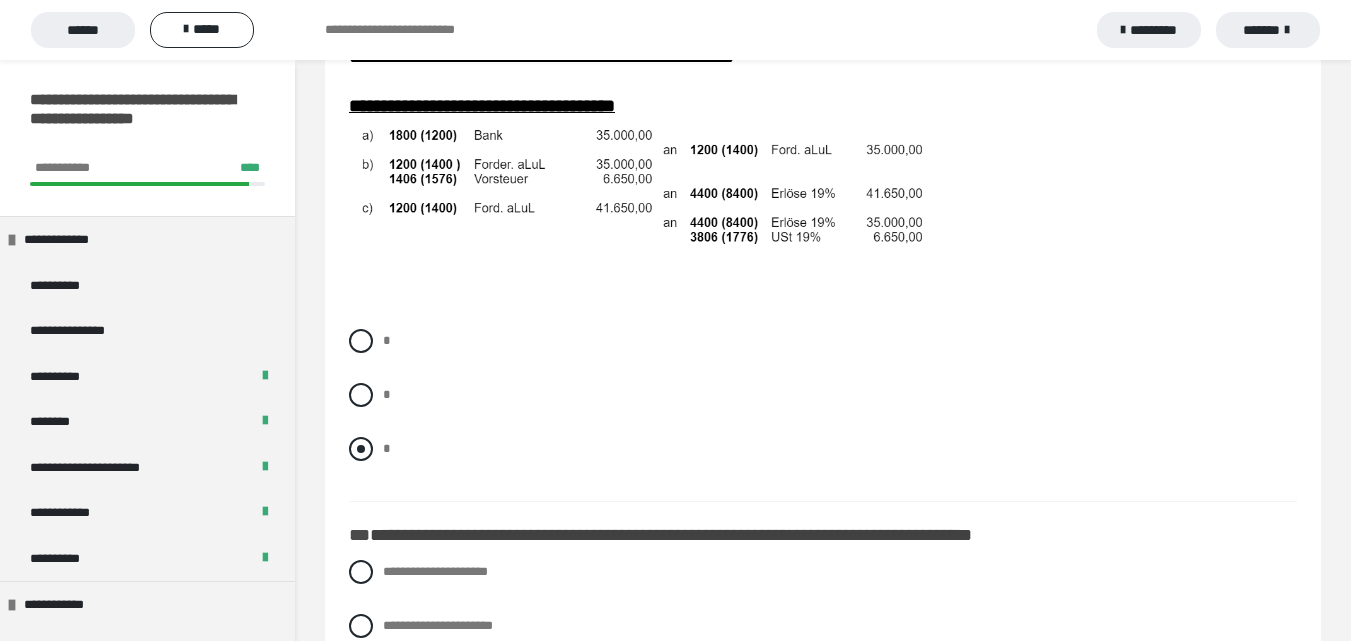 click at bounding box center [361, 449] 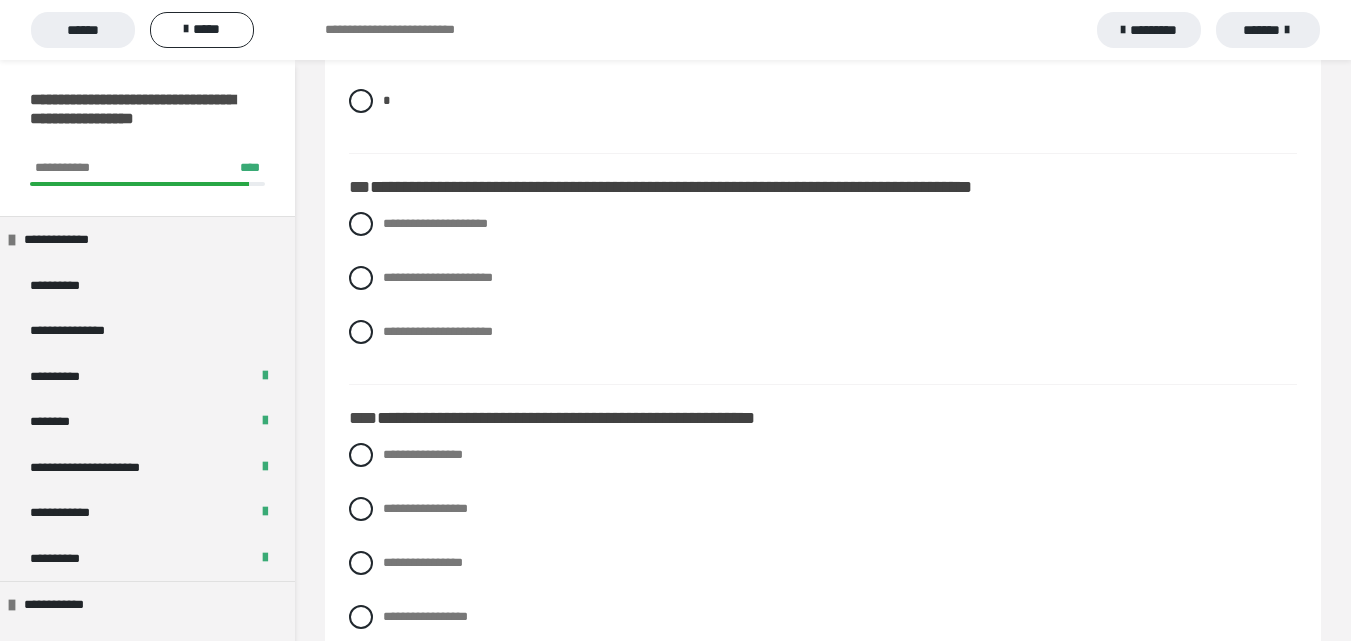 scroll, scrollTop: 4615, scrollLeft: 0, axis: vertical 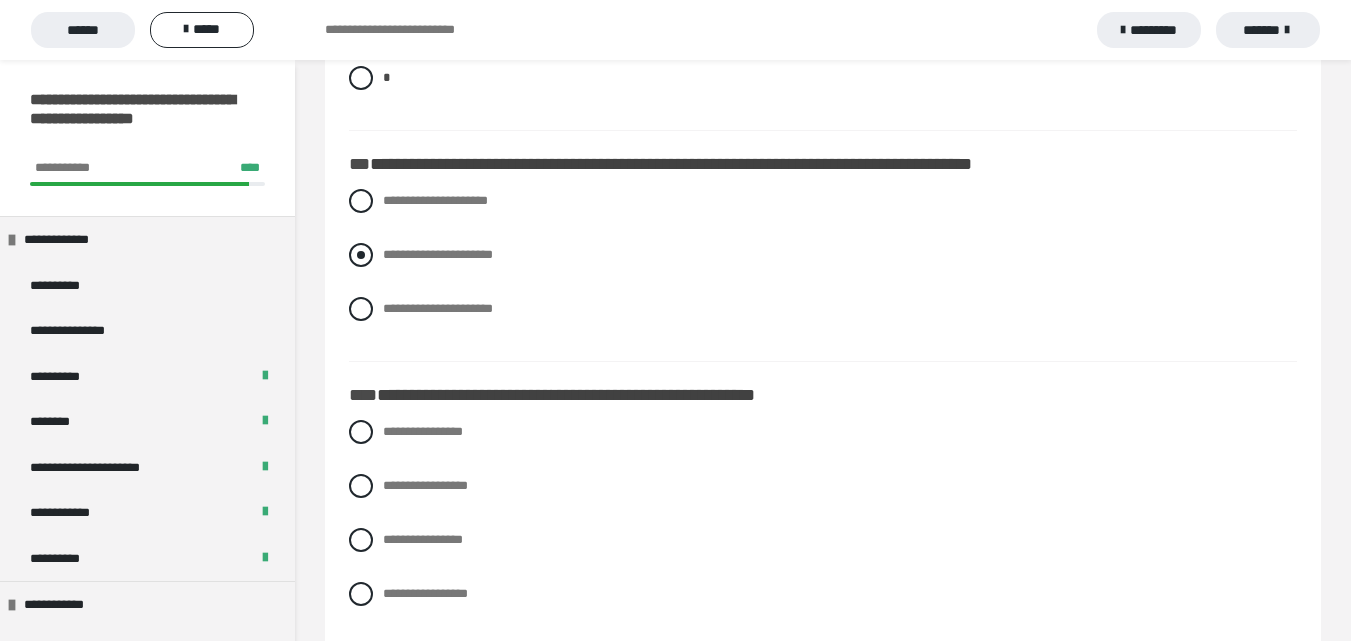 click at bounding box center [361, 255] 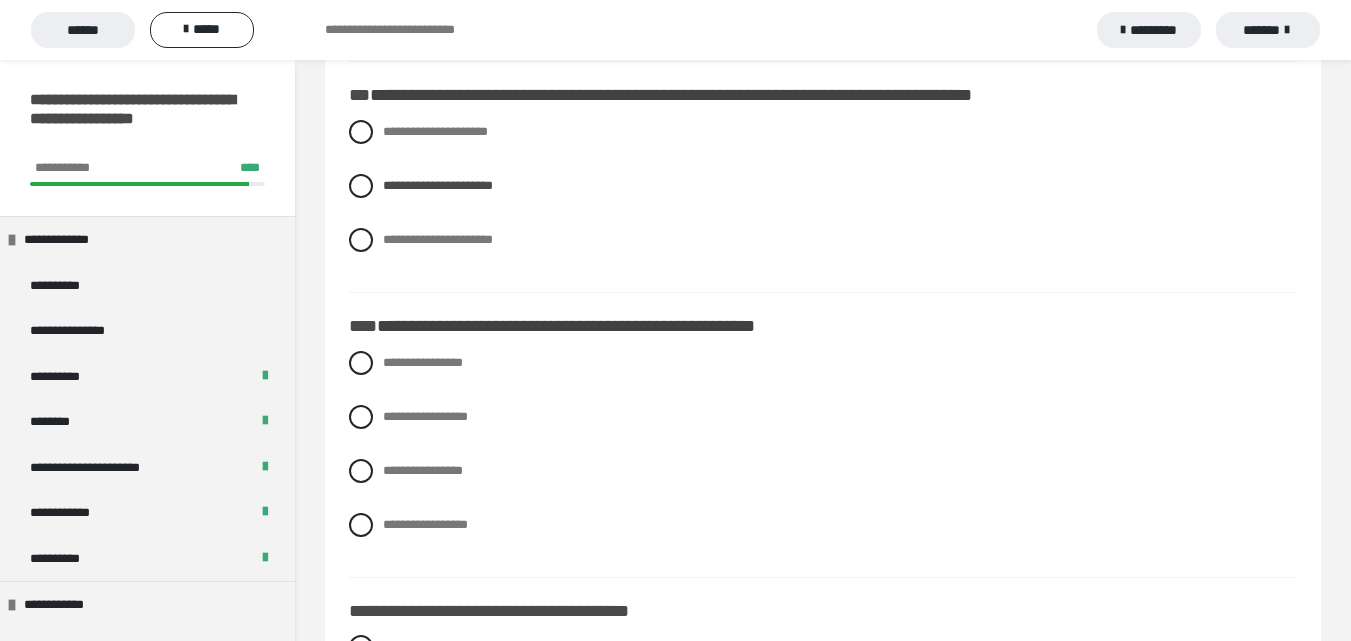 scroll, scrollTop: 4754, scrollLeft: 0, axis: vertical 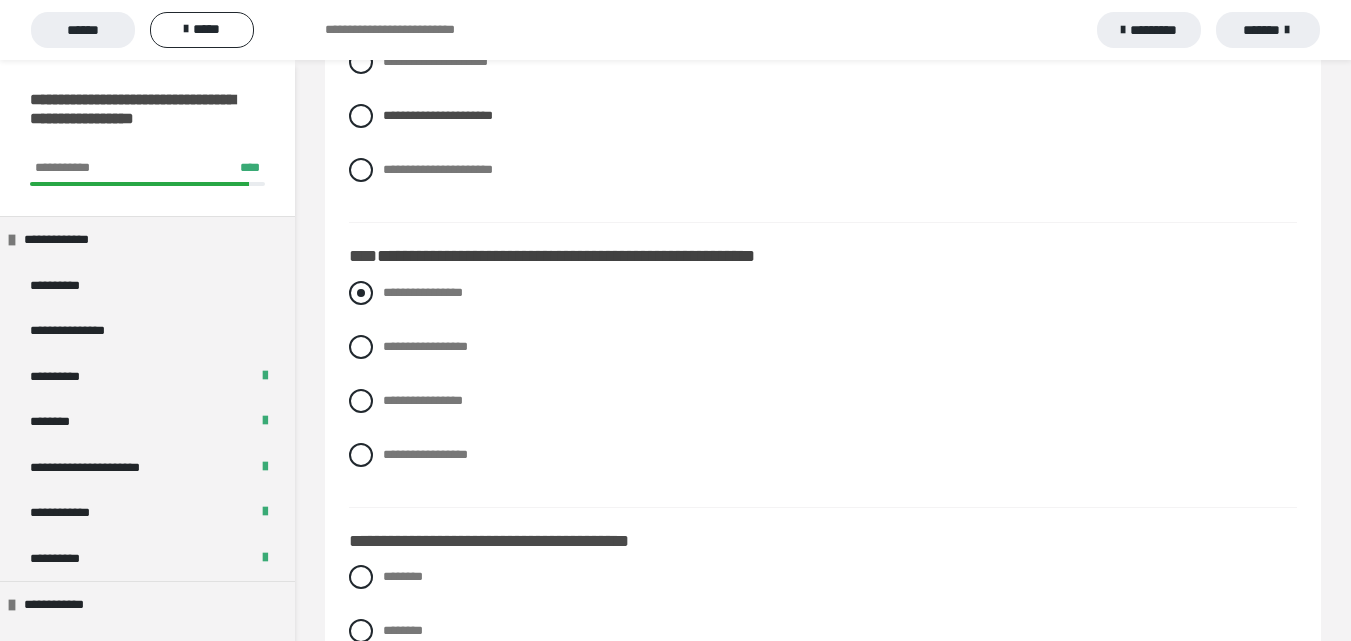 click at bounding box center [361, 293] 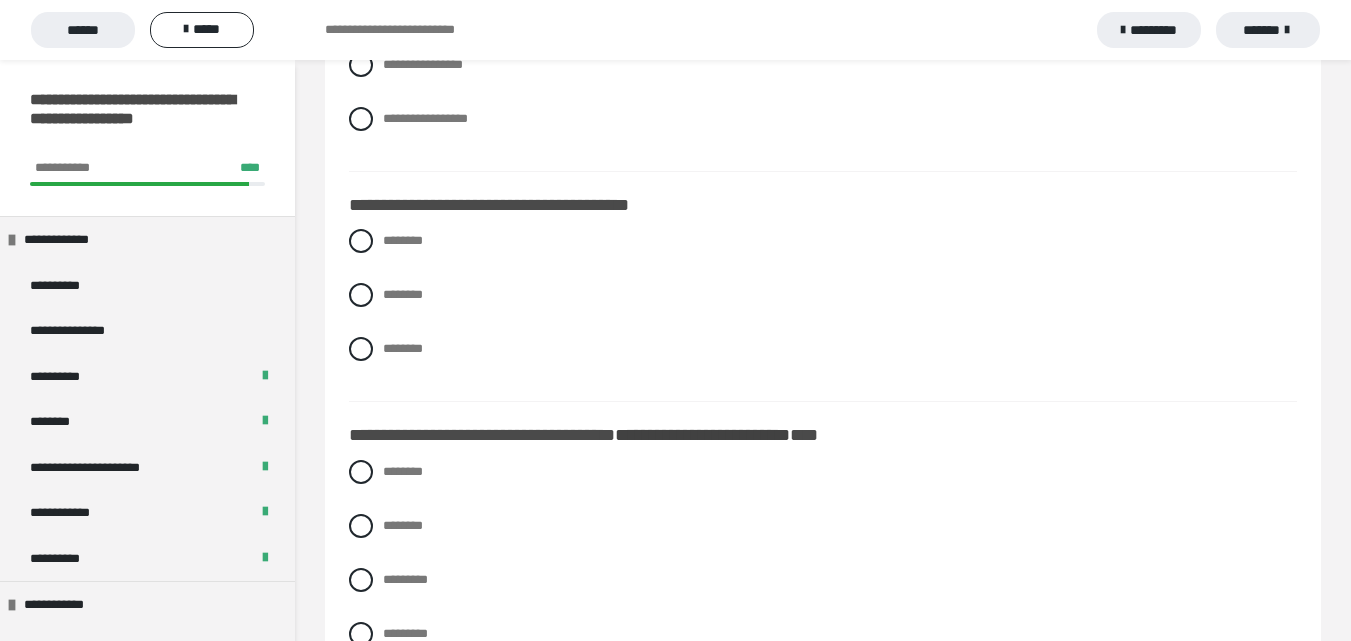 scroll, scrollTop: 5113, scrollLeft: 0, axis: vertical 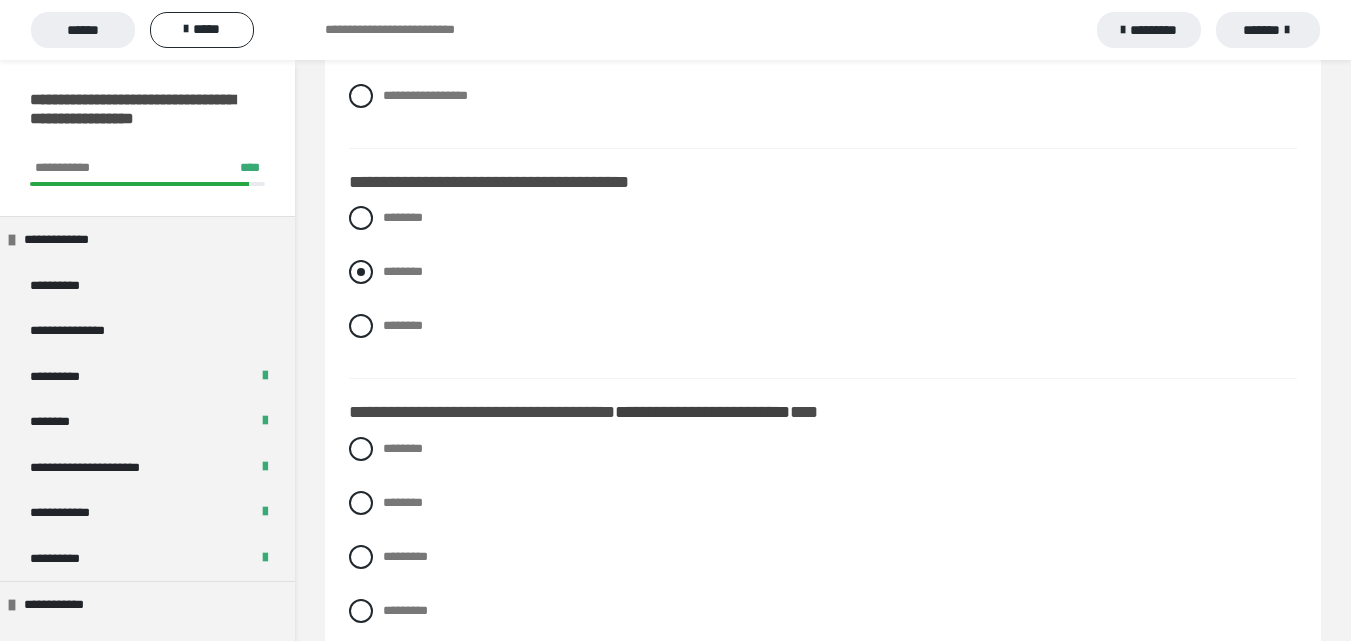 click at bounding box center (361, 272) 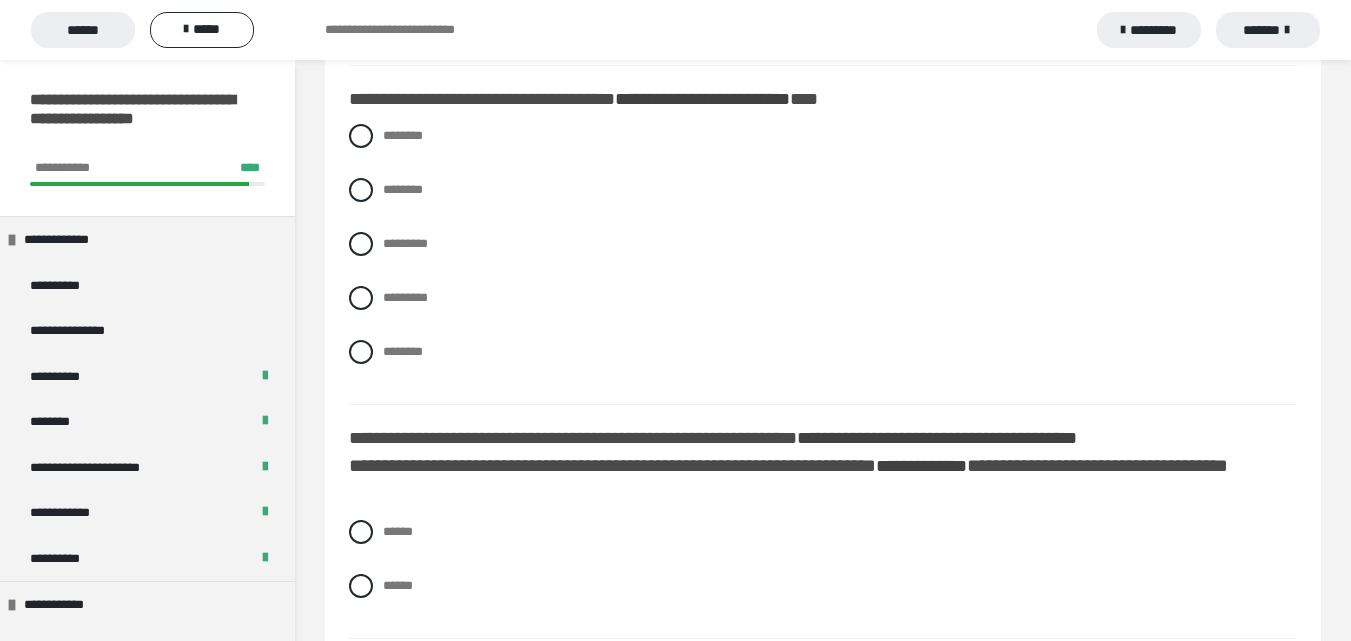 scroll, scrollTop: 5461, scrollLeft: 0, axis: vertical 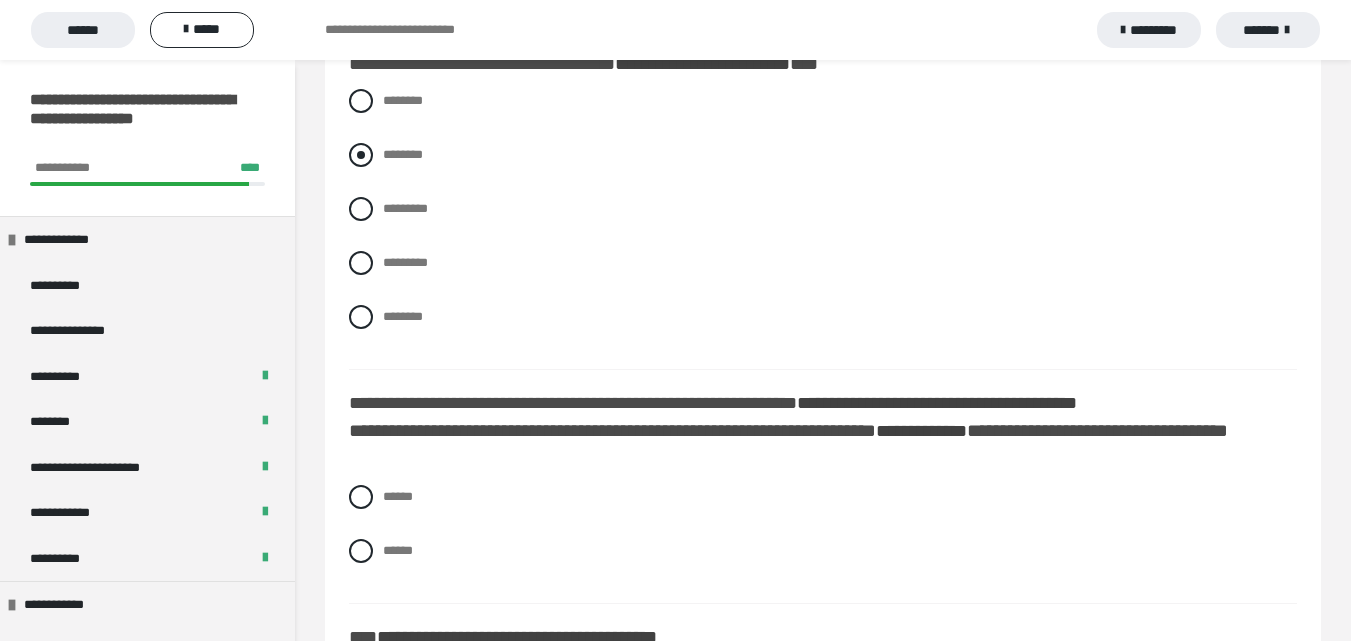click at bounding box center (361, 155) 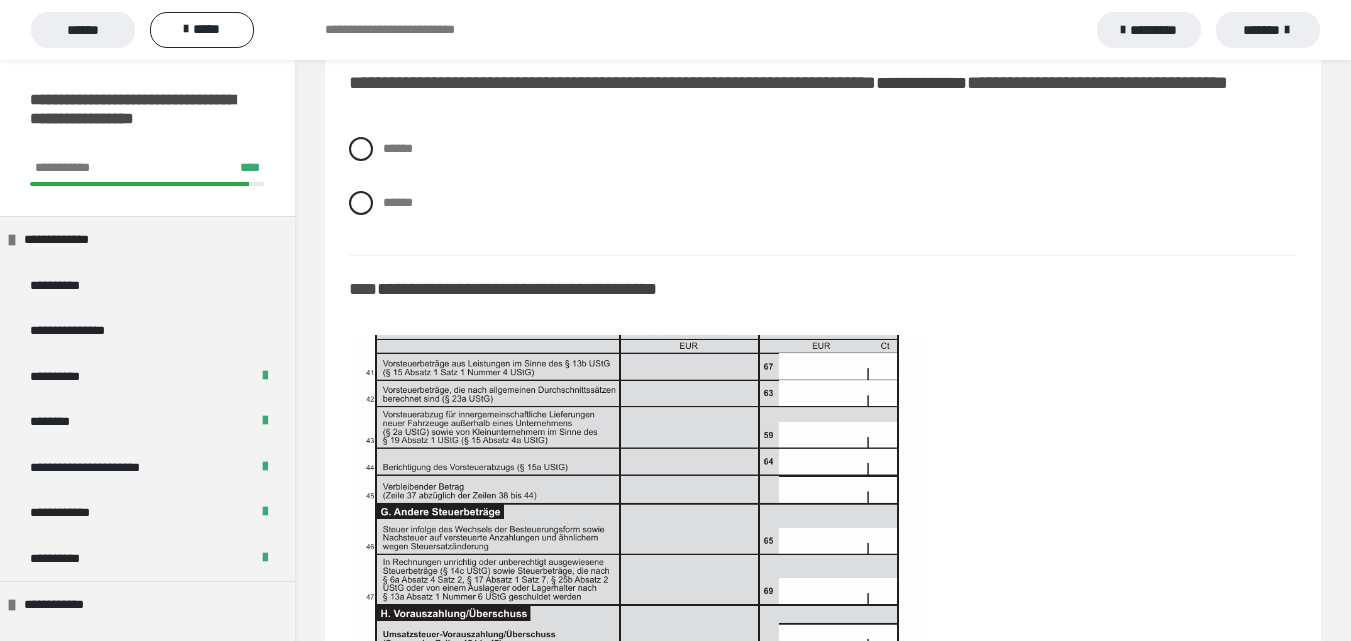 scroll, scrollTop: 5867, scrollLeft: 0, axis: vertical 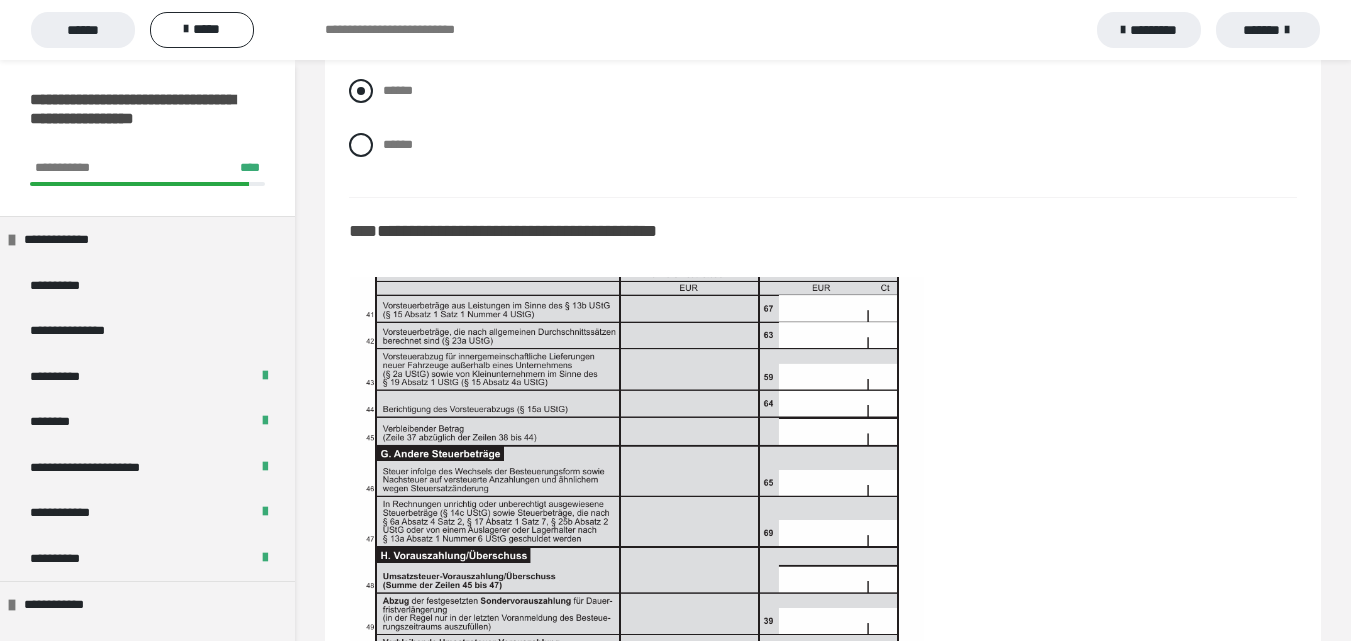 click at bounding box center [361, 91] 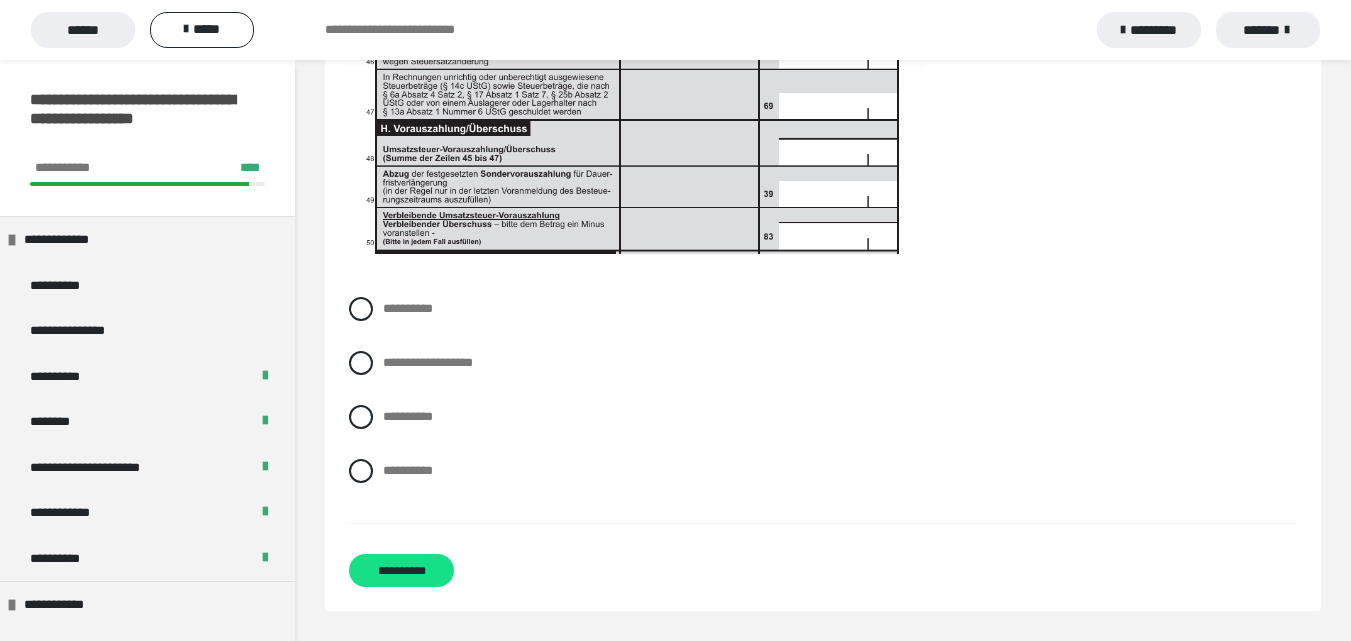 scroll, scrollTop: 6375, scrollLeft: 0, axis: vertical 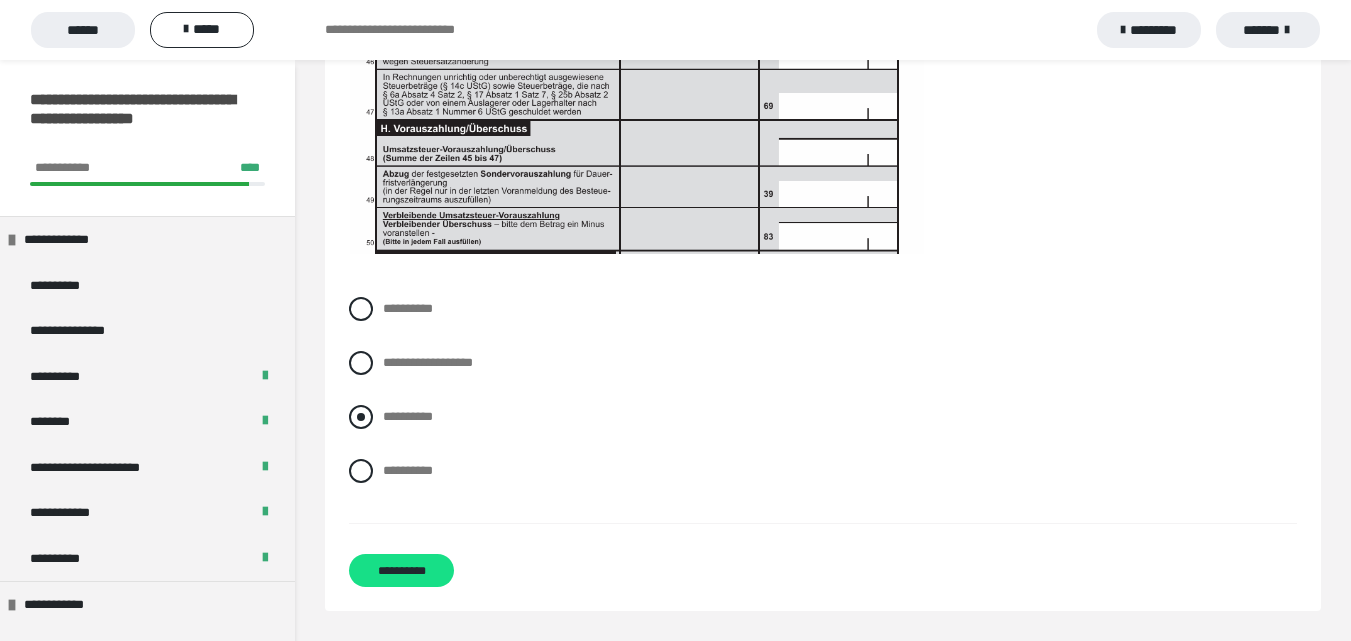 click at bounding box center (361, 417) 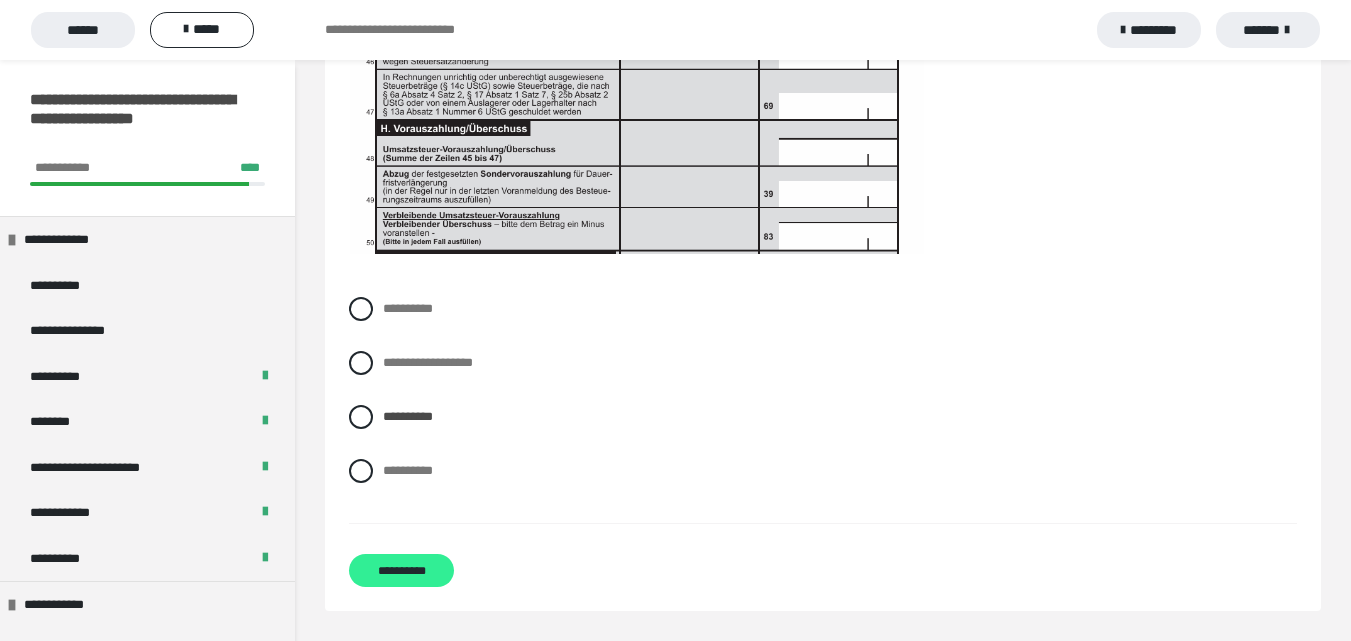 click on "**********" at bounding box center (401, 570) 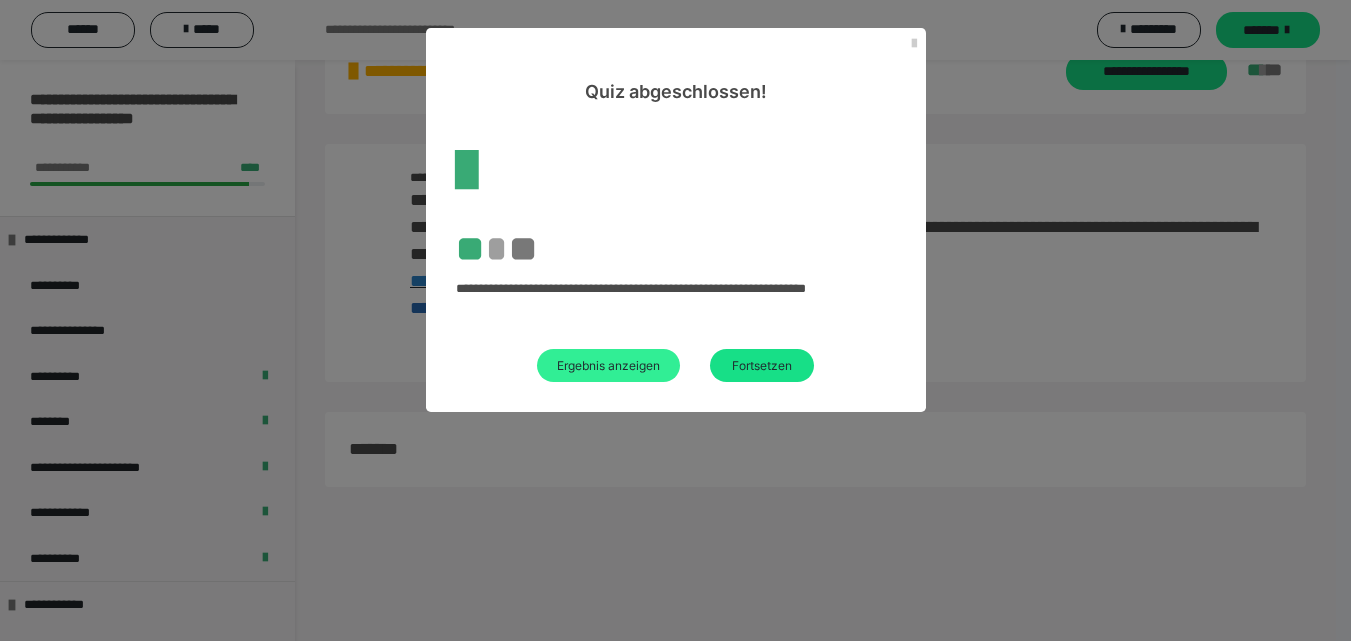 scroll, scrollTop: 2799, scrollLeft: 0, axis: vertical 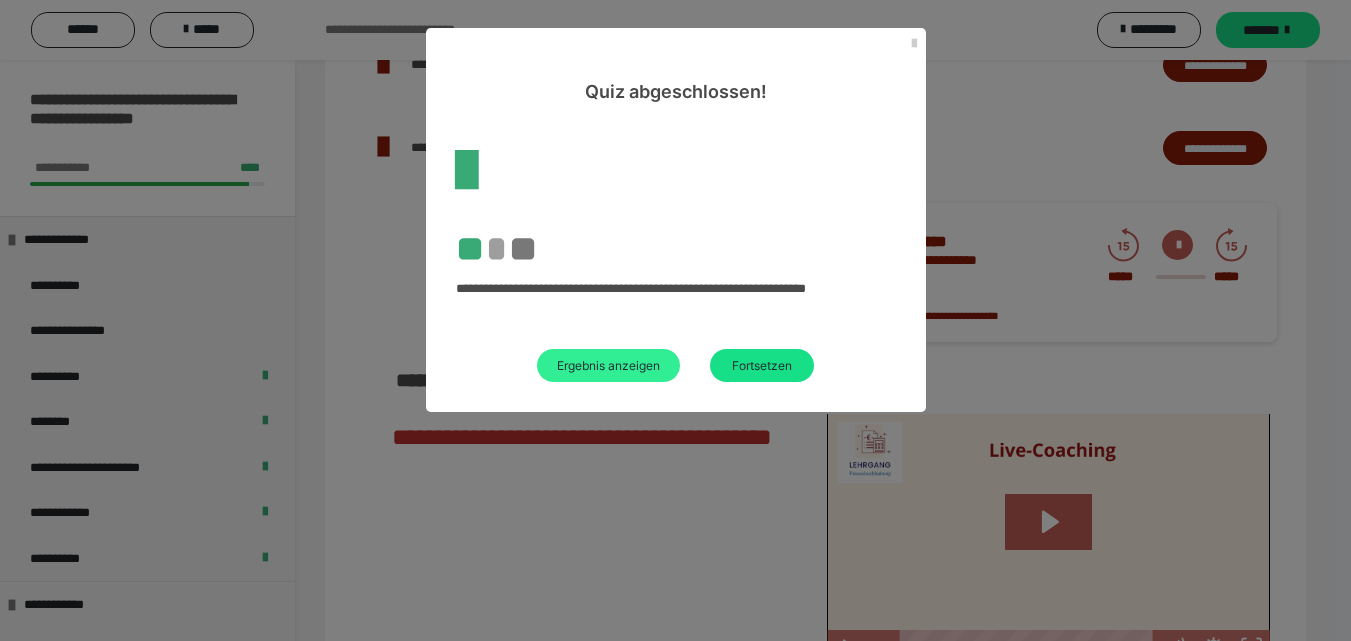click on "Ergebnis anzeigen" at bounding box center (608, 365) 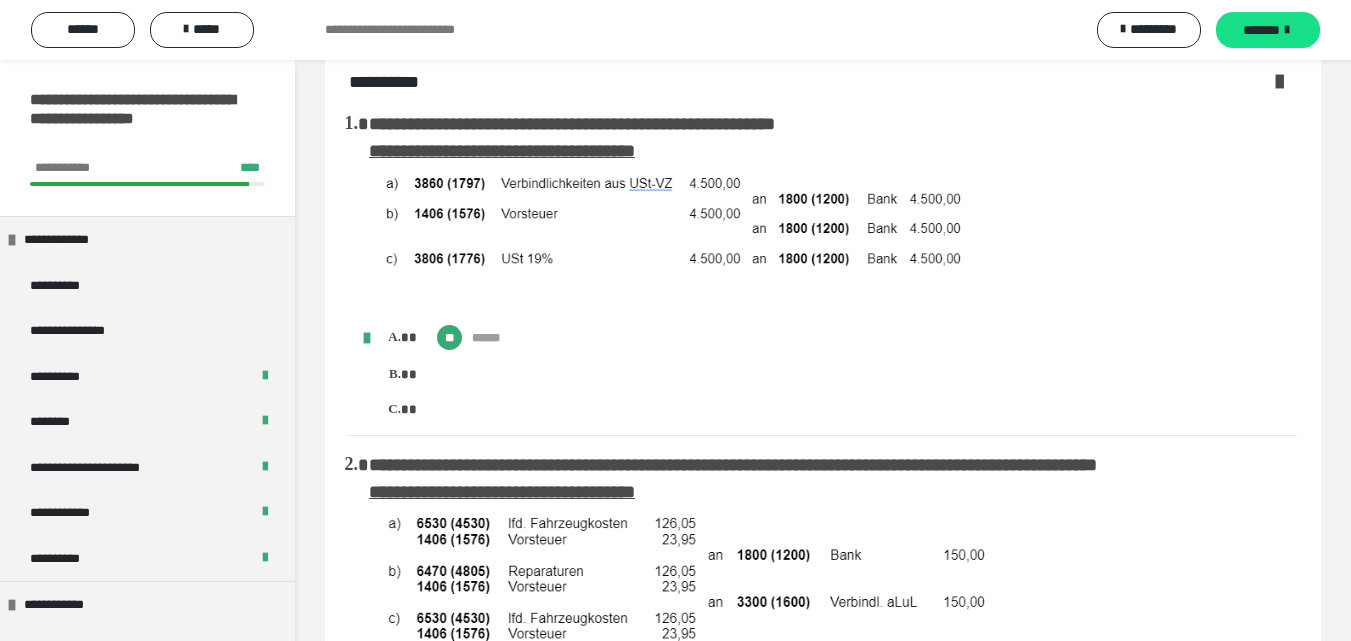 scroll, scrollTop: 0, scrollLeft: 0, axis: both 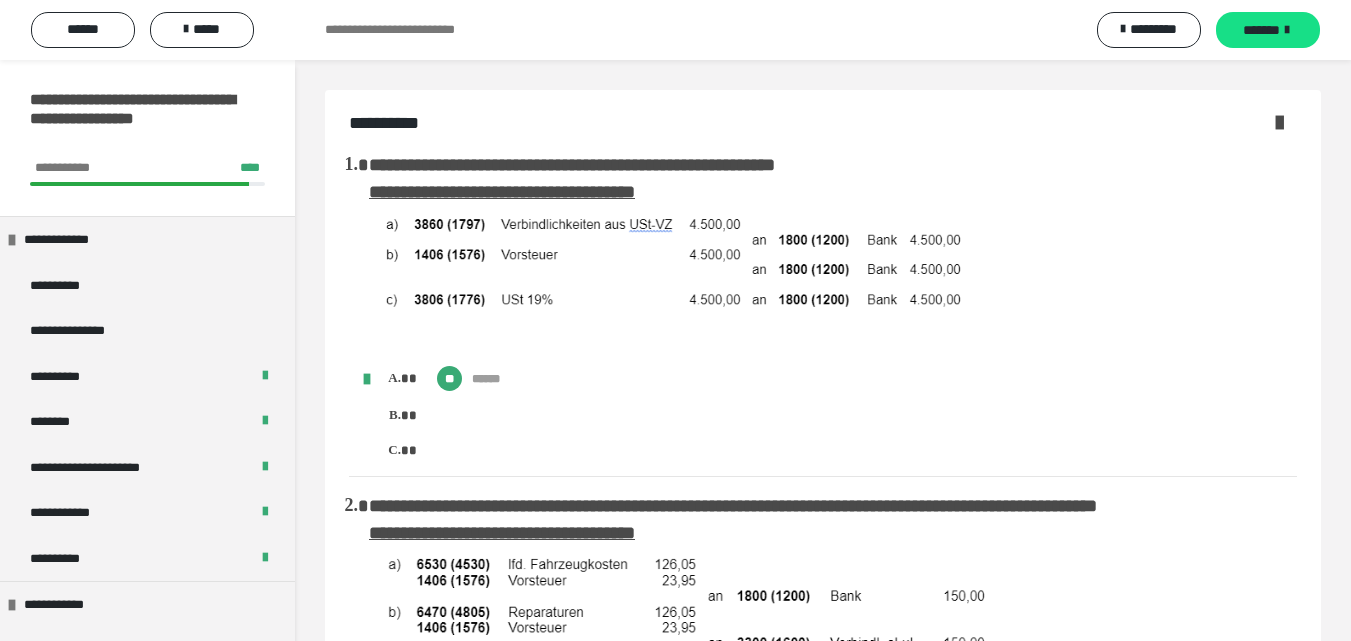 click at bounding box center (1279, 122) 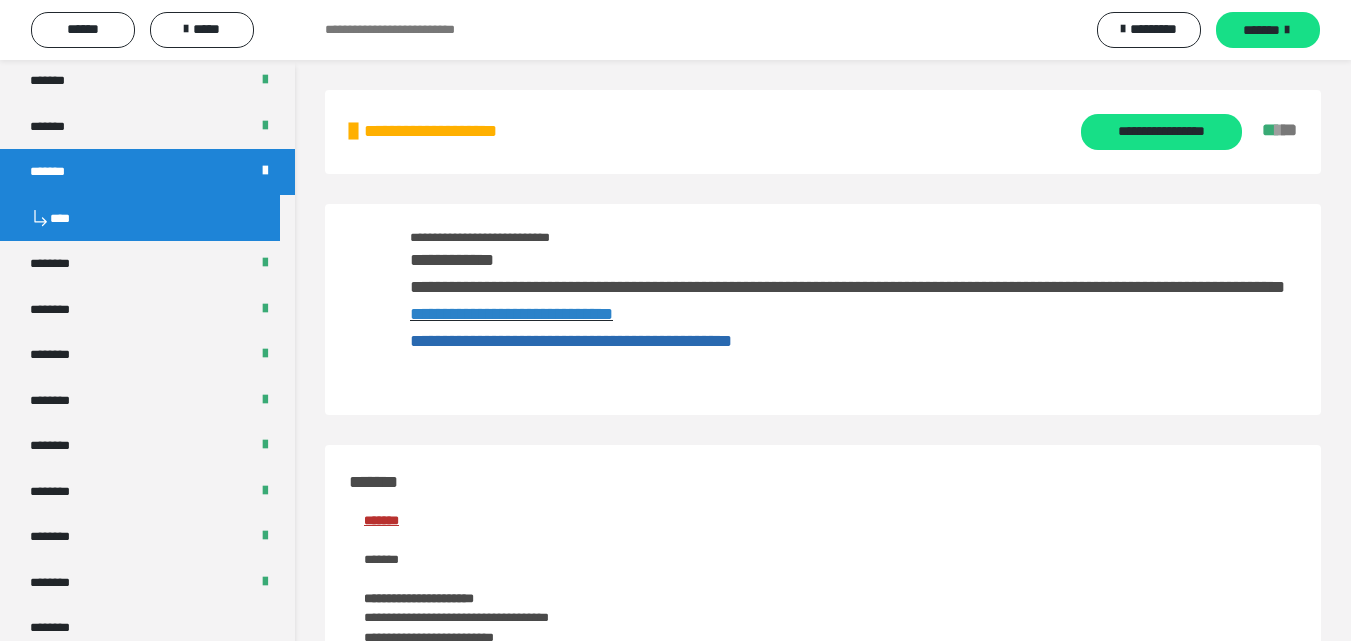 scroll, scrollTop: 1003, scrollLeft: 0, axis: vertical 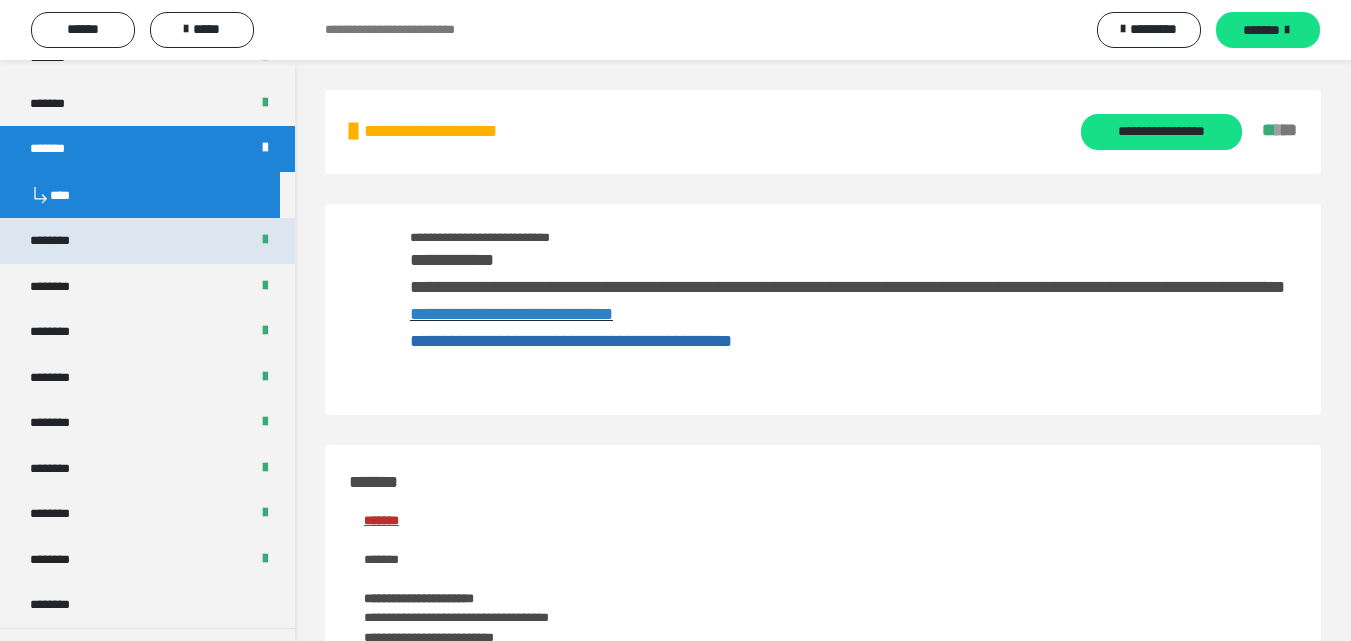 click on "********" at bounding box center (61, 241) 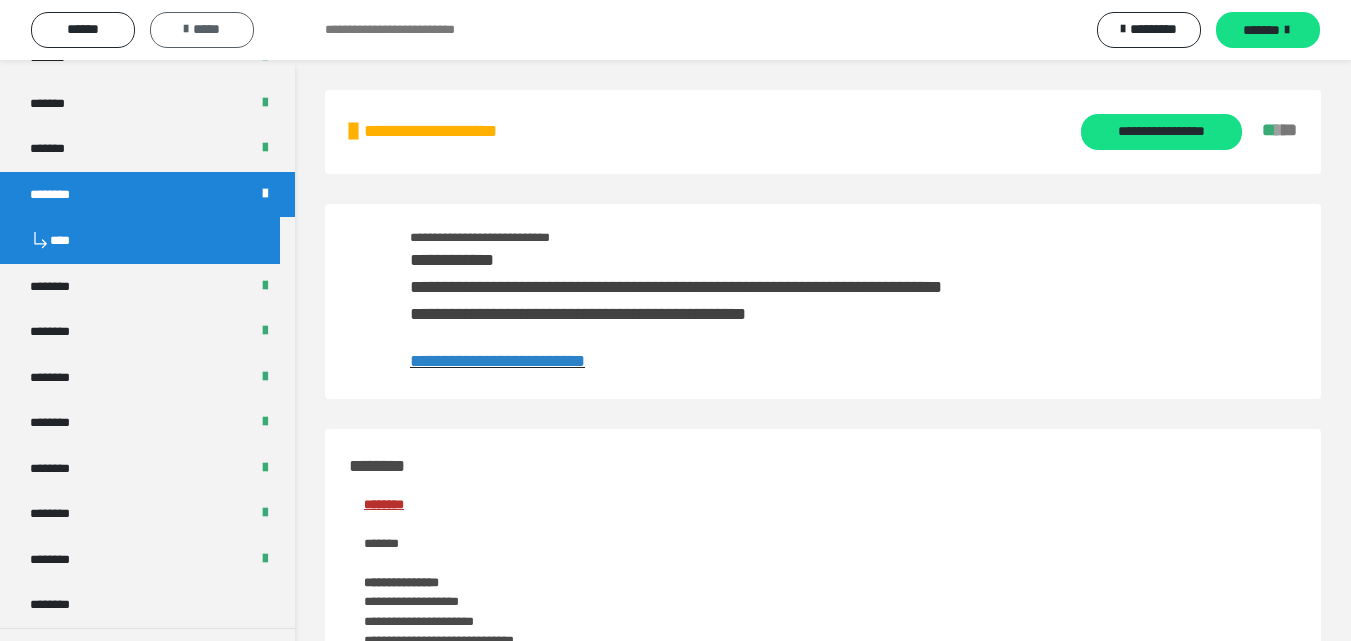 click on "*****" at bounding box center [202, 30] 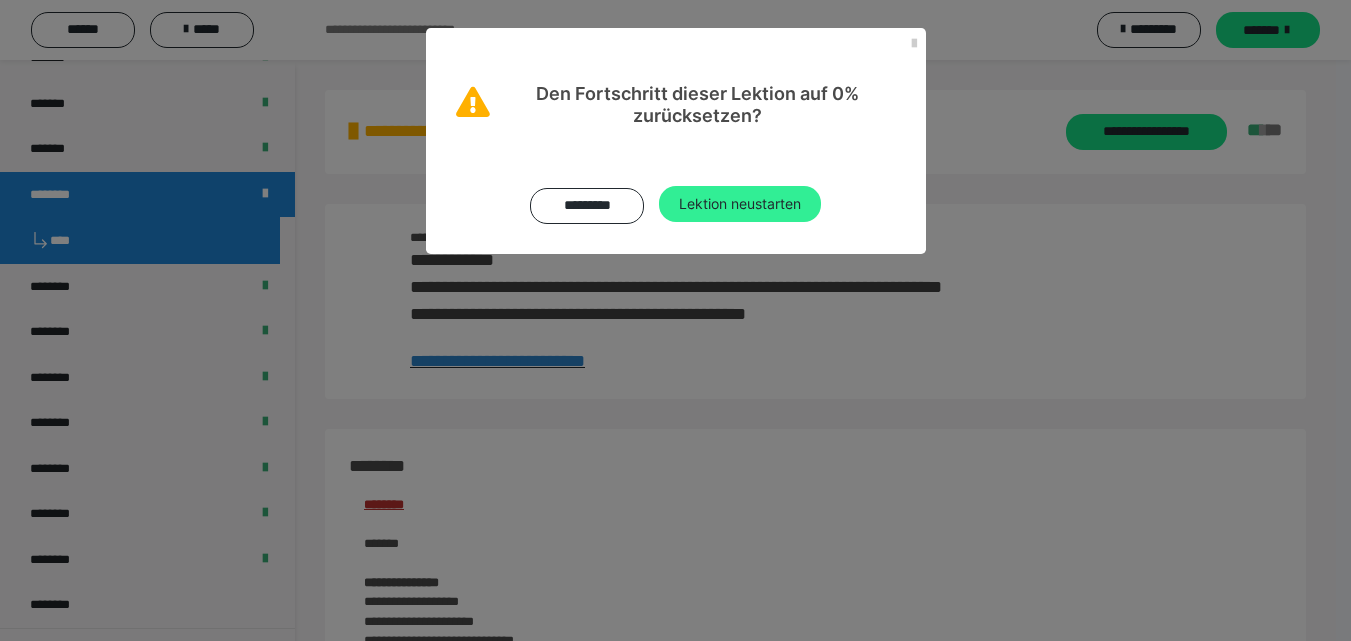 click on "Lektion neustarten" at bounding box center [740, 204] 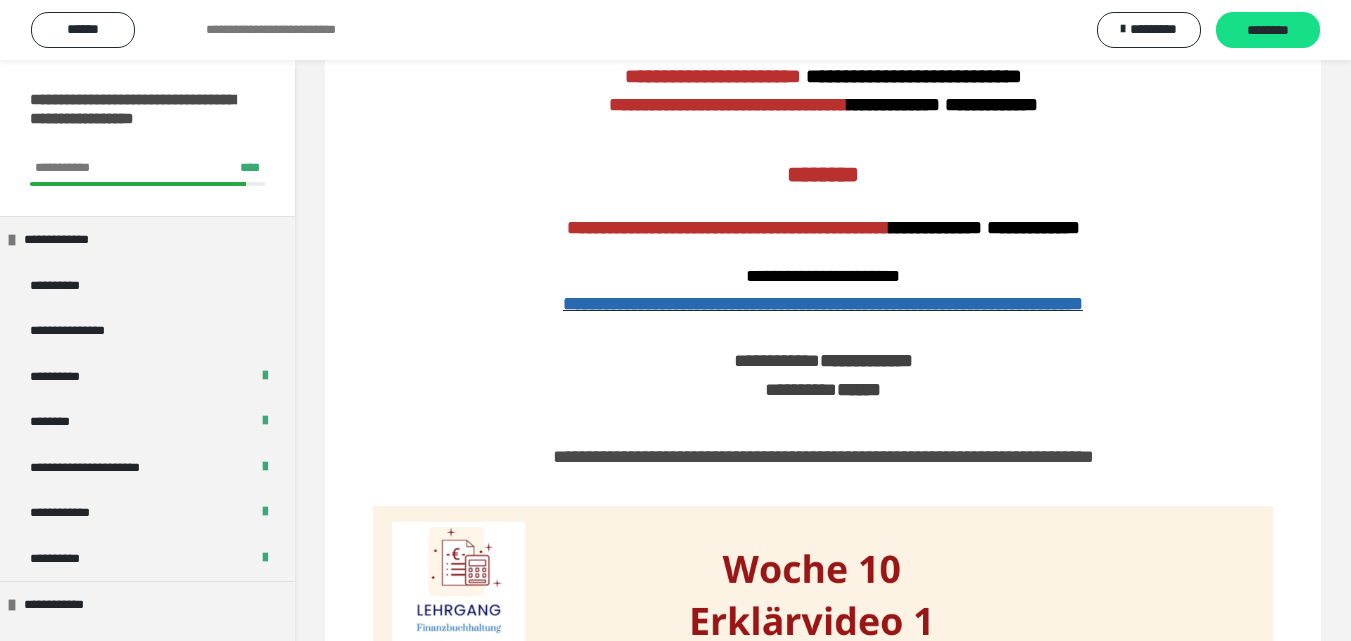 scroll, scrollTop: 0, scrollLeft: 0, axis: both 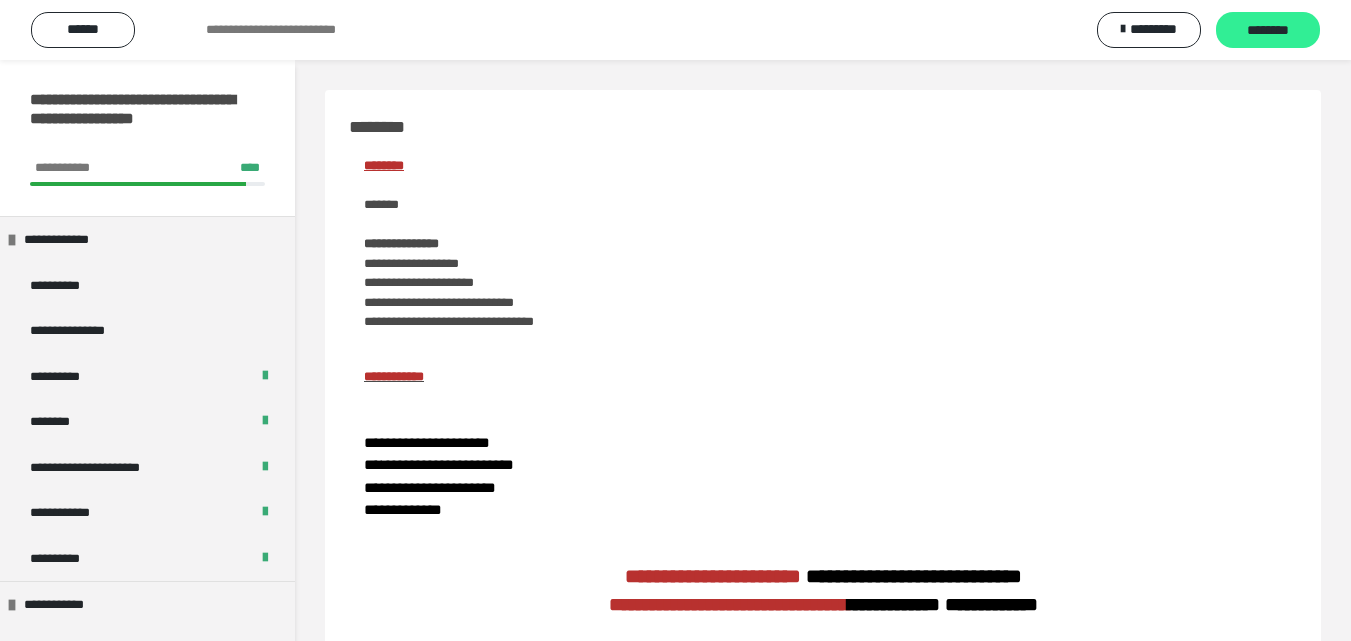 click on "********" at bounding box center [1268, 31] 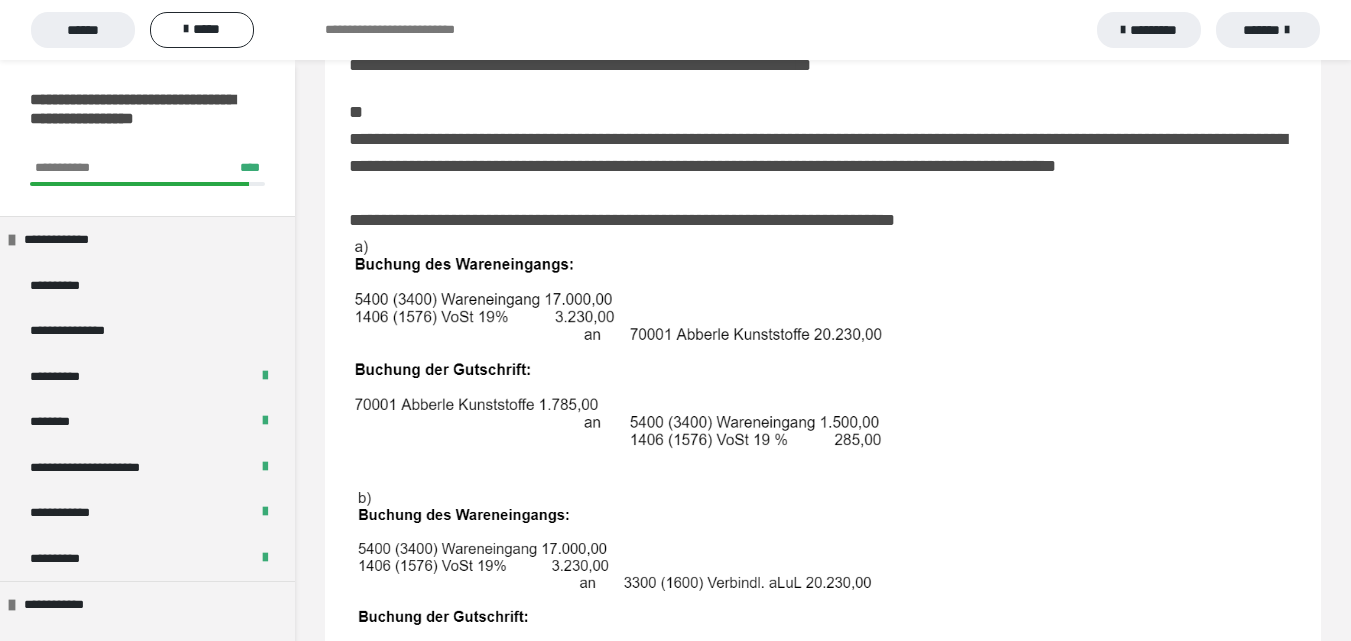 scroll, scrollTop: 798, scrollLeft: 0, axis: vertical 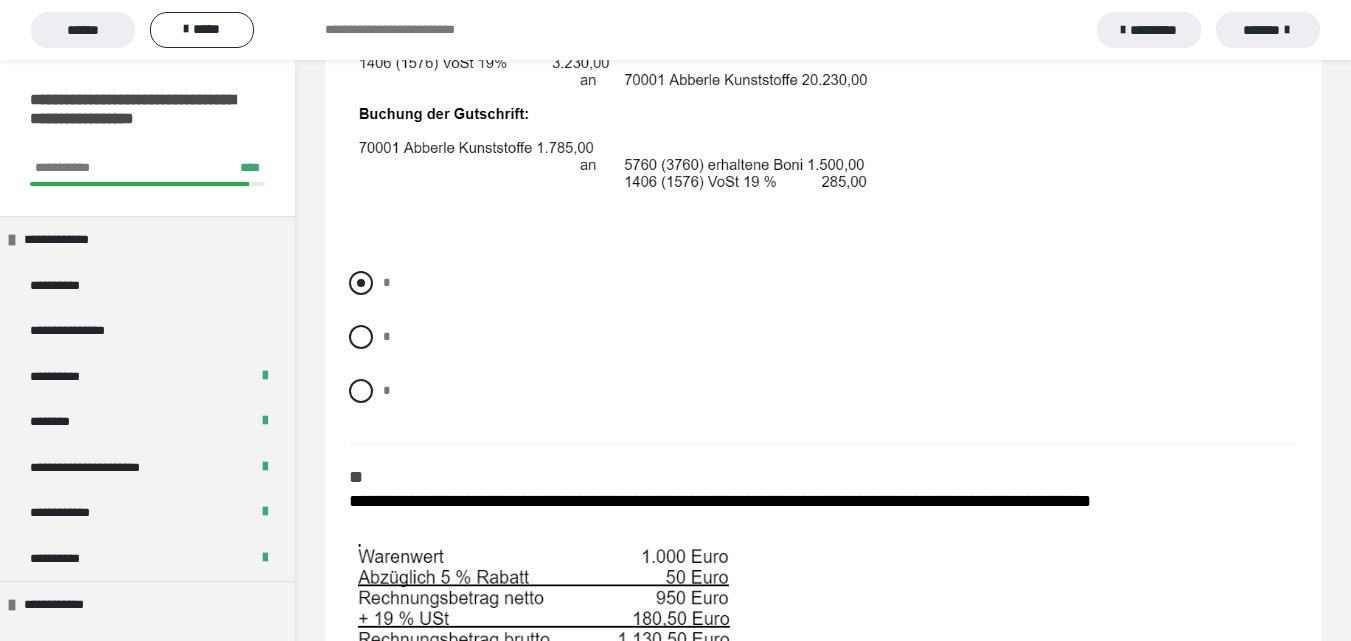 click at bounding box center (361, 283) 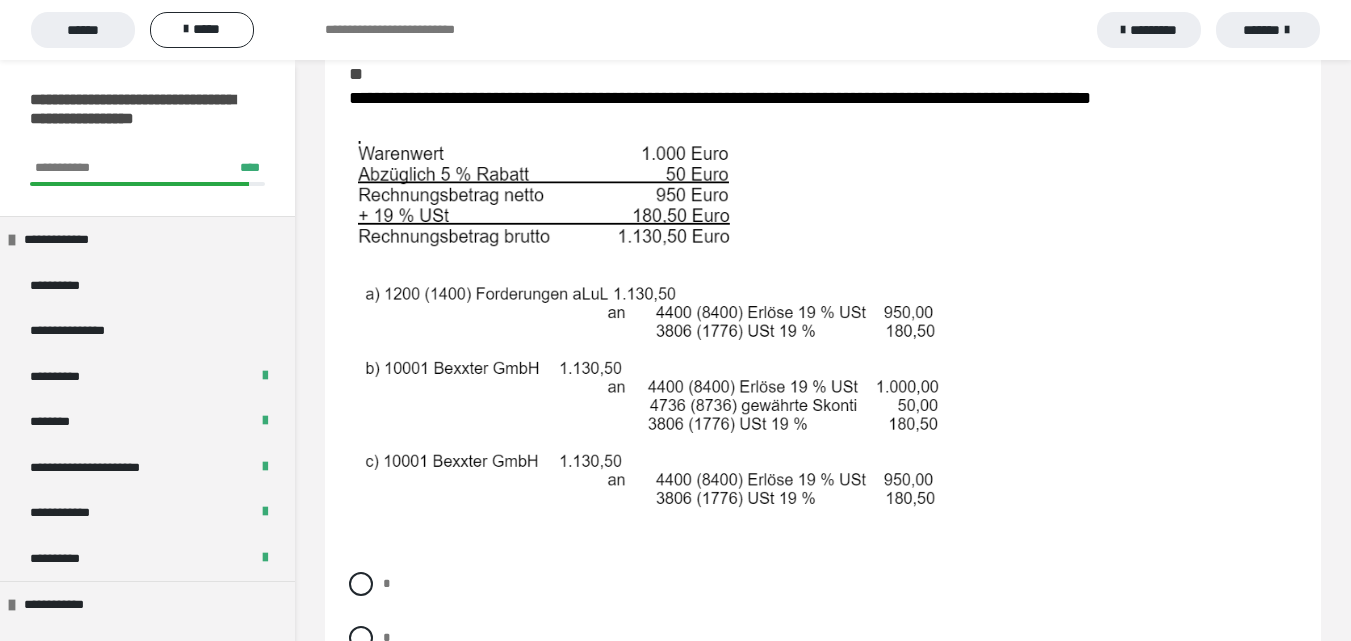 scroll, scrollTop: 1944, scrollLeft: 0, axis: vertical 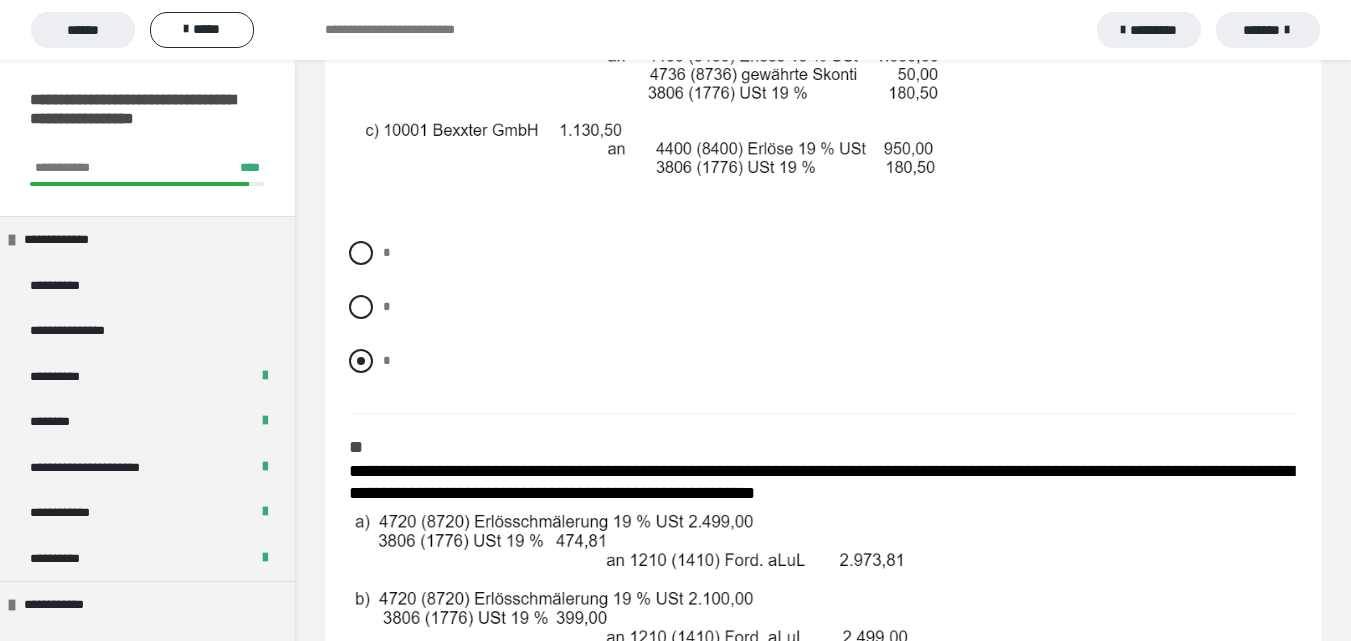 click at bounding box center [361, 361] 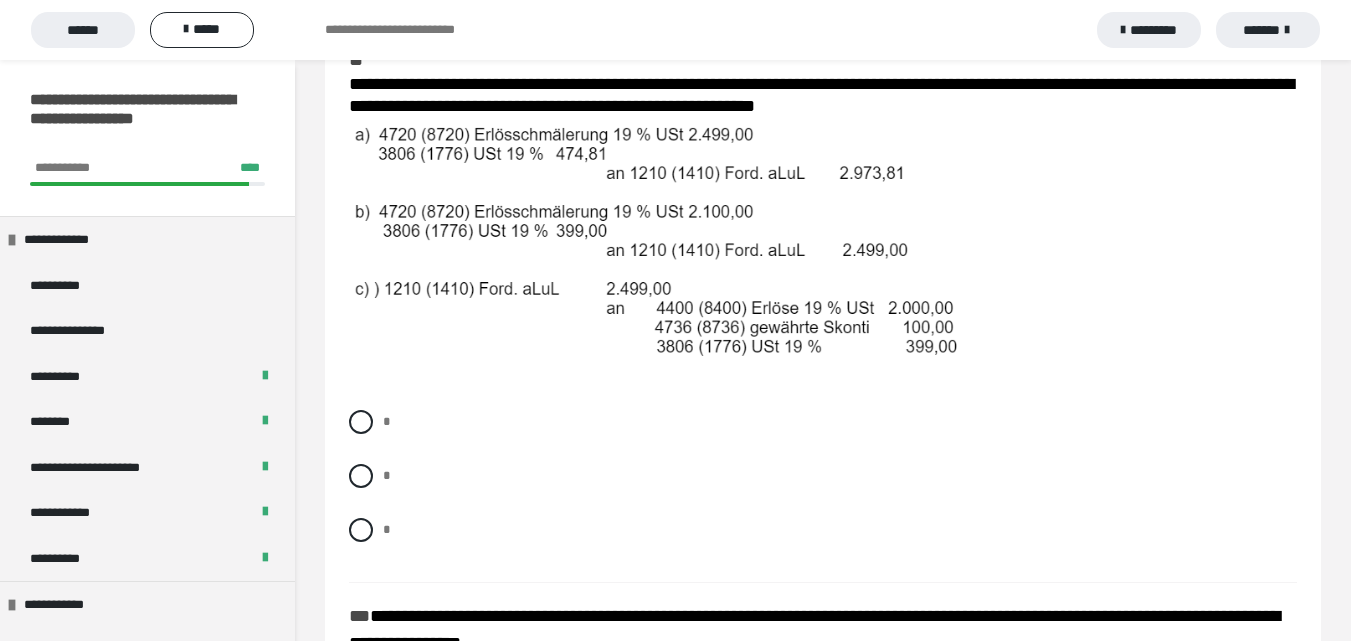 scroll, scrollTop: 2653, scrollLeft: 0, axis: vertical 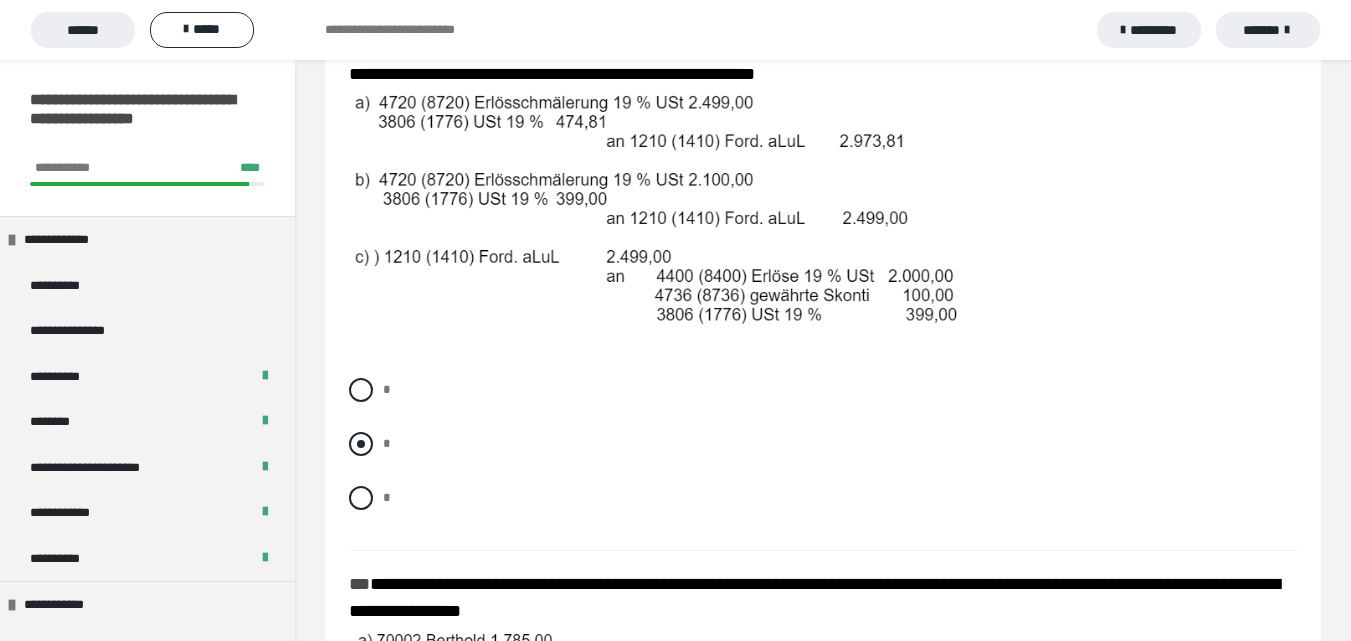 click at bounding box center (361, 444) 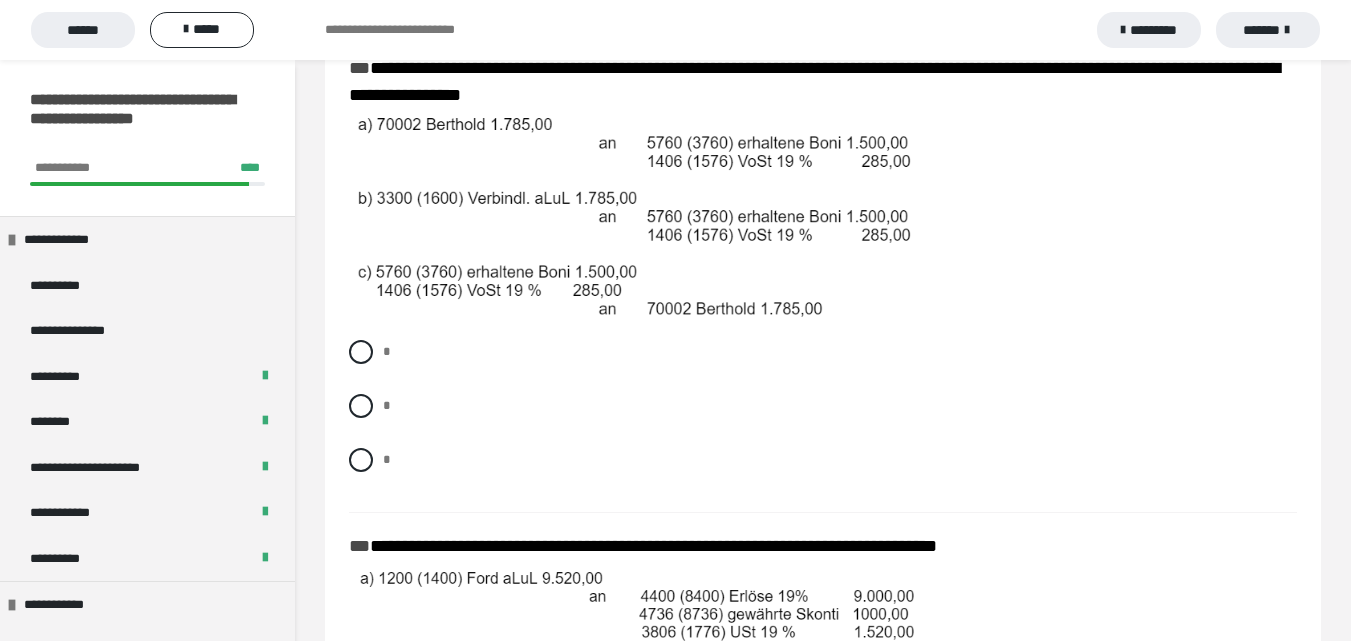 scroll, scrollTop: 3210, scrollLeft: 0, axis: vertical 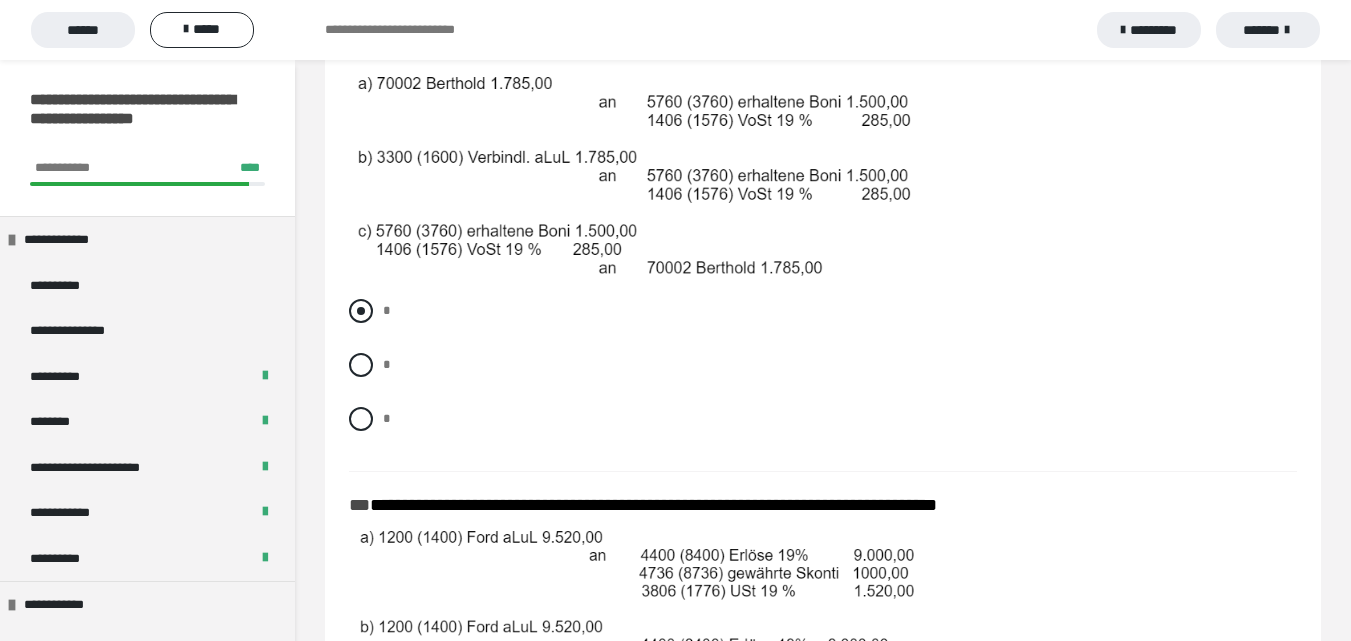 click at bounding box center (361, 311) 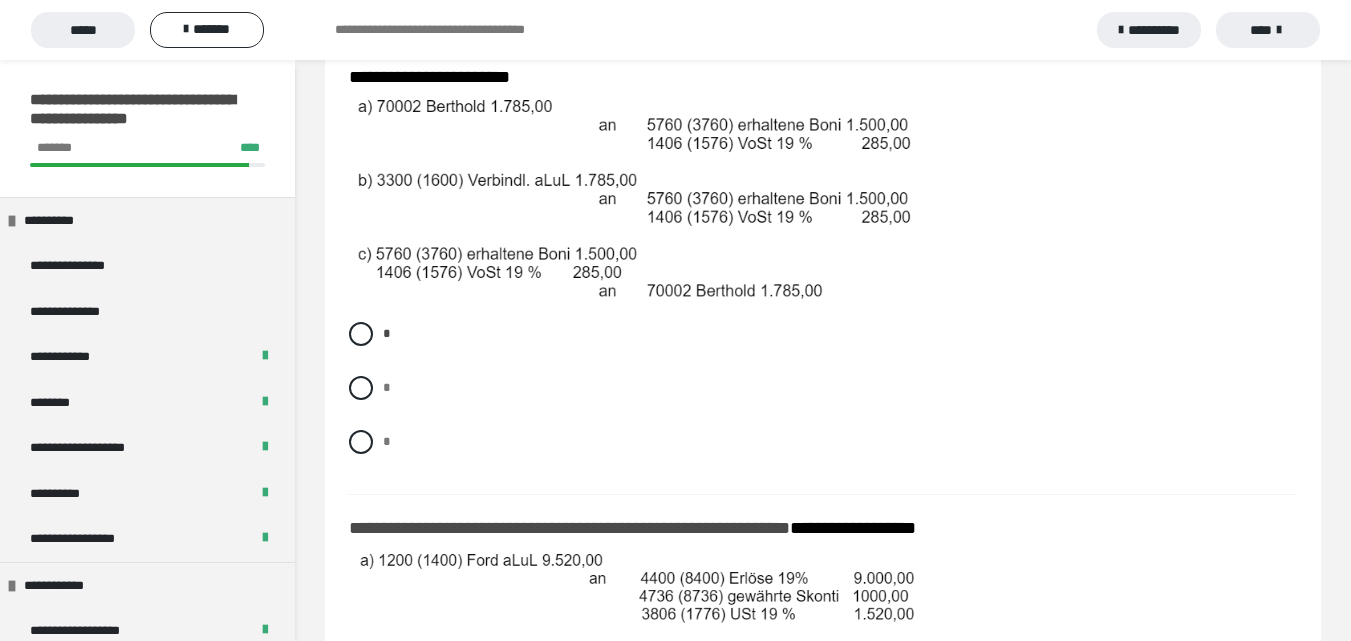 scroll, scrollTop: 3205, scrollLeft: 0, axis: vertical 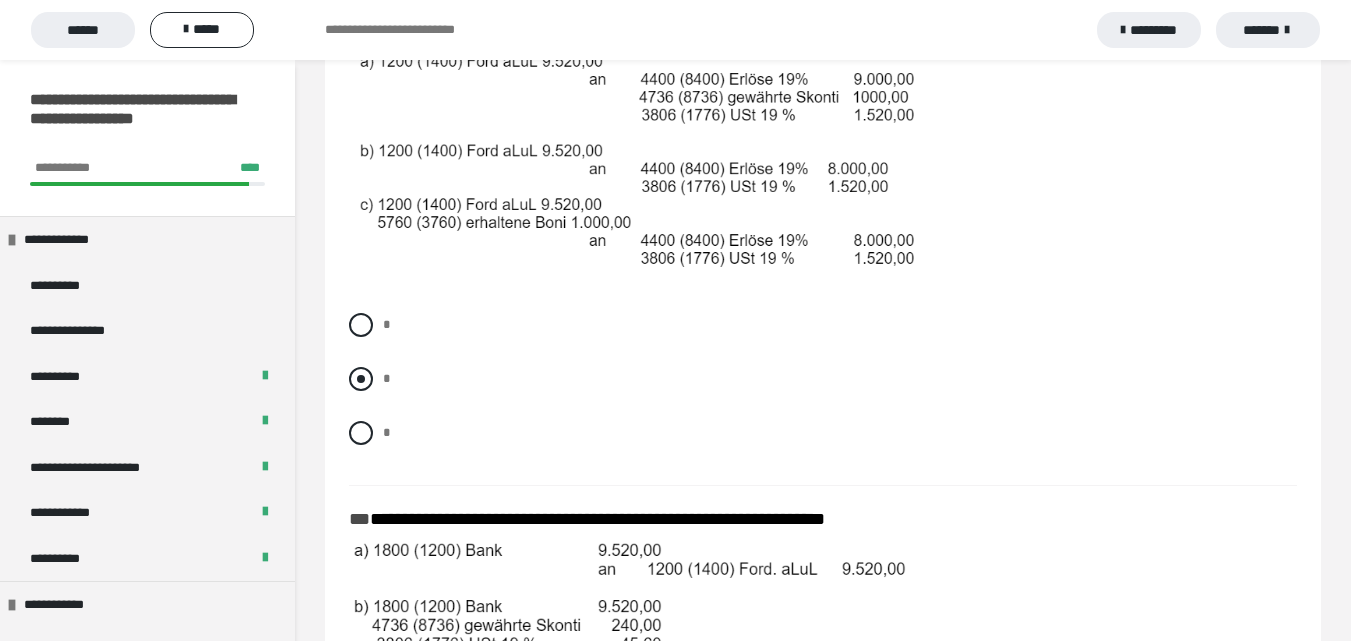 click at bounding box center [361, 379] 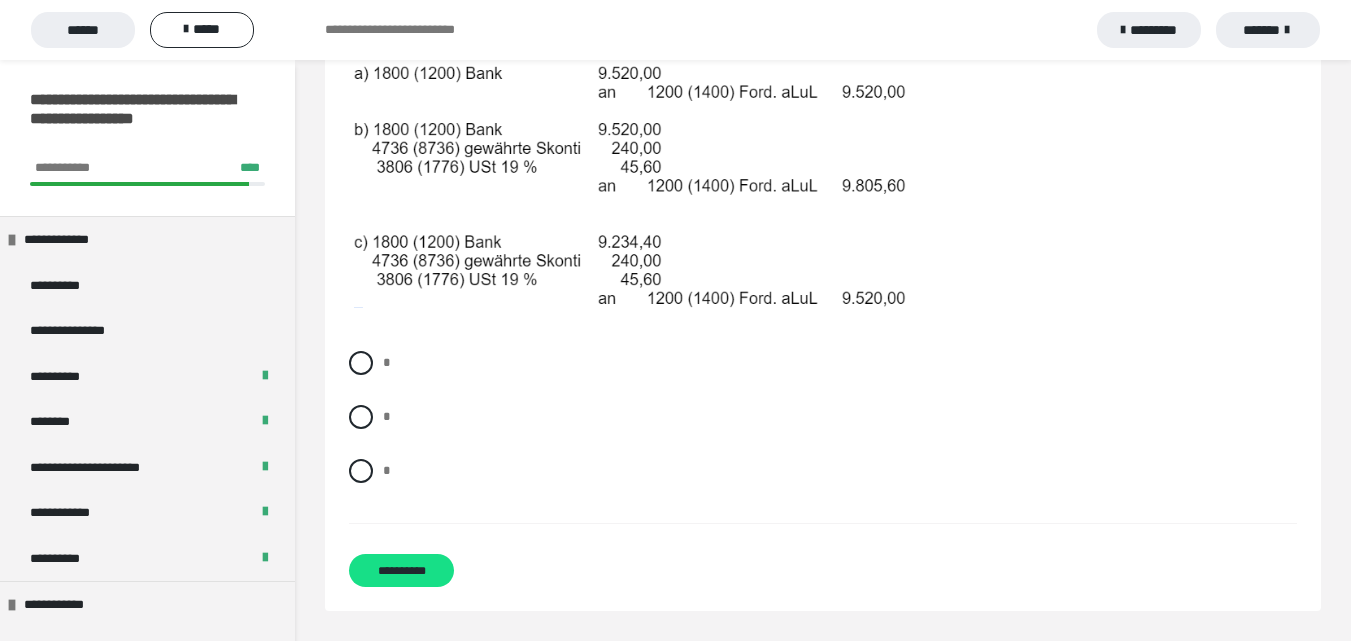 scroll, scrollTop: 4121, scrollLeft: 0, axis: vertical 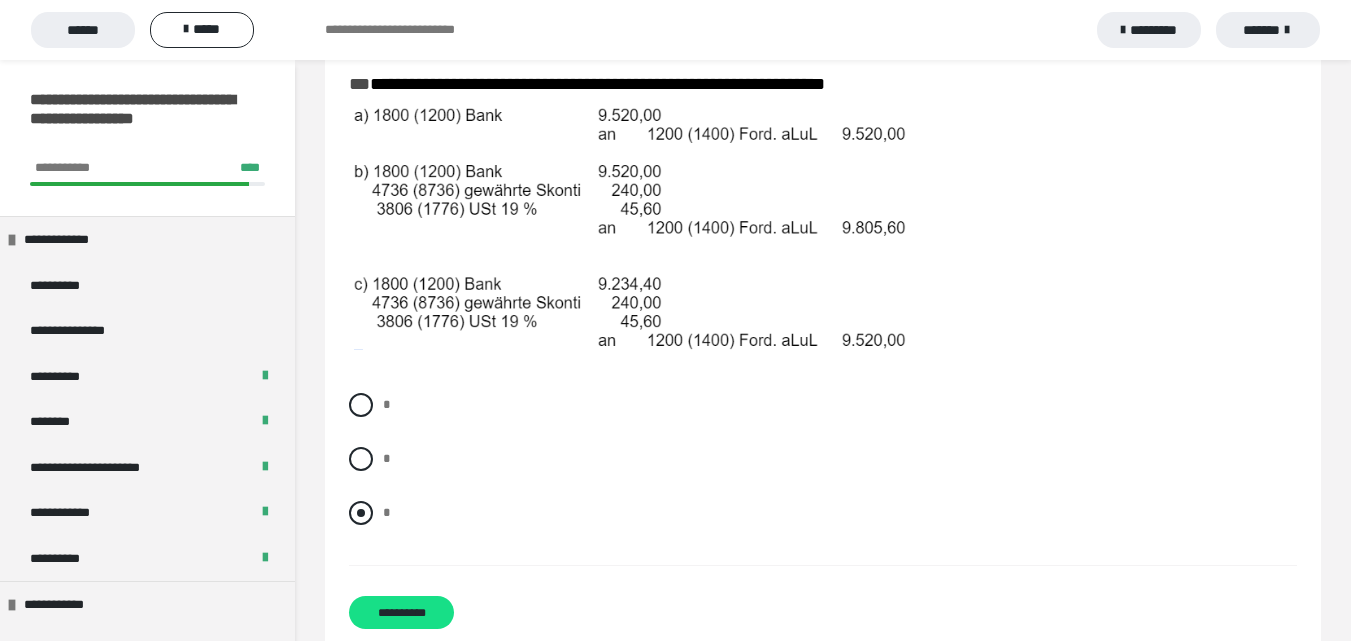 click at bounding box center [361, 513] 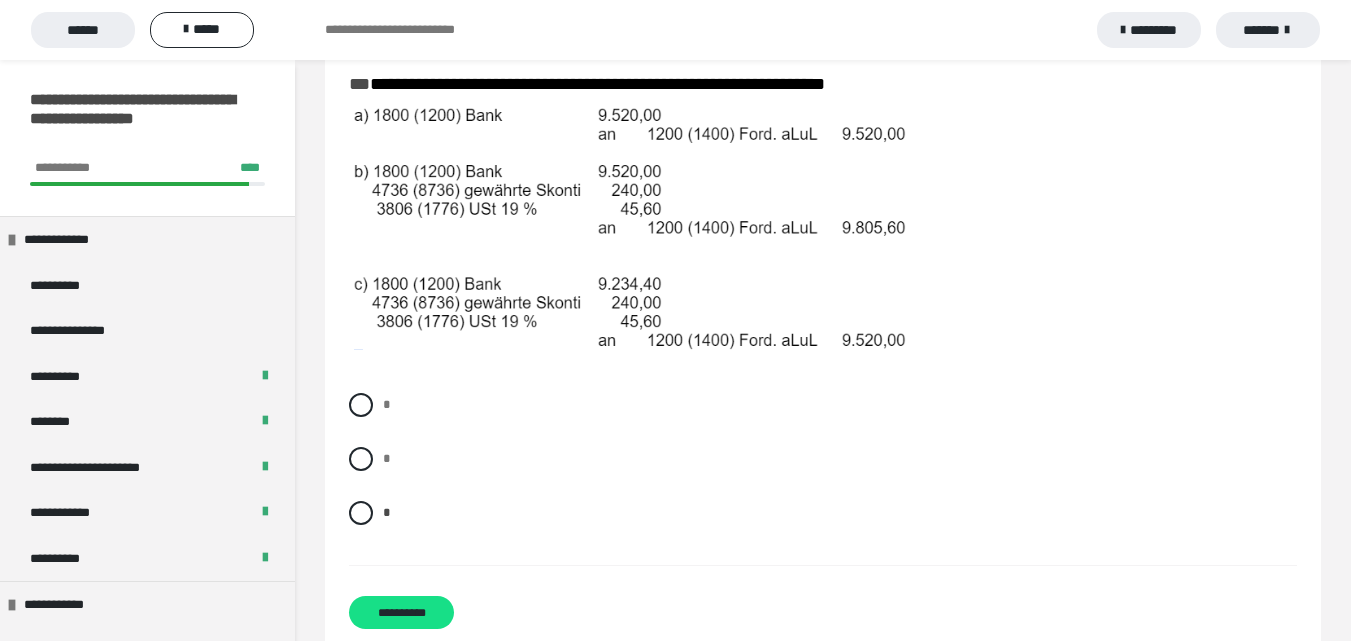 scroll, scrollTop: 4242, scrollLeft: 0, axis: vertical 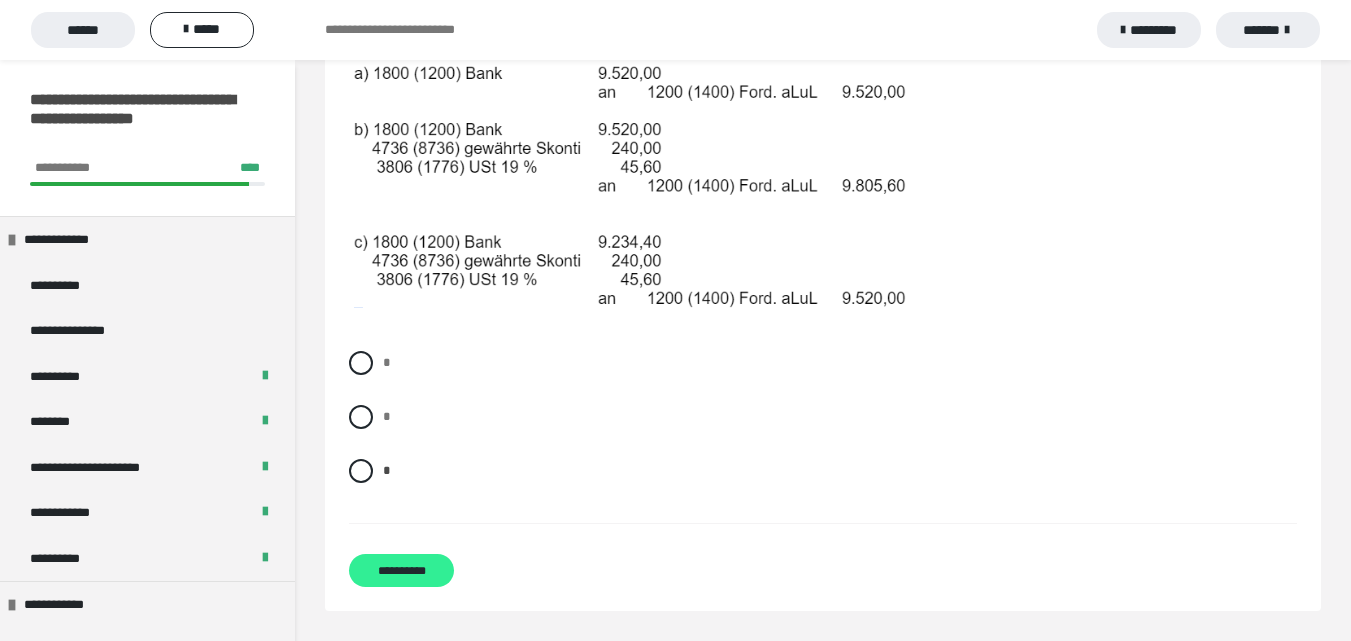 click on "**********" at bounding box center [401, 570] 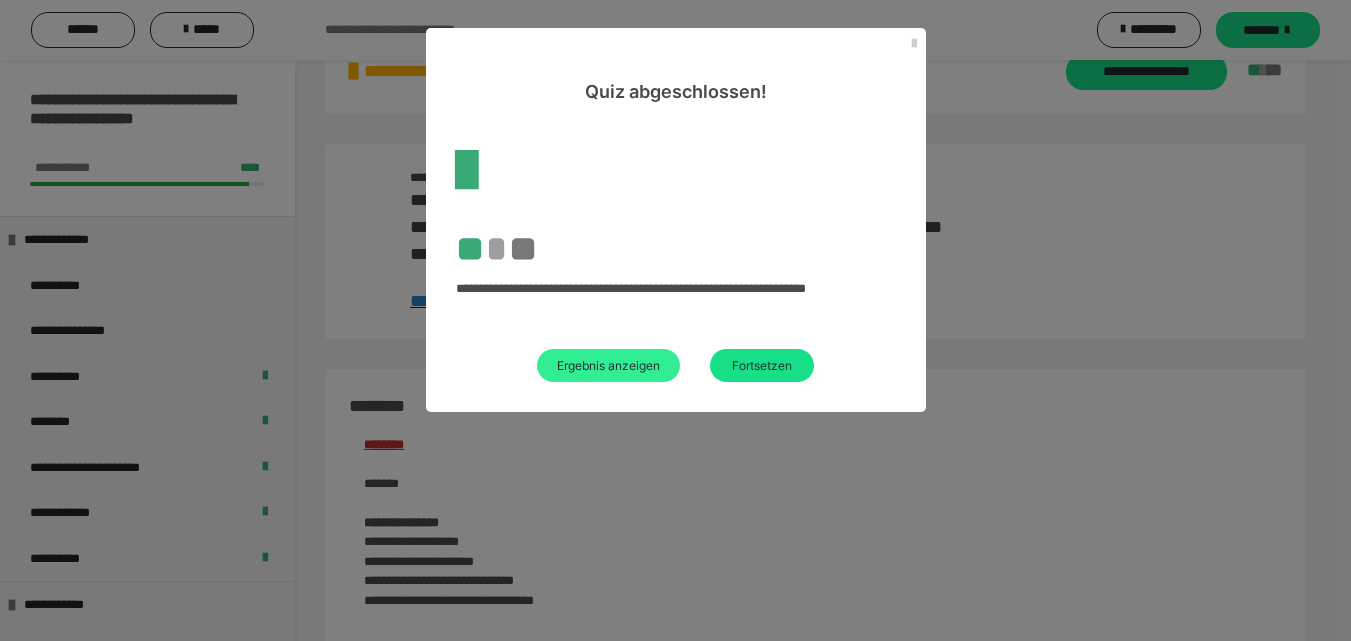 scroll, scrollTop: 2280, scrollLeft: 0, axis: vertical 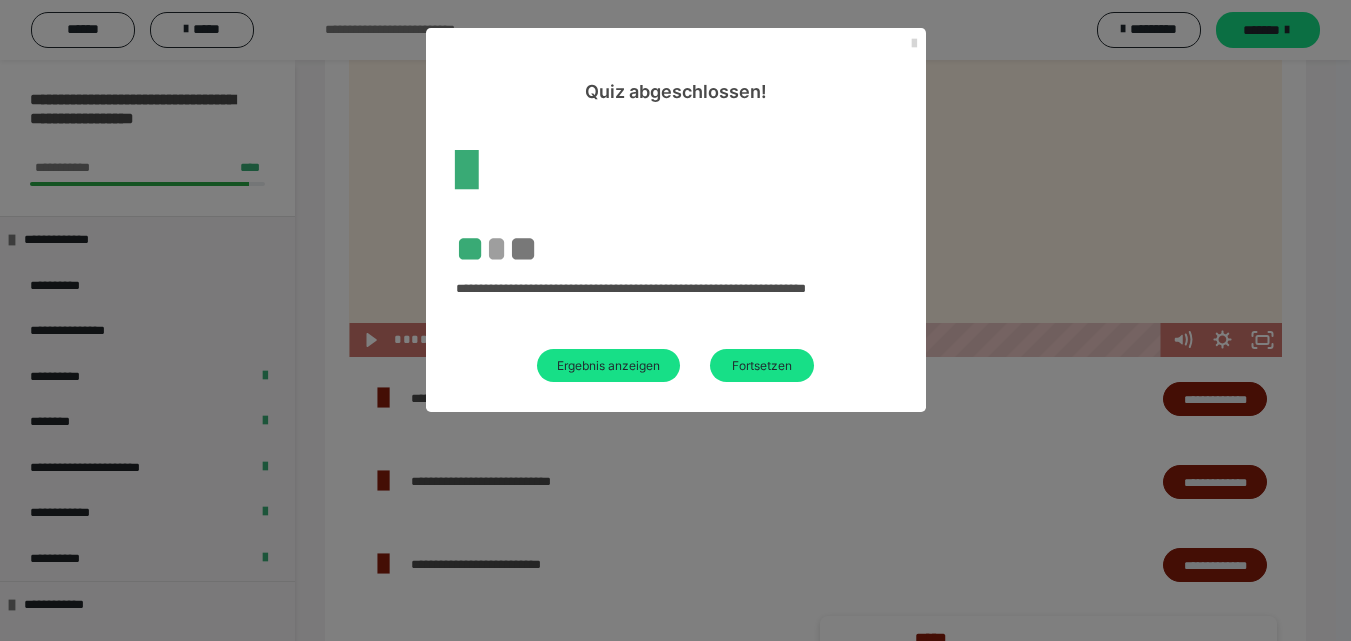 click at bounding box center [914, 44] 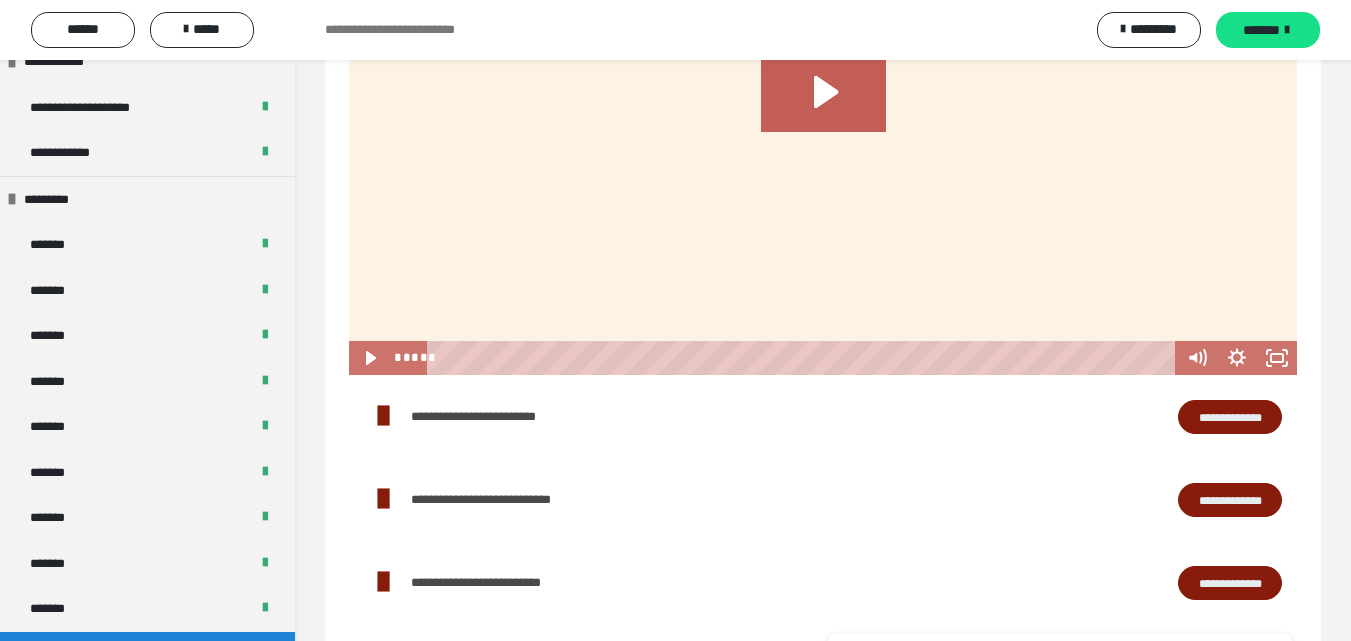 scroll, scrollTop: 709, scrollLeft: 0, axis: vertical 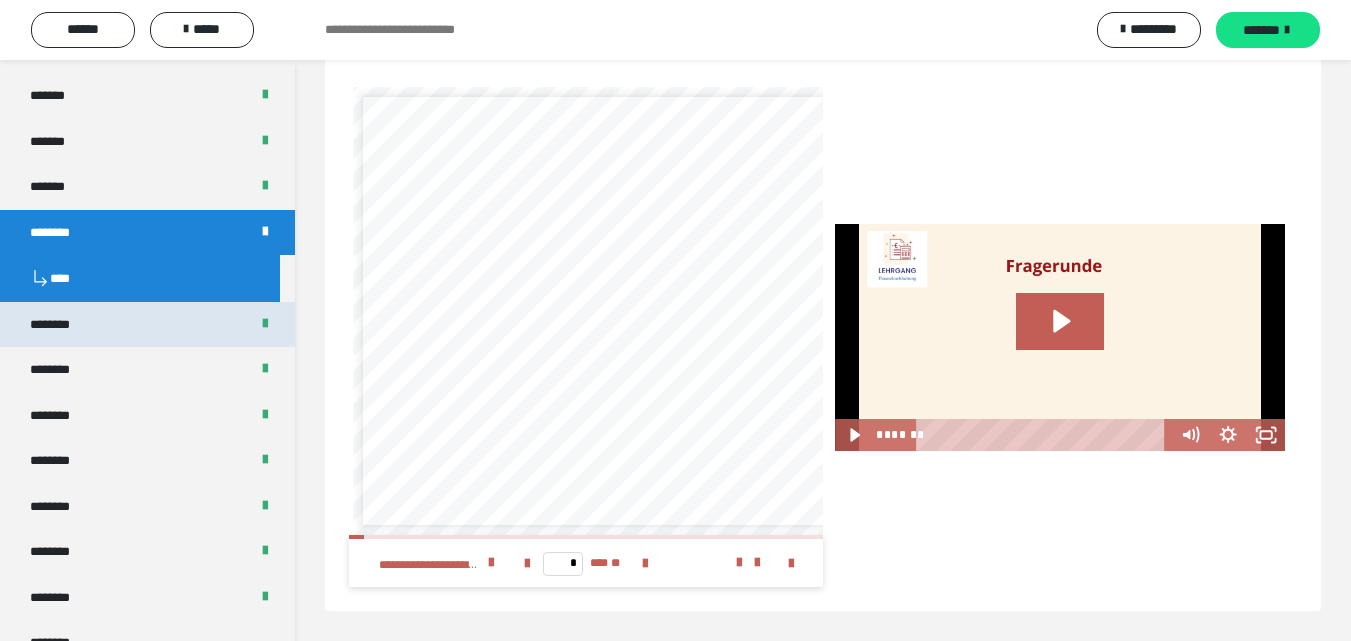 click on "********" at bounding box center (59, 325) 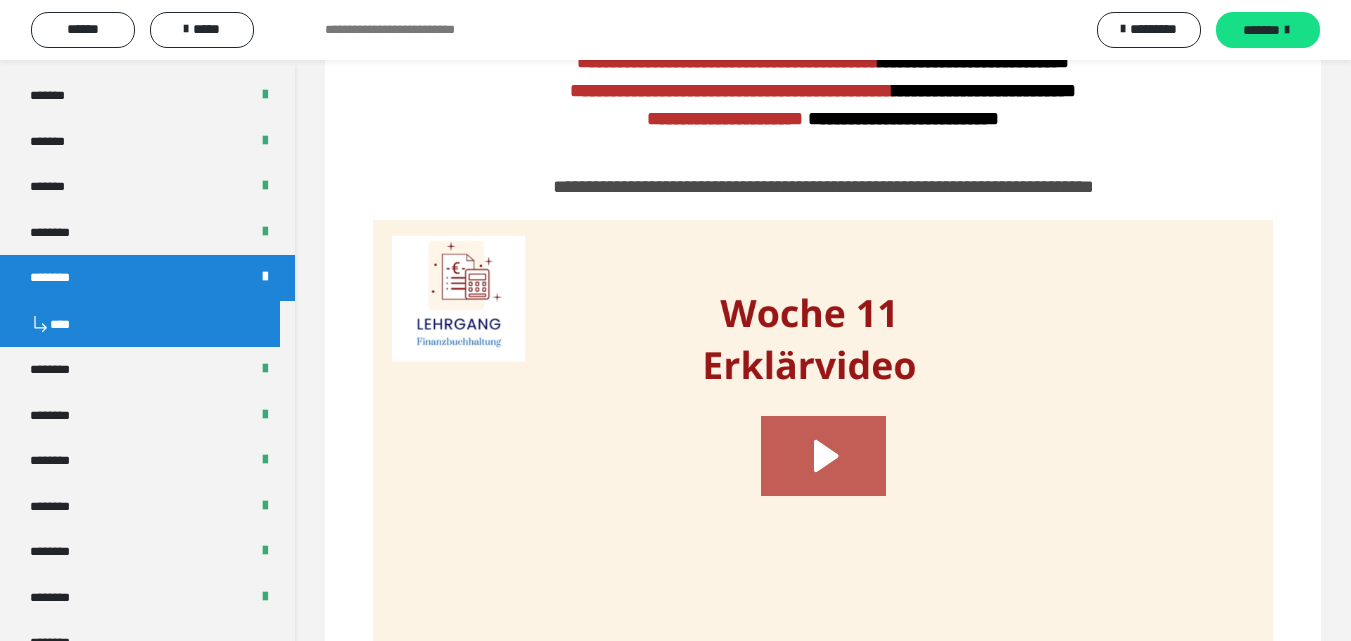 scroll, scrollTop: 0, scrollLeft: 0, axis: both 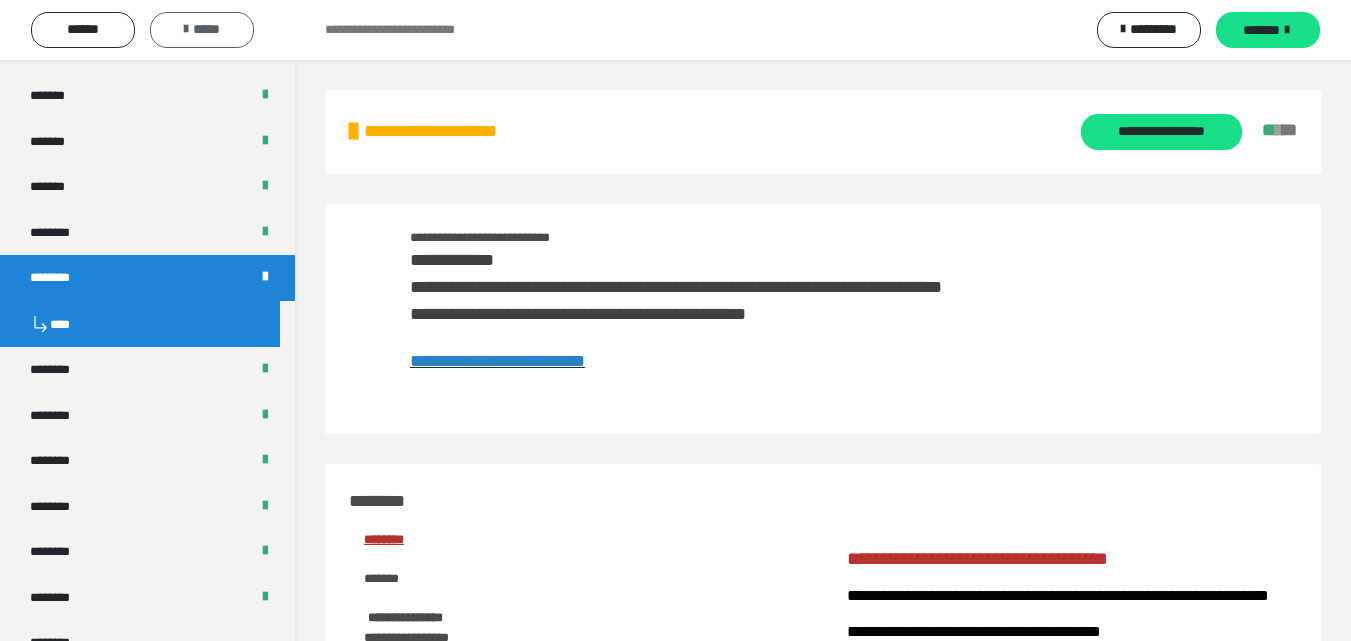 click on "*****" at bounding box center (202, 30) 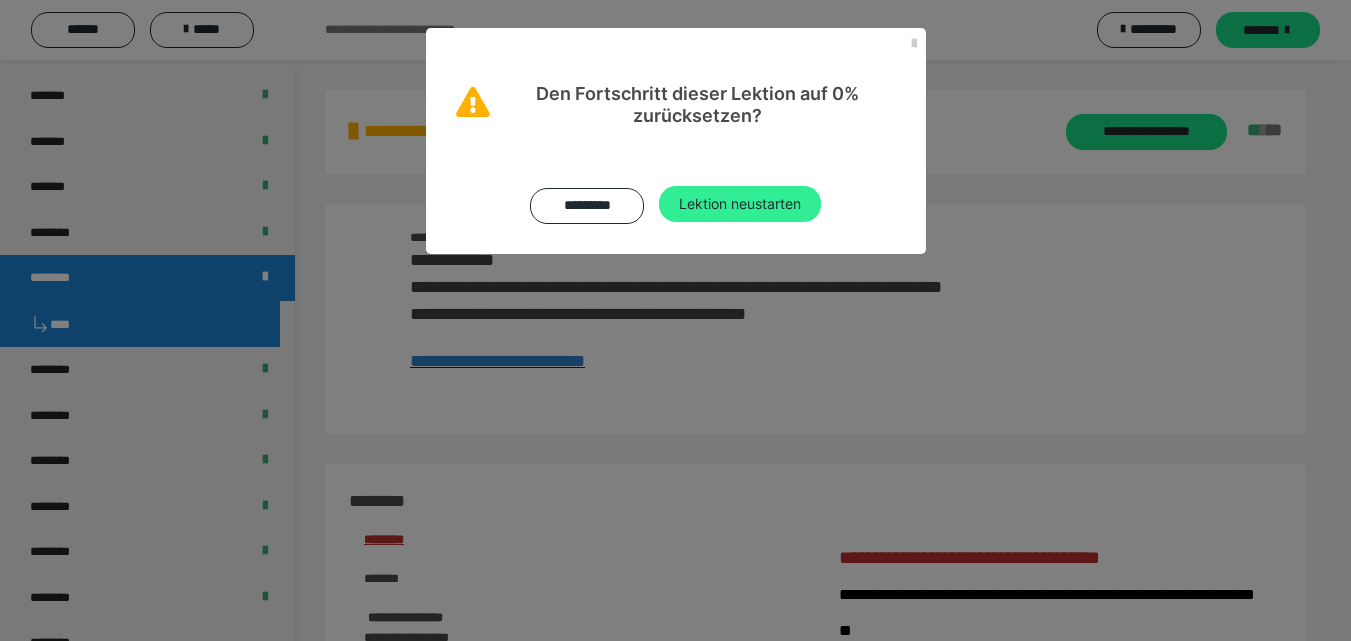 click on "Lektion neustarten" at bounding box center [740, 204] 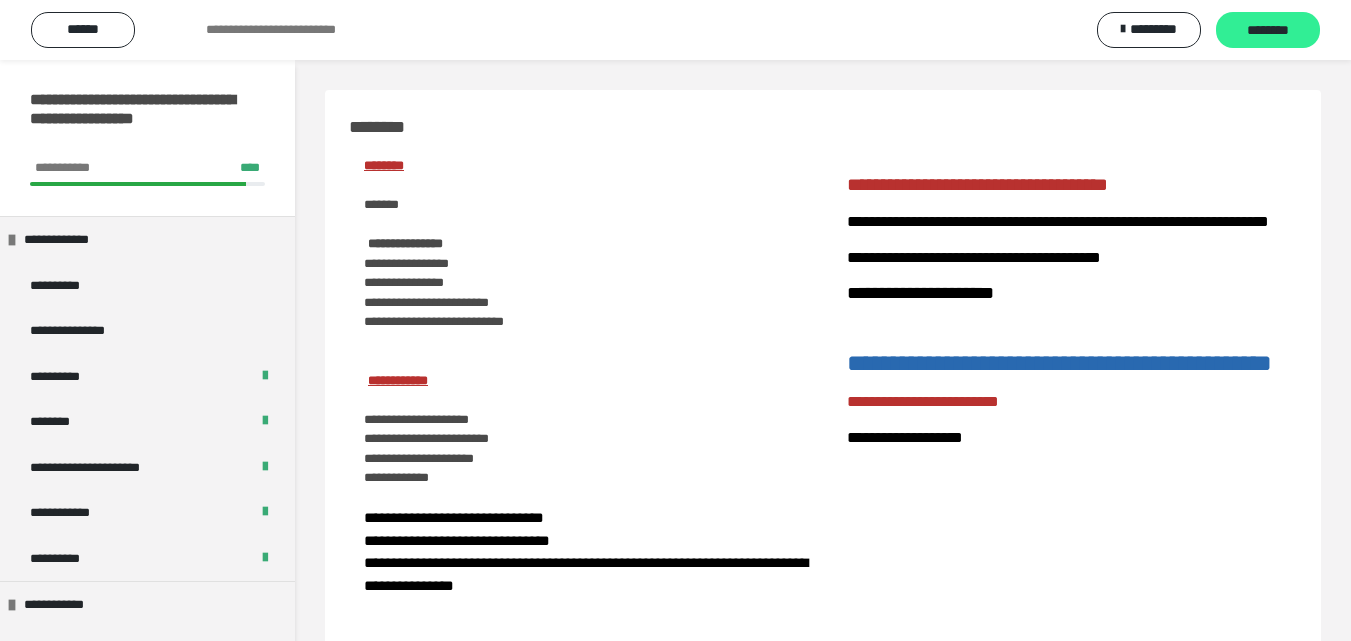 click on "********" at bounding box center (1268, 31) 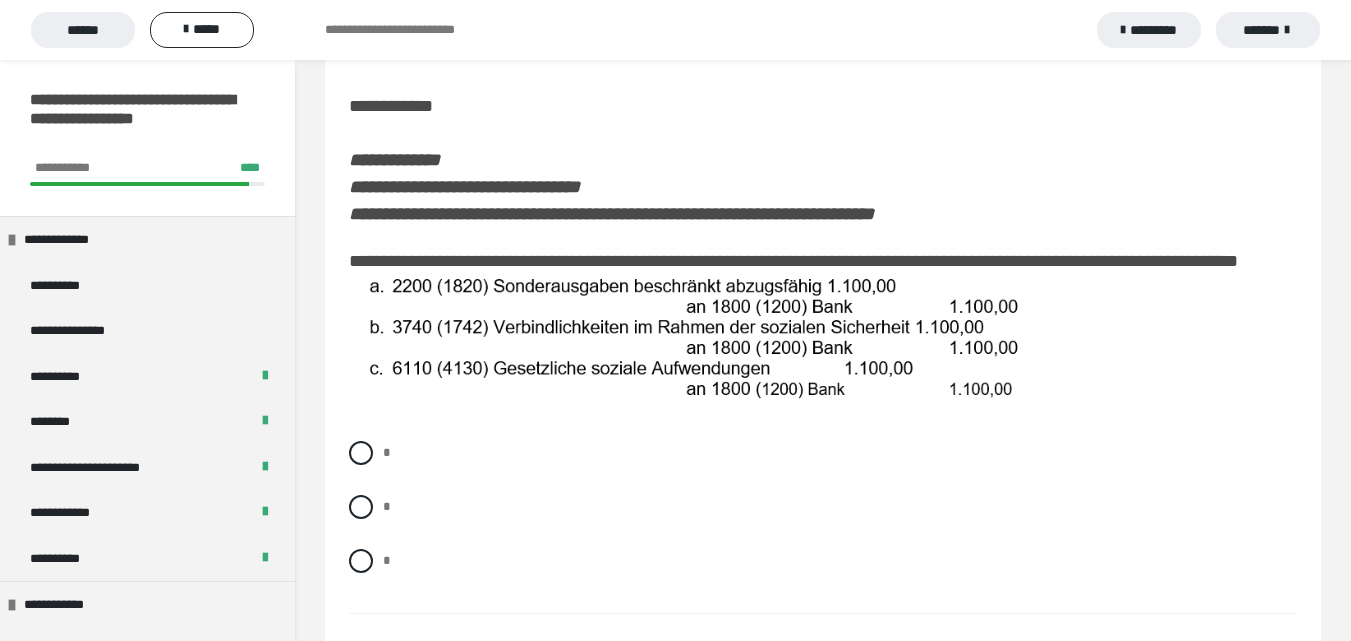 scroll, scrollTop: 179, scrollLeft: 0, axis: vertical 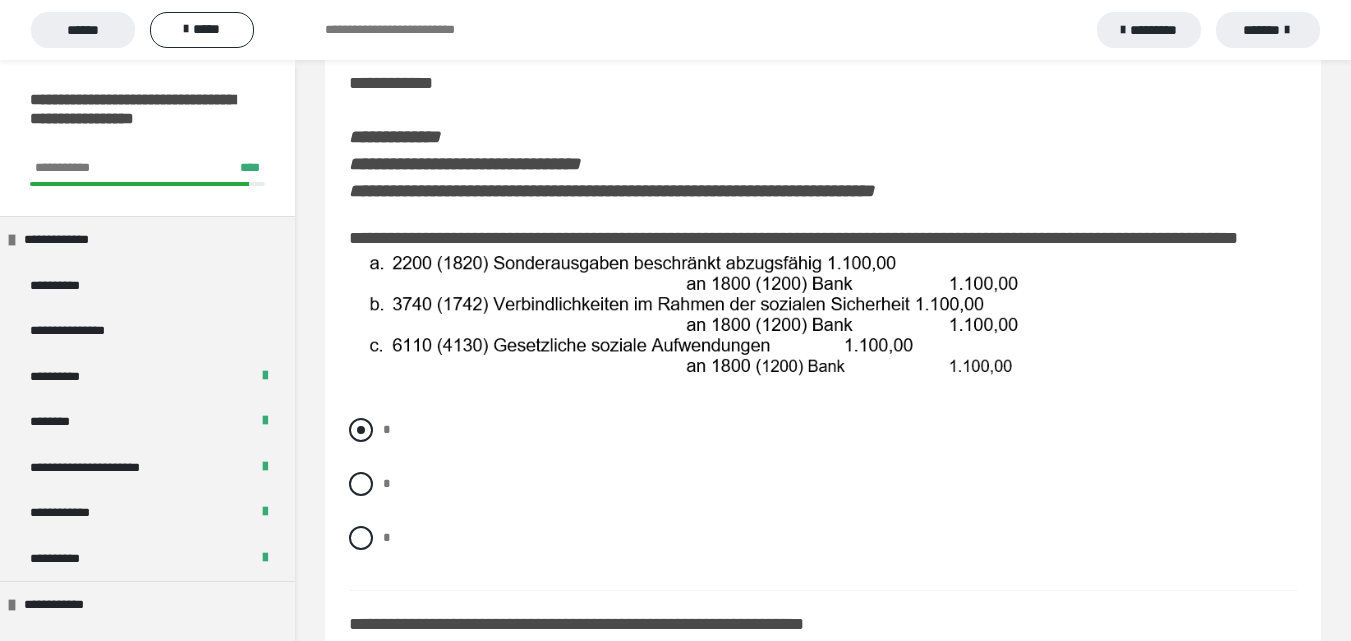 click at bounding box center (361, 430) 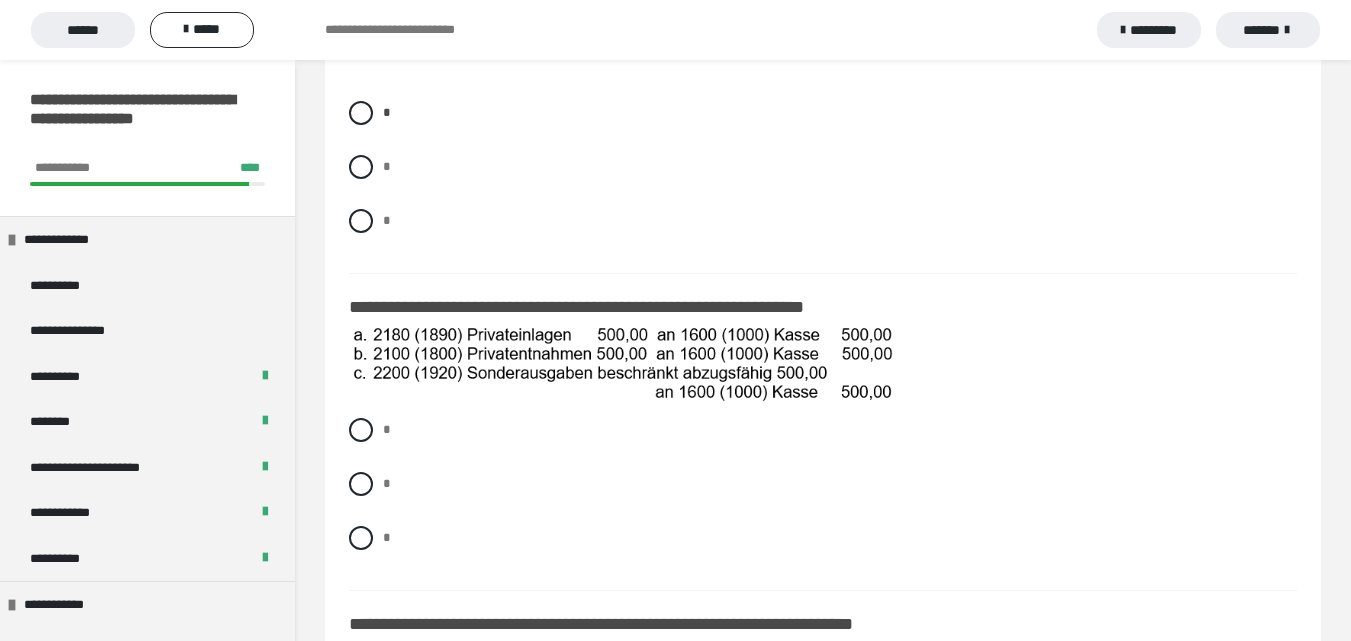 scroll, scrollTop: 508, scrollLeft: 0, axis: vertical 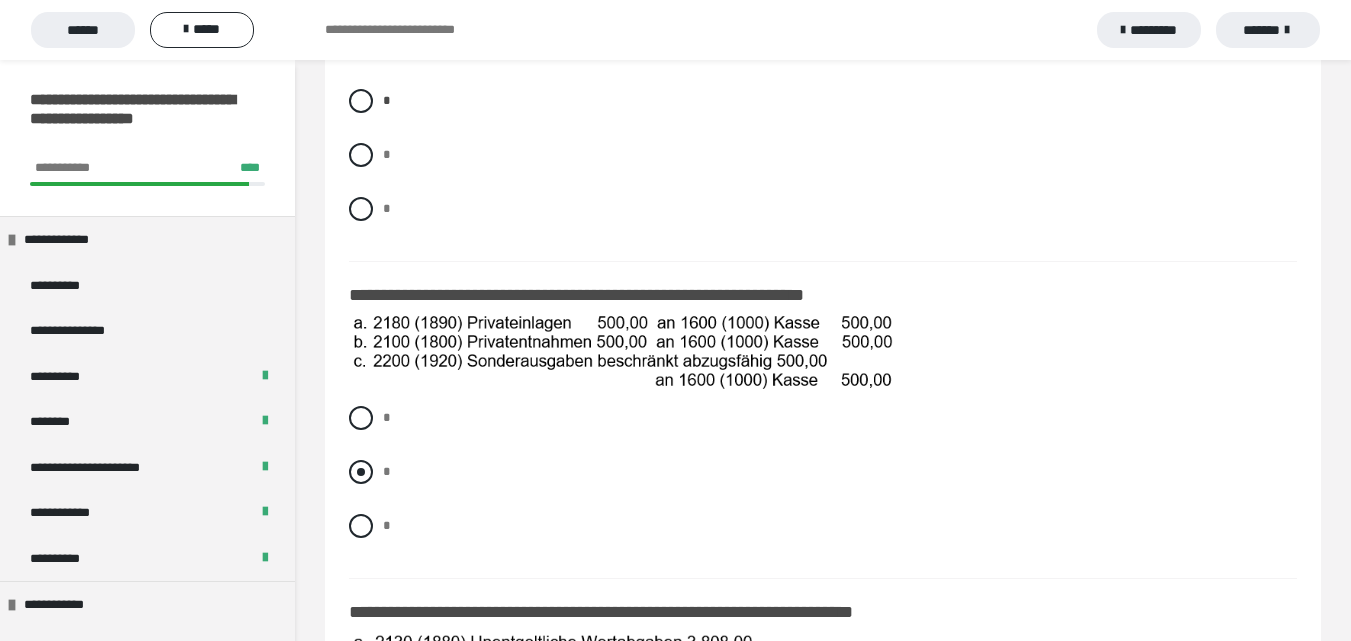 click at bounding box center (361, 472) 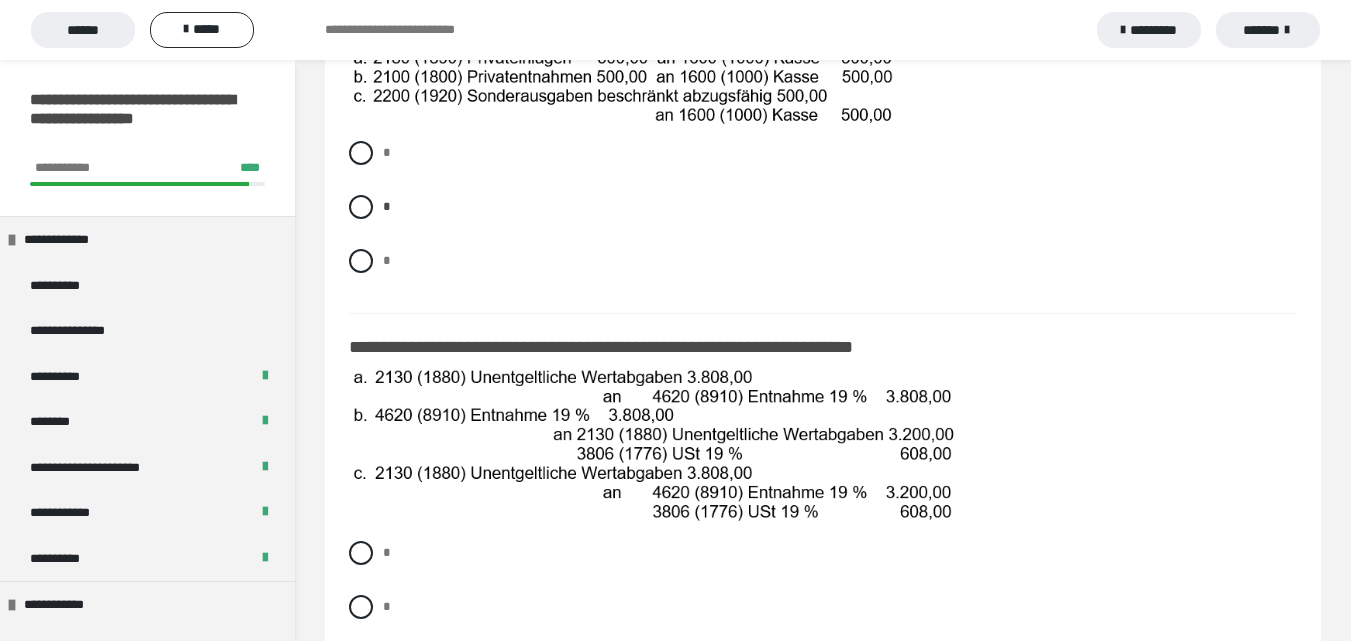 scroll, scrollTop: 716, scrollLeft: 0, axis: vertical 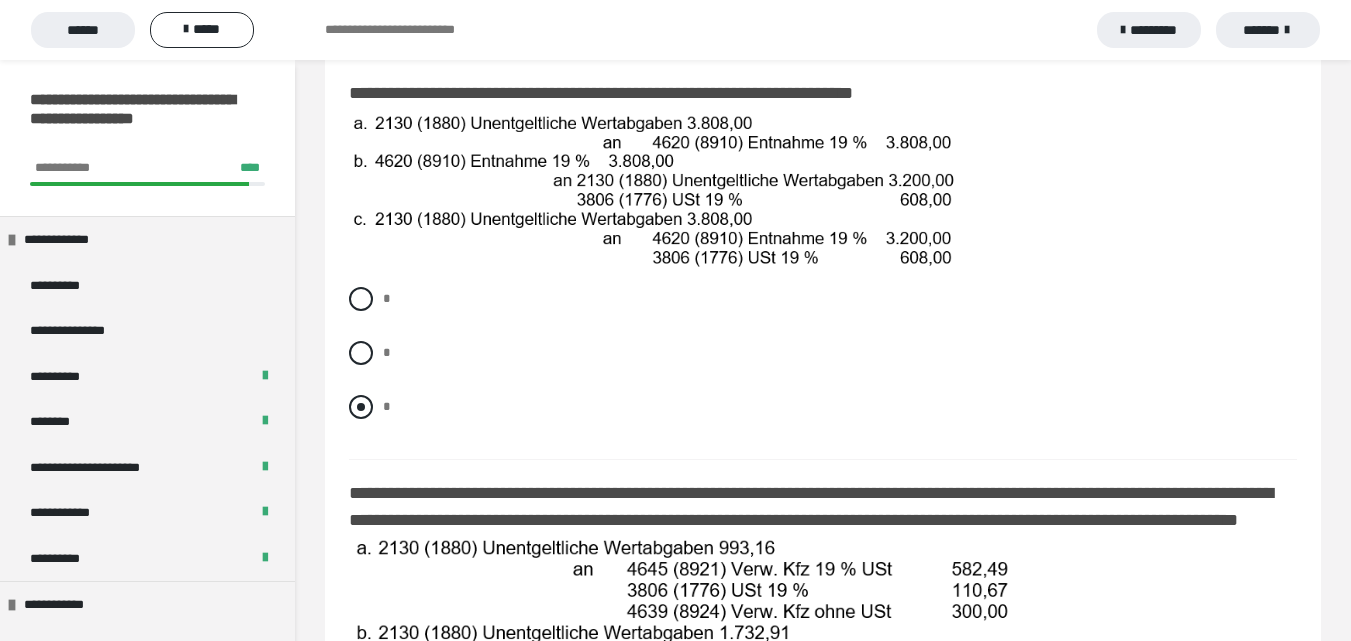 click at bounding box center [361, 407] 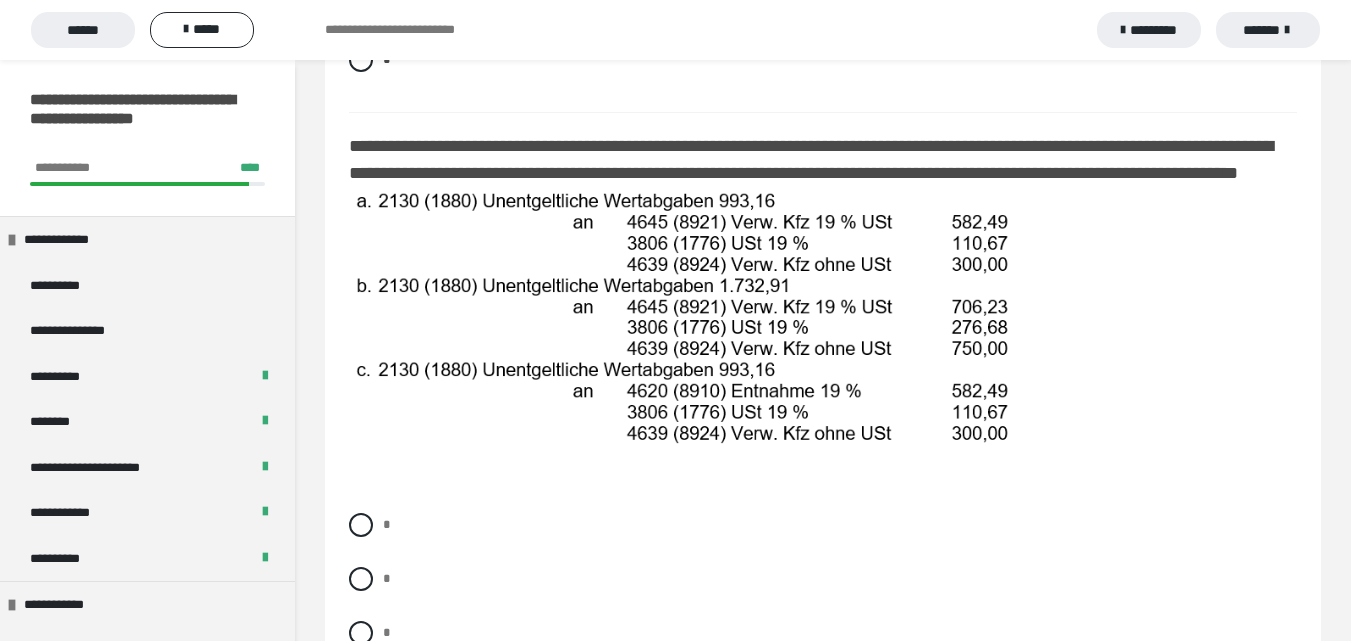 scroll, scrollTop: 1449, scrollLeft: 0, axis: vertical 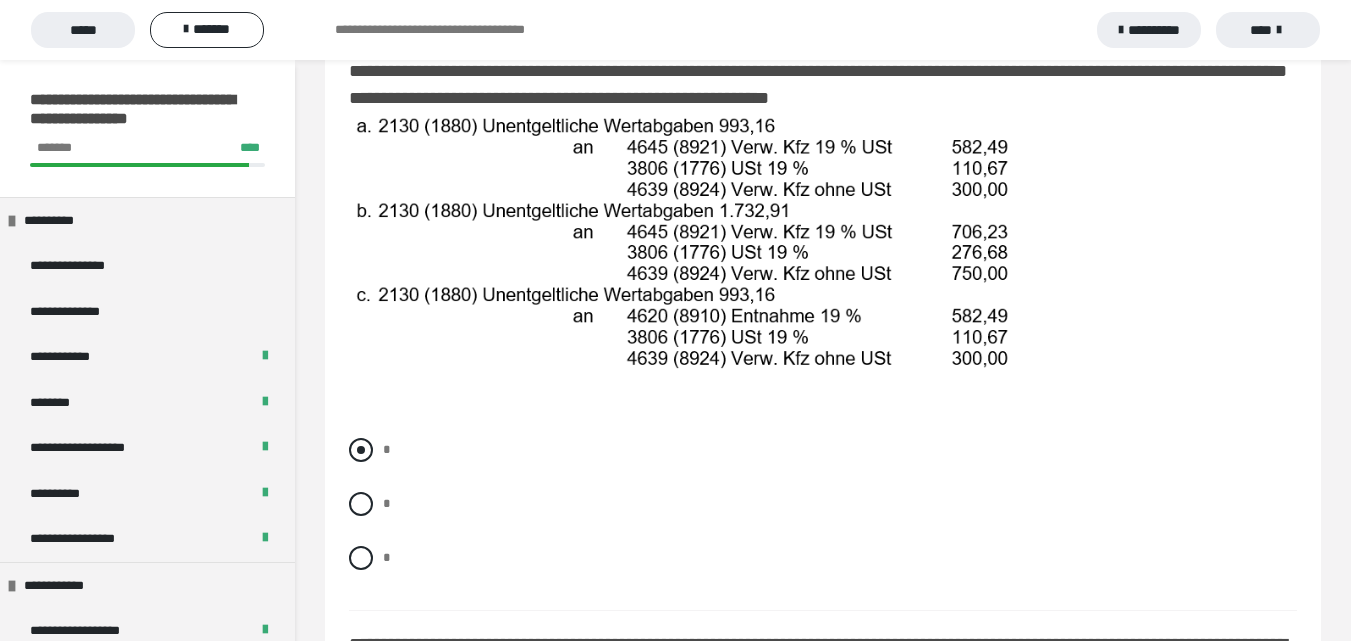 click at bounding box center (361, 450) 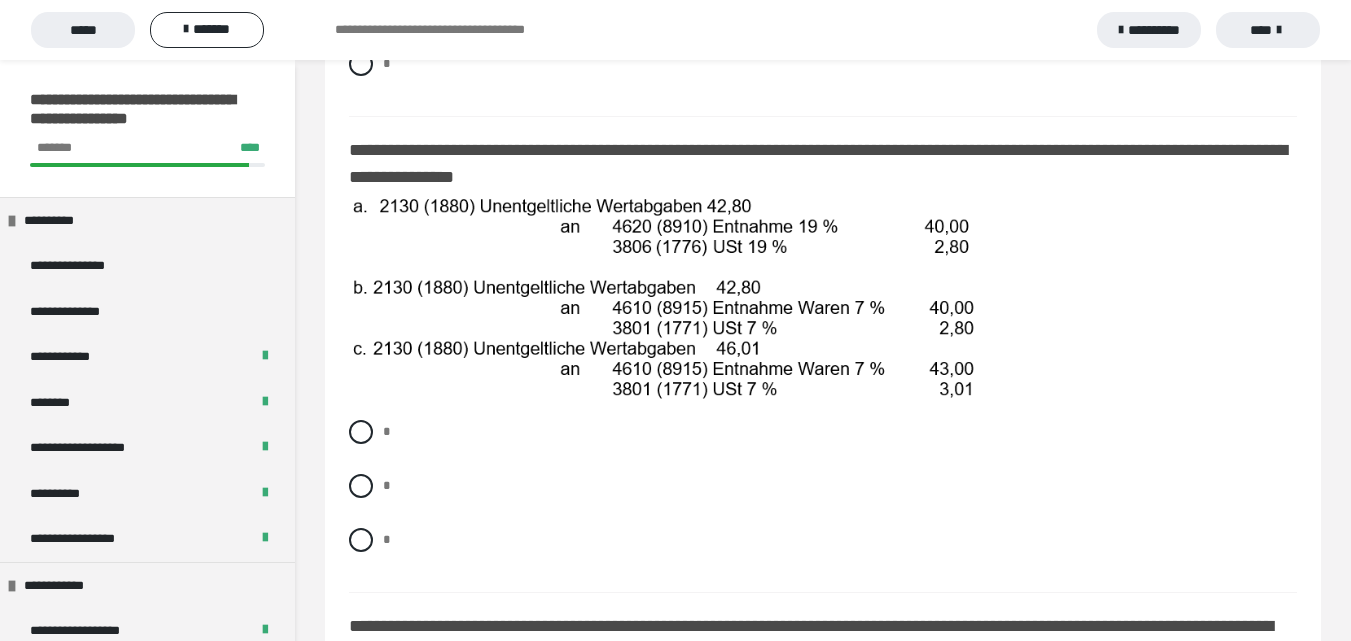 scroll, scrollTop: 1960, scrollLeft: 0, axis: vertical 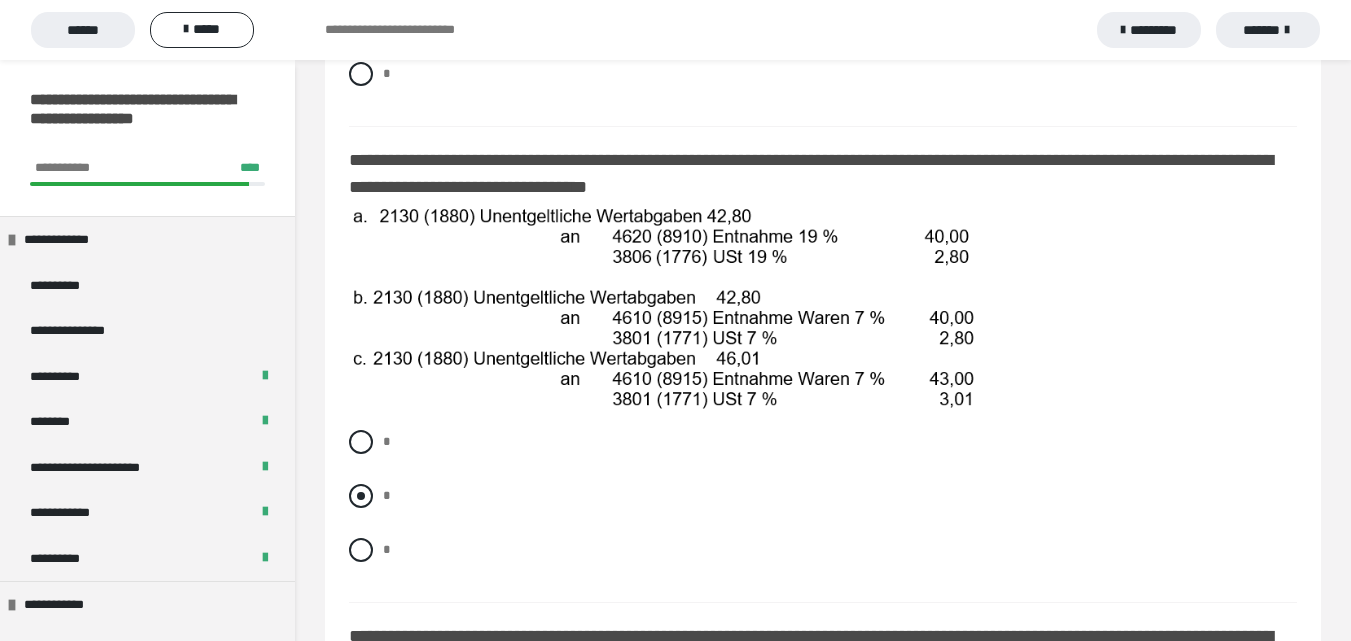 click at bounding box center (361, 496) 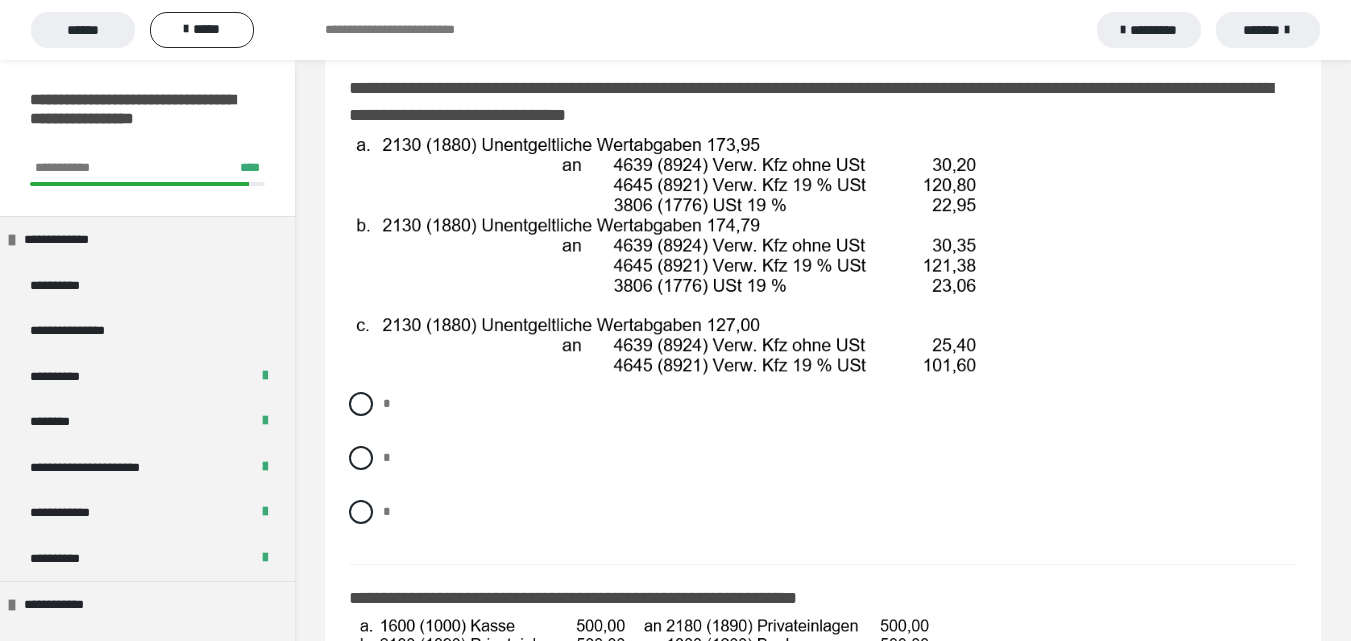 scroll, scrollTop: 2487, scrollLeft: 0, axis: vertical 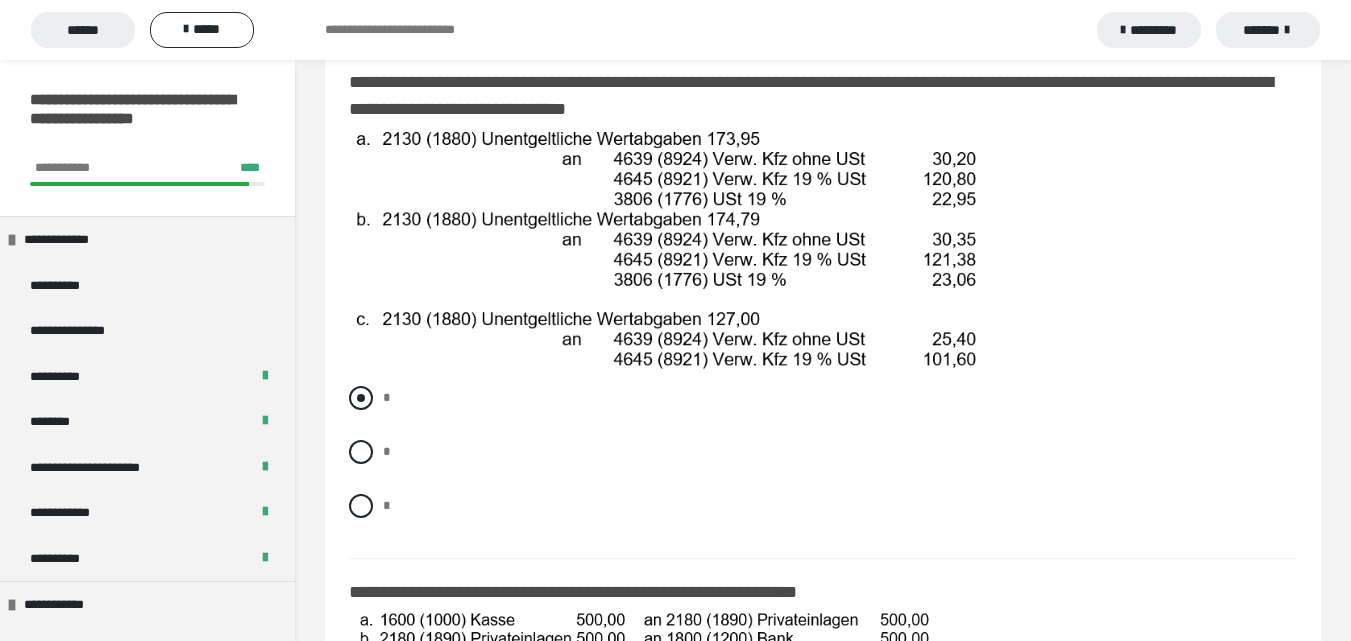 click at bounding box center (361, 398) 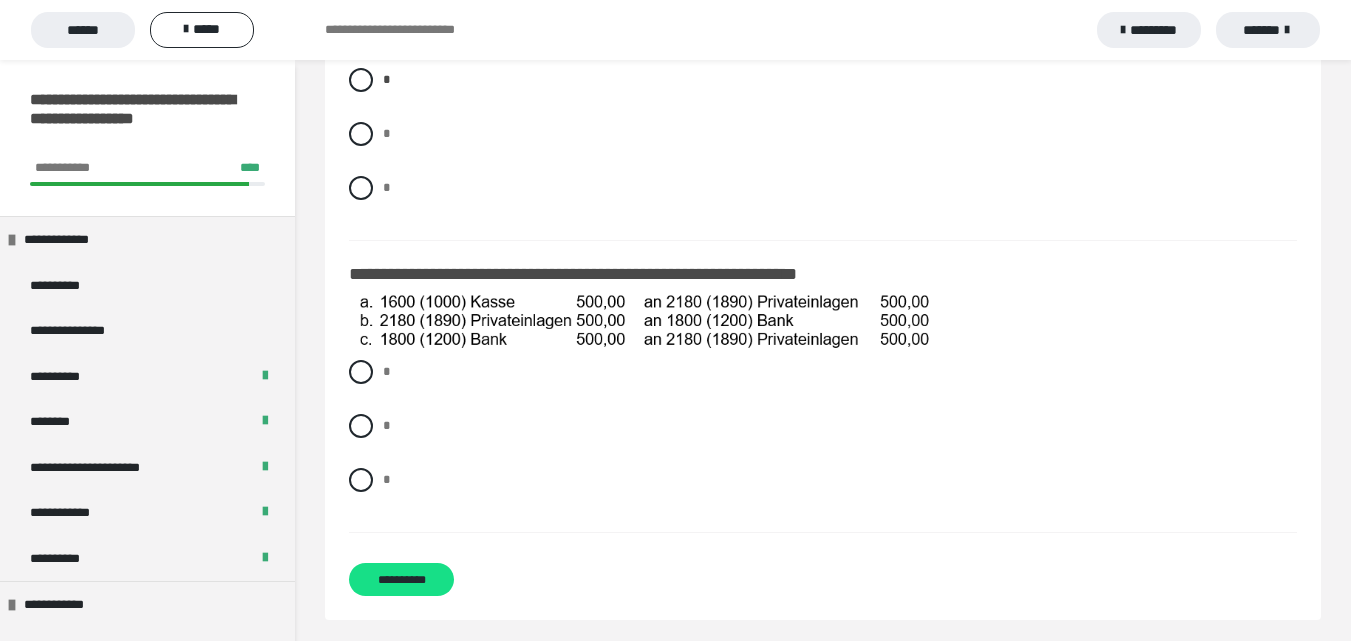 scroll, scrollTop: 2851, scrollLeft: 0, axis: vertical 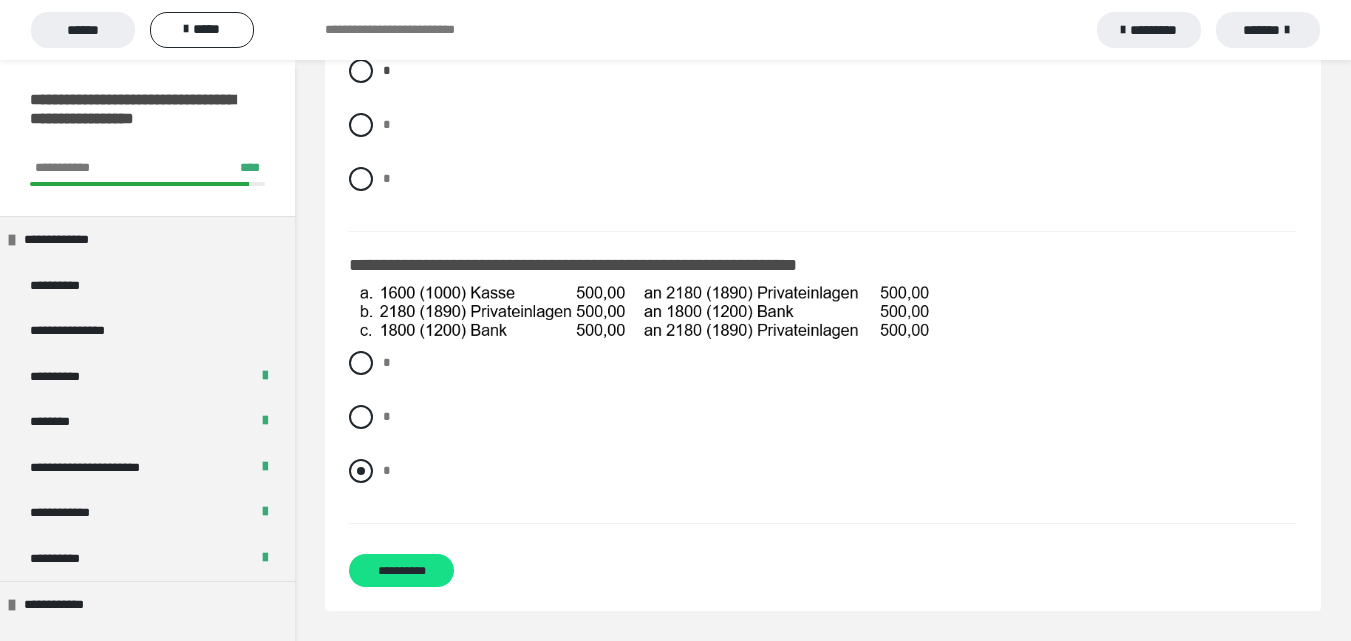 click at bounding box center (361, 471) 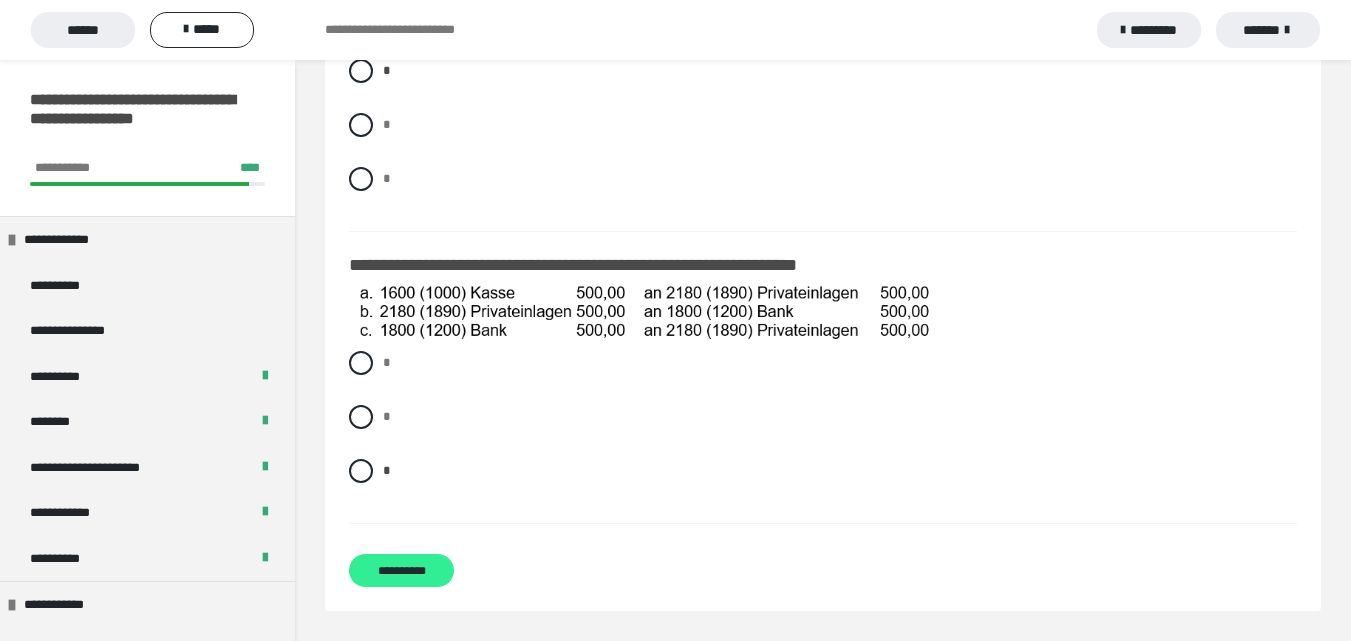 click on "**********" at bounding box center (401, 570) 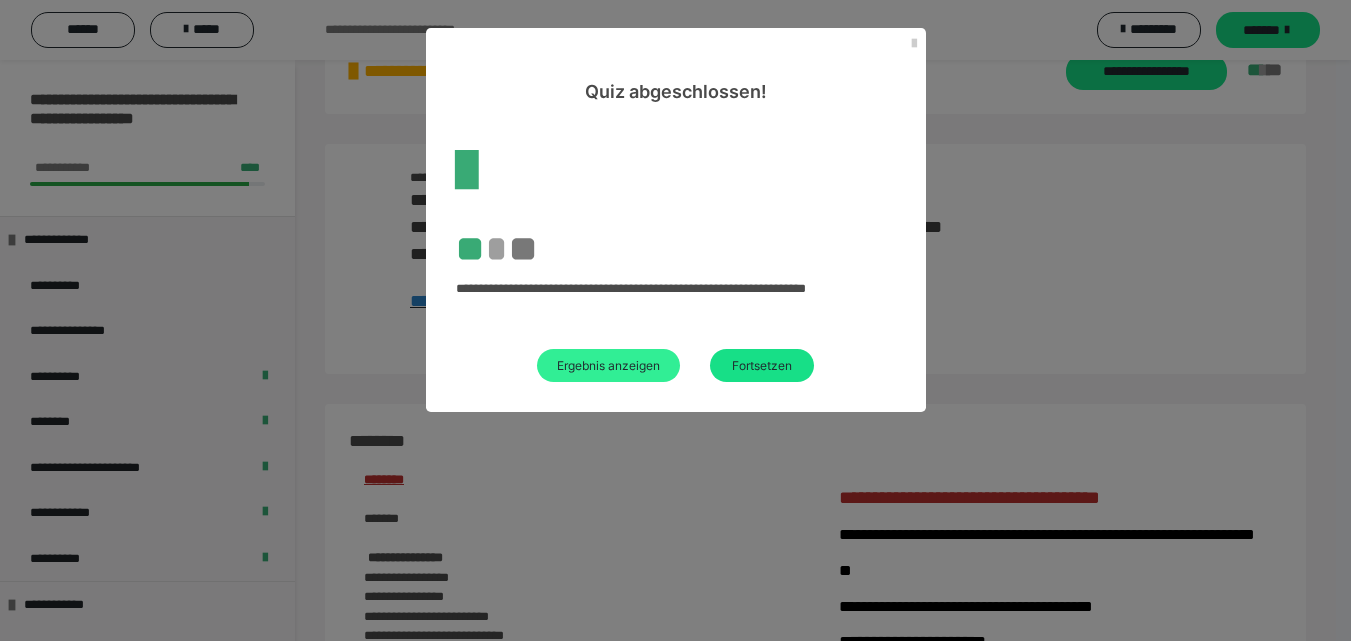 scroll, scrollTop: 2802, scrollLeft: 0, axis: vertical 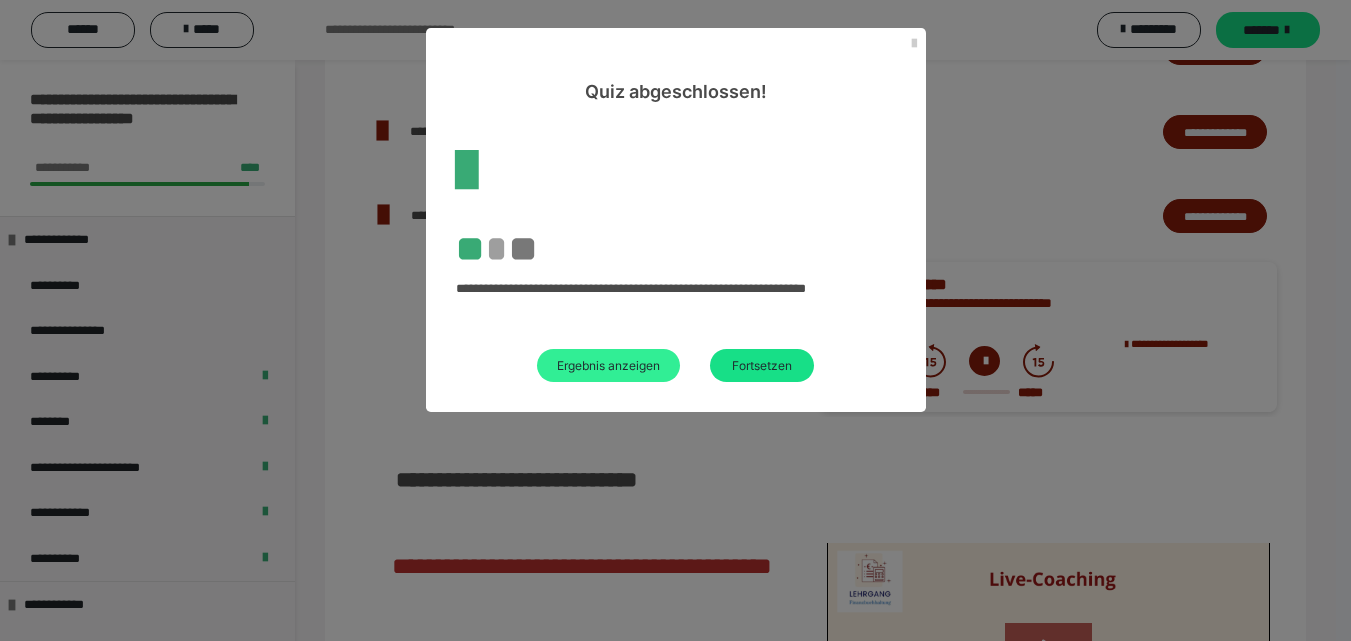 click on "Ergebnis anzeigen" at bounding box center (608, 365) 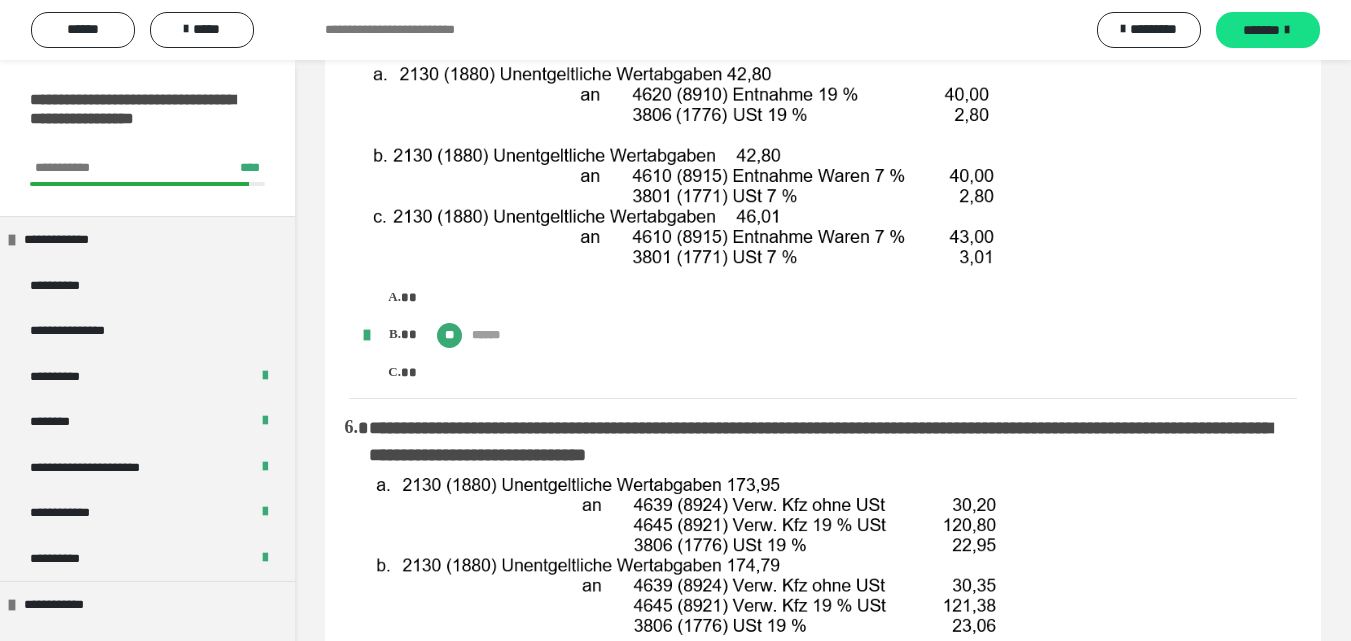 scroll, scrollTop: 1302, scrollLeft: 0, axis: vertical 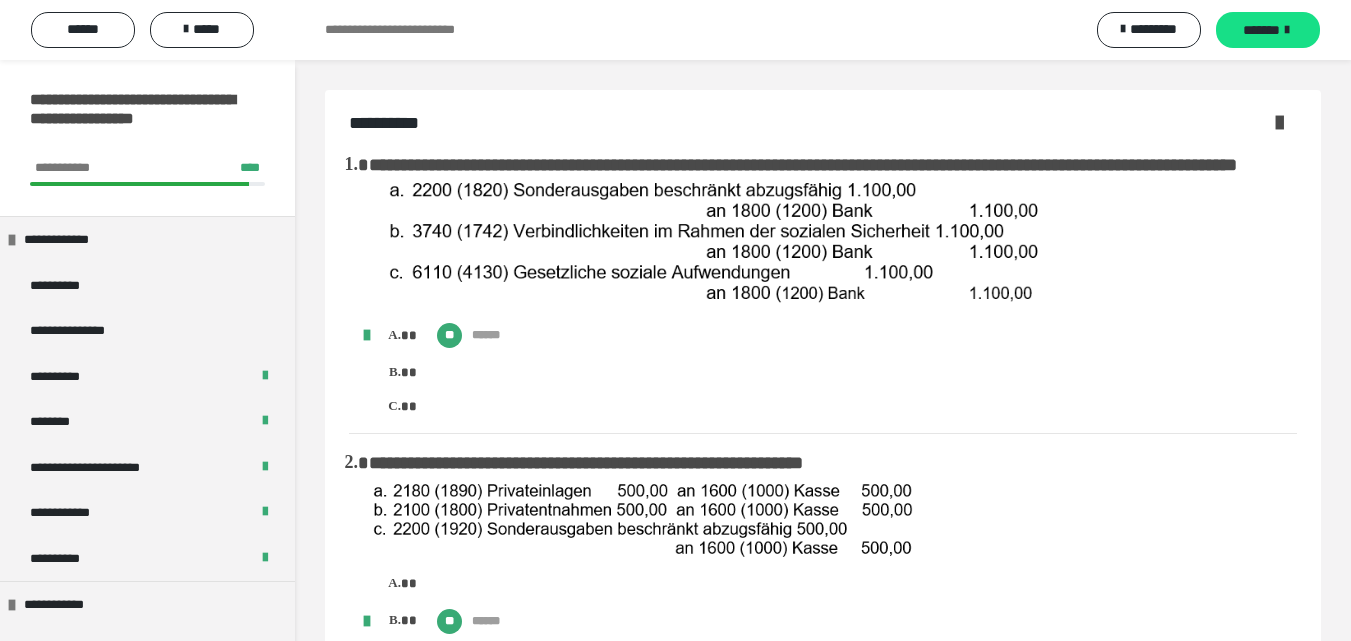 click on "**********" at bounding box center (823, 123) 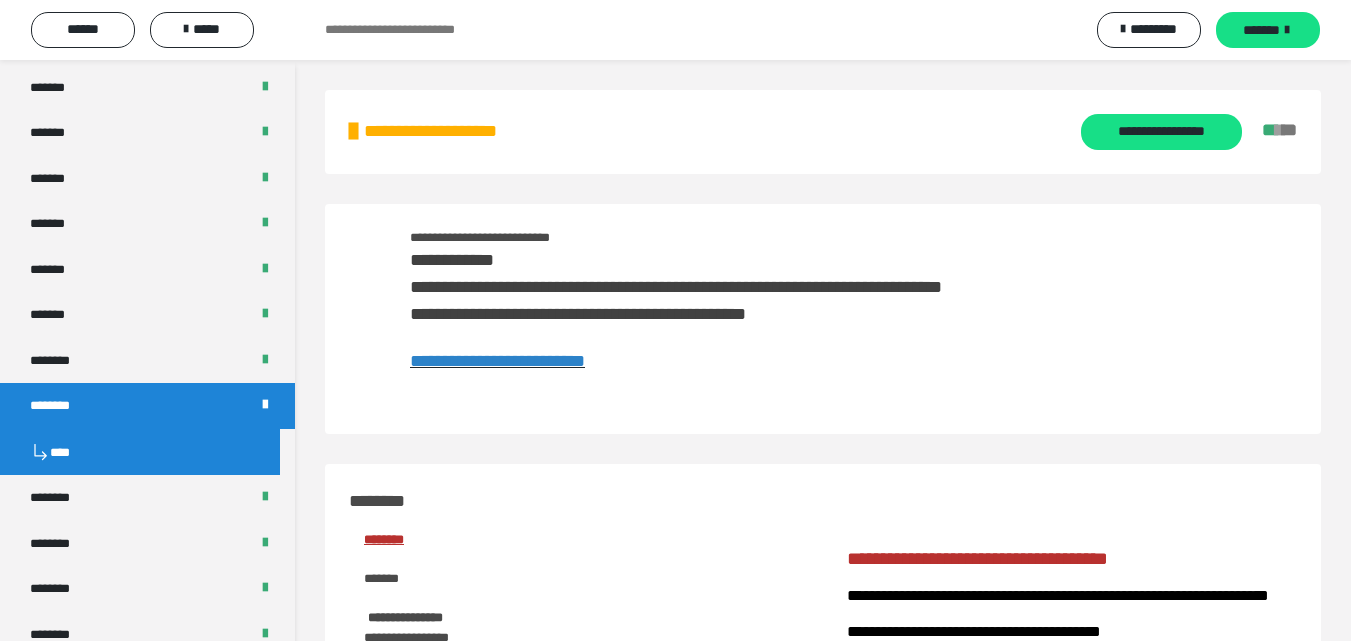 scroll, scrollTop: 897, scrollLeft: 0, axis: vertical 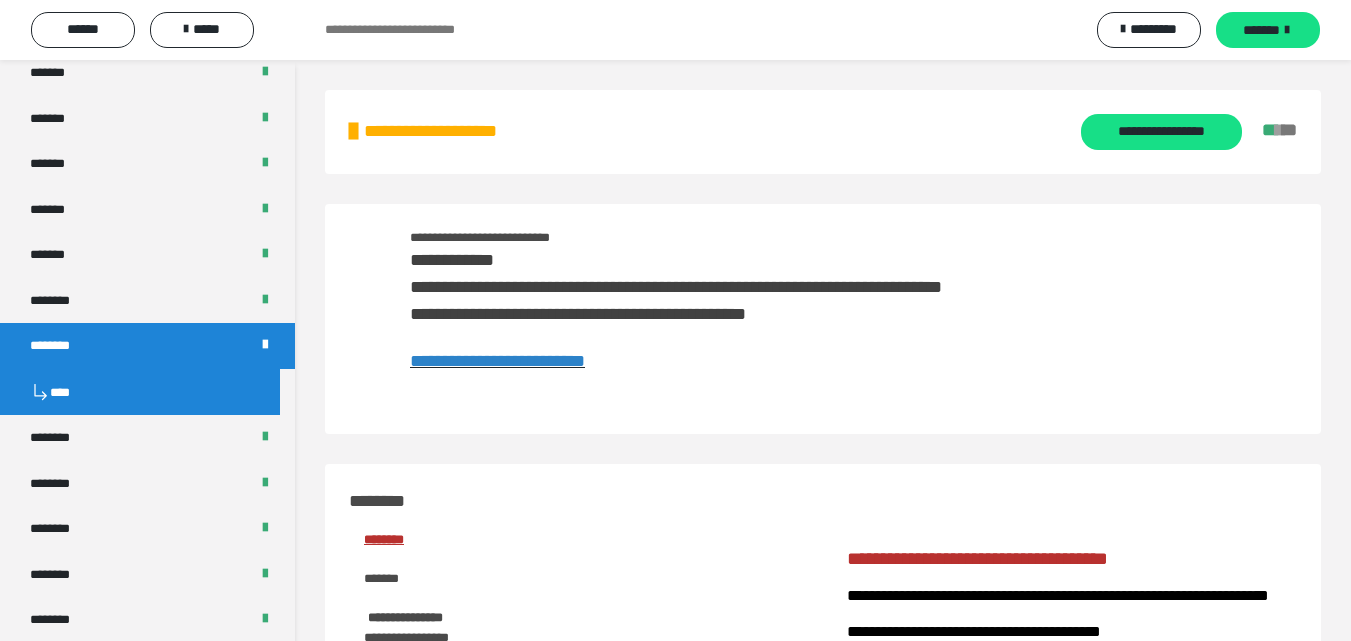 drag, startPoint x: 295, startPoint y: 228, endPoint x: 297, endPoint y: 239, distance: 11.18034 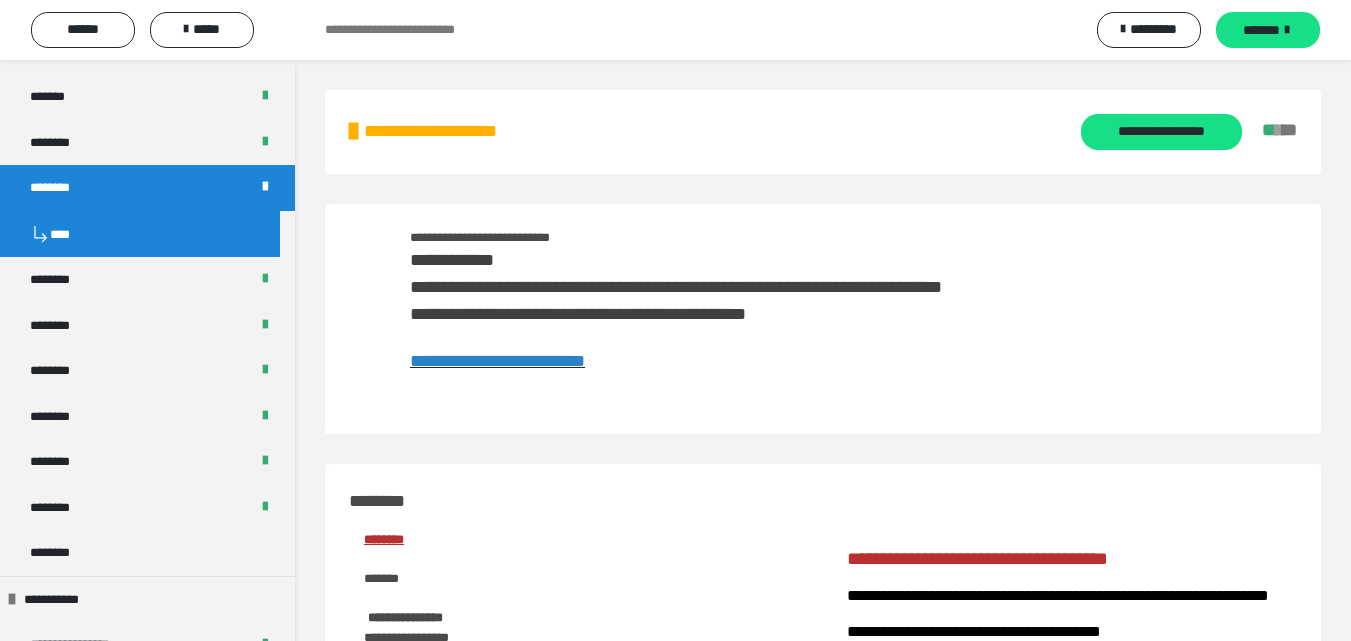 scroll, scrollTop: 1138, scrollLeft: 0, axis: vertical 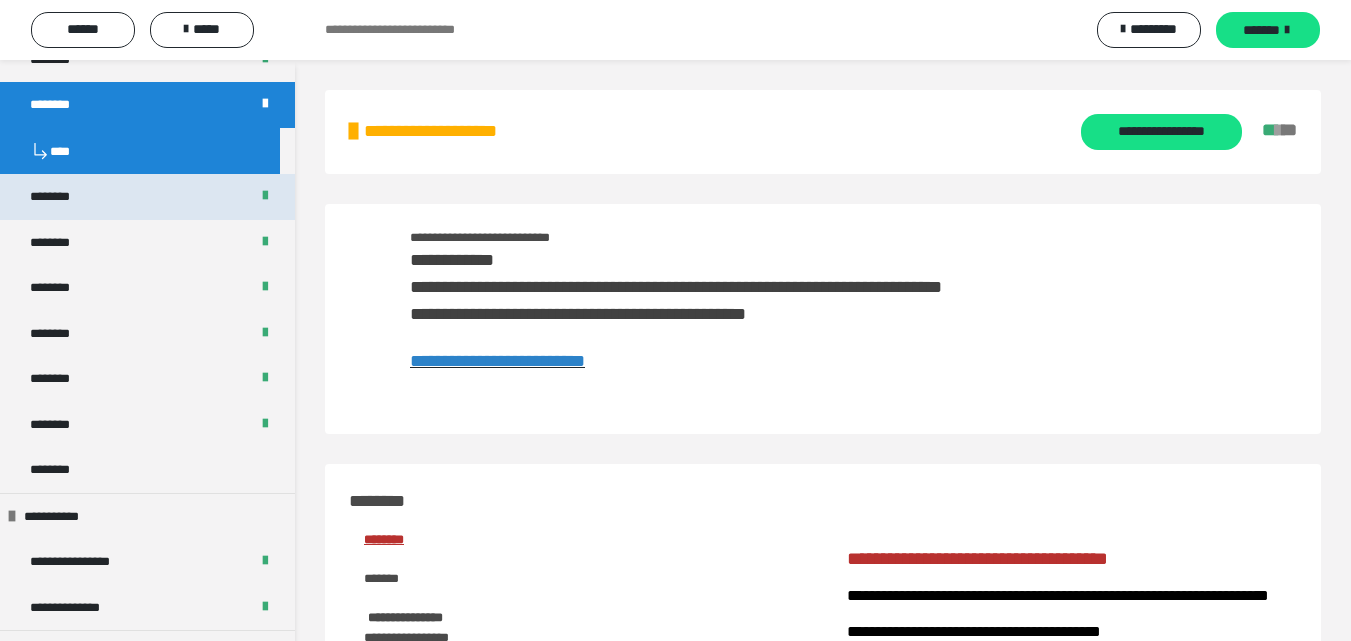 click on "********" at bounding box center [60, 197] 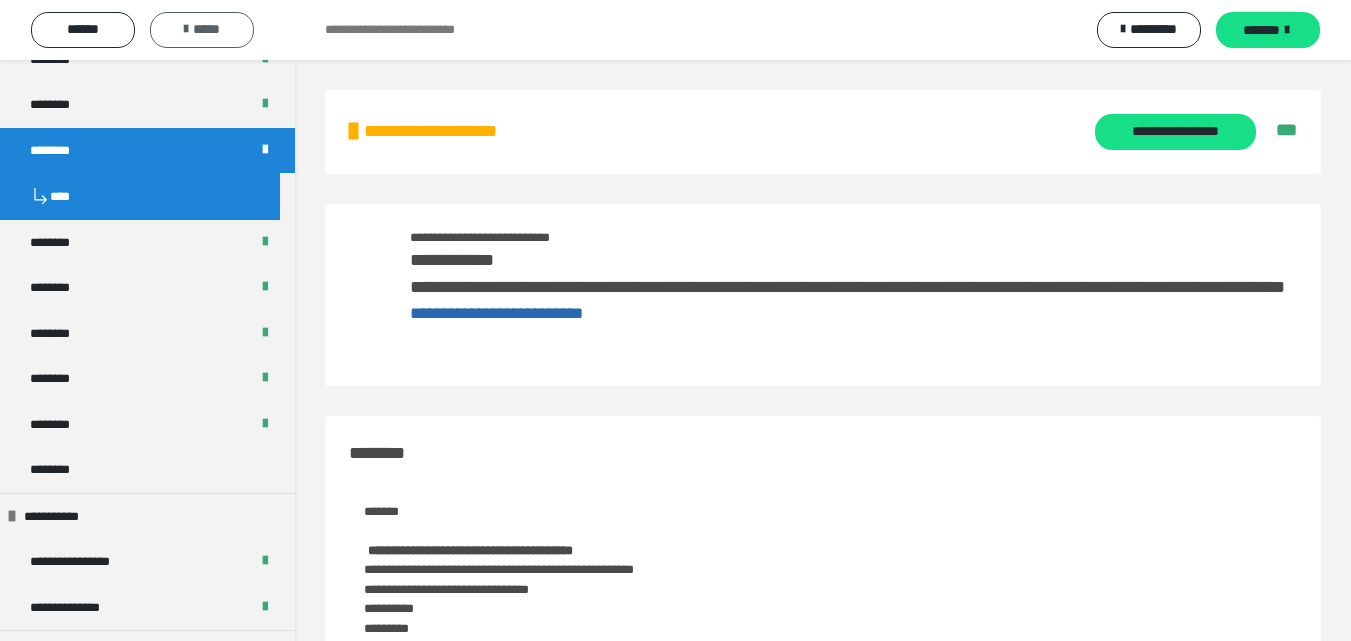 click on "*****" at bounding box center (202, 30) 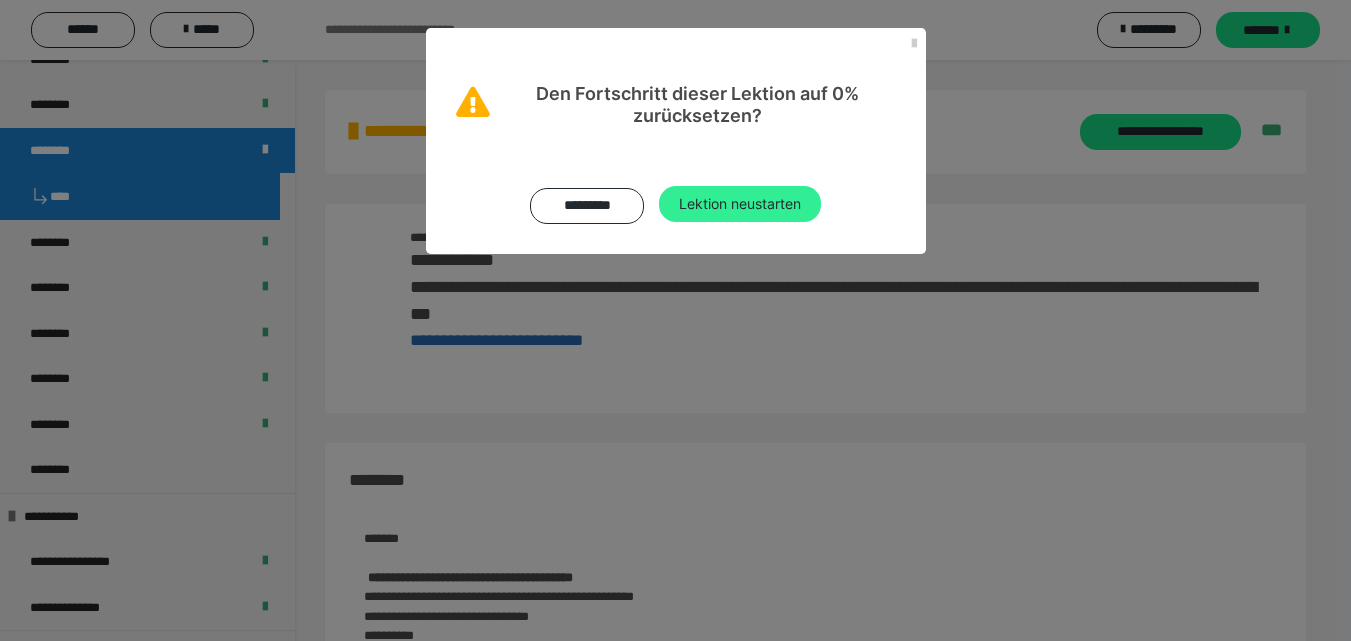 click on "Lektion neustarten" at bounding box center [740, 204] 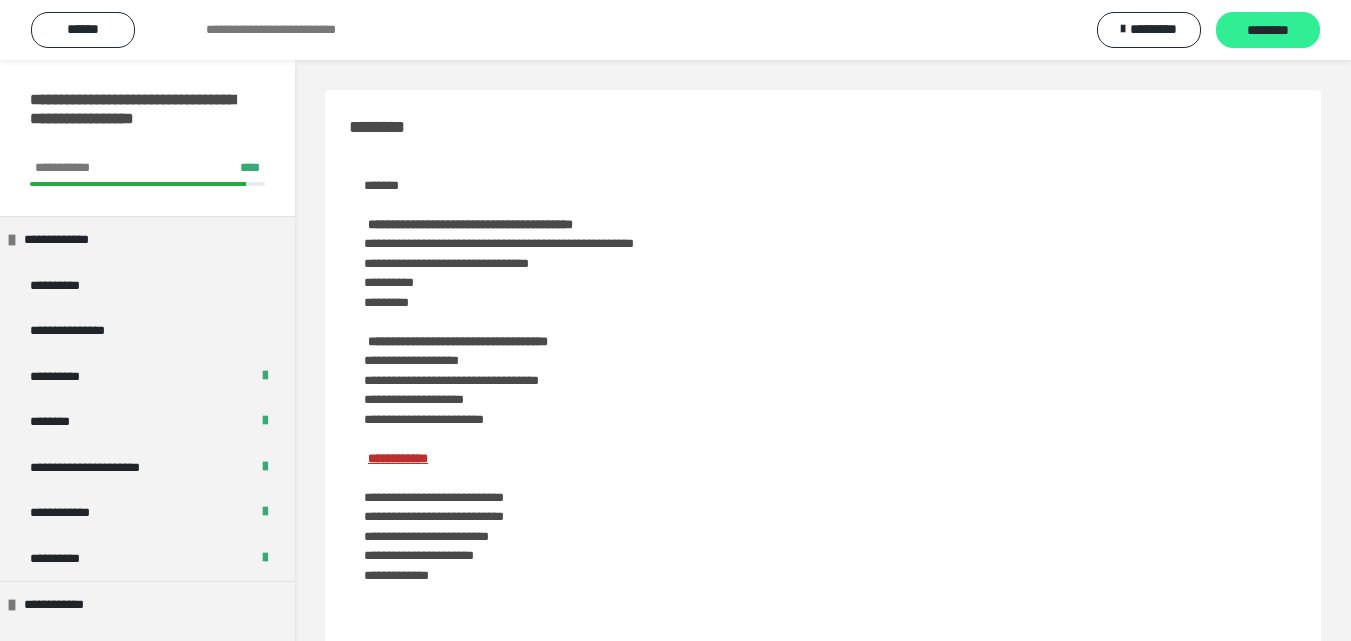 click on "********" at bounding box center [1268, 31] 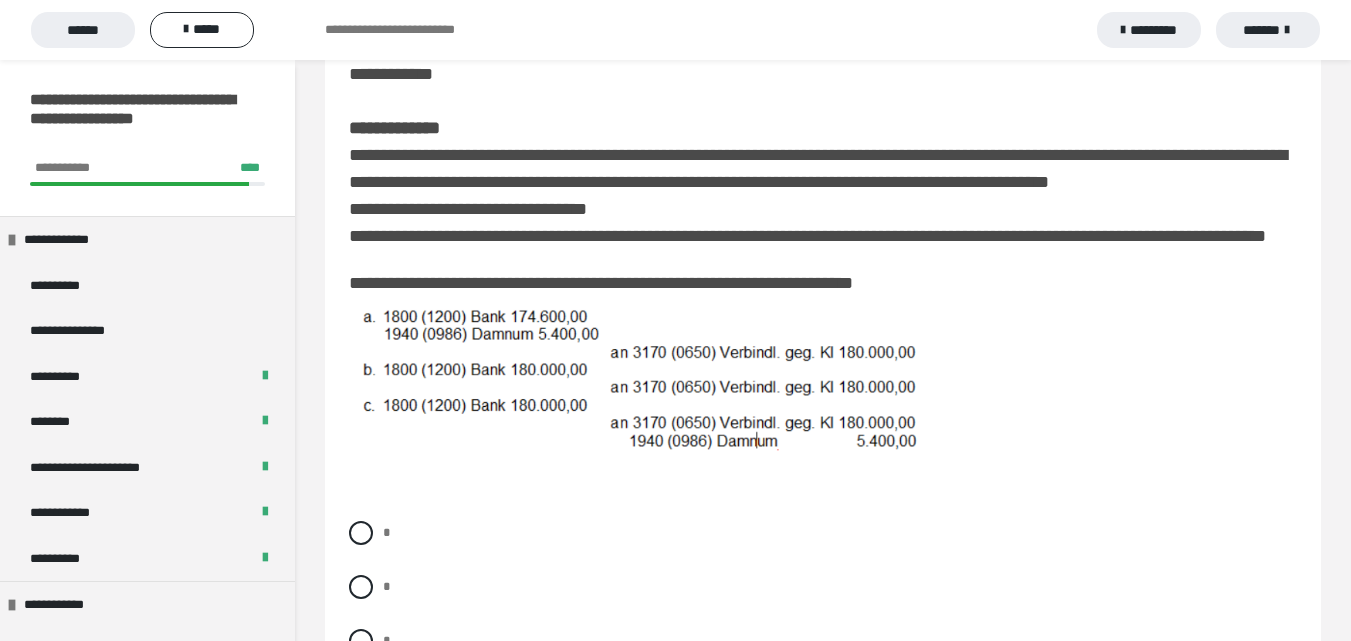 scroll, scrollTop: 210, scrollLeft: 0, axis: vertical 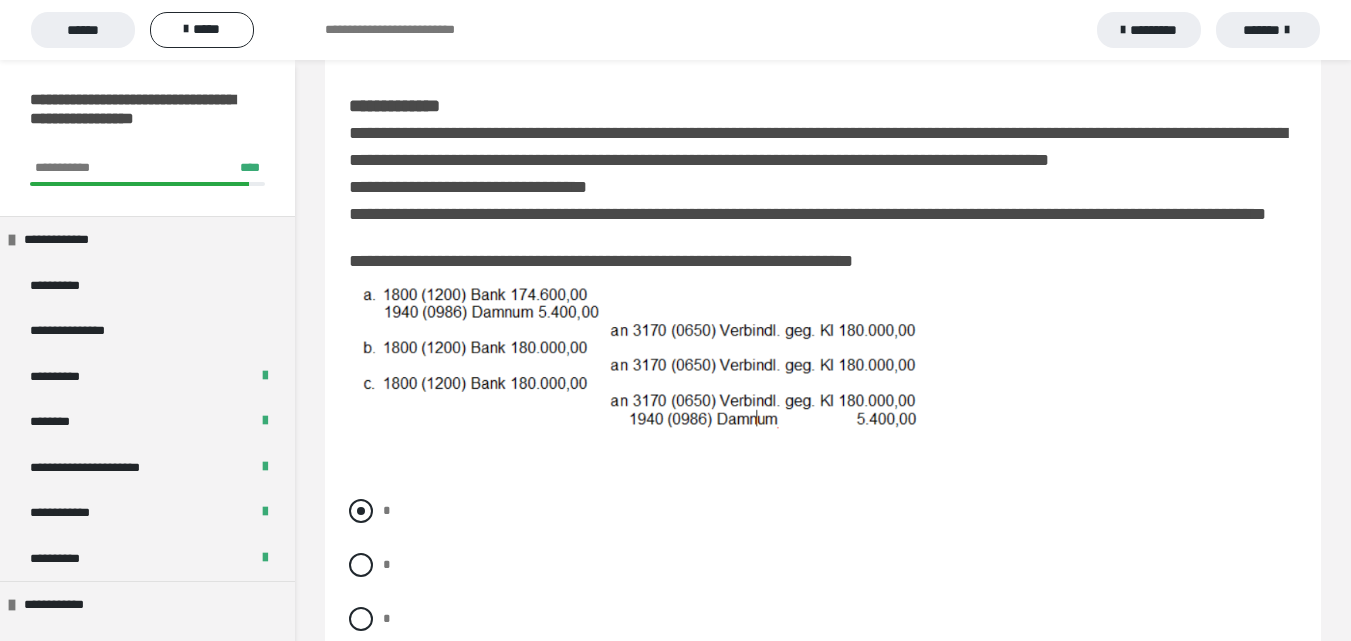 click at bounding box center [361, 511] 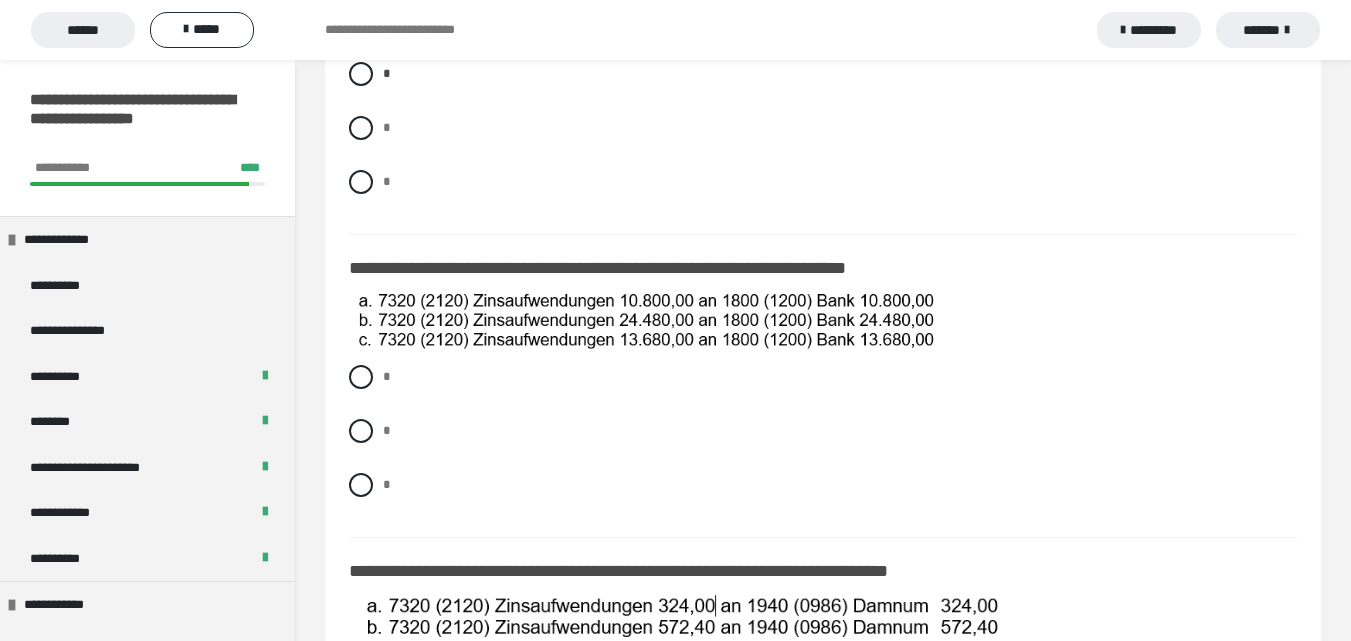scroll, scrollTop: 661, scrollLeft: 0, axis: vertical 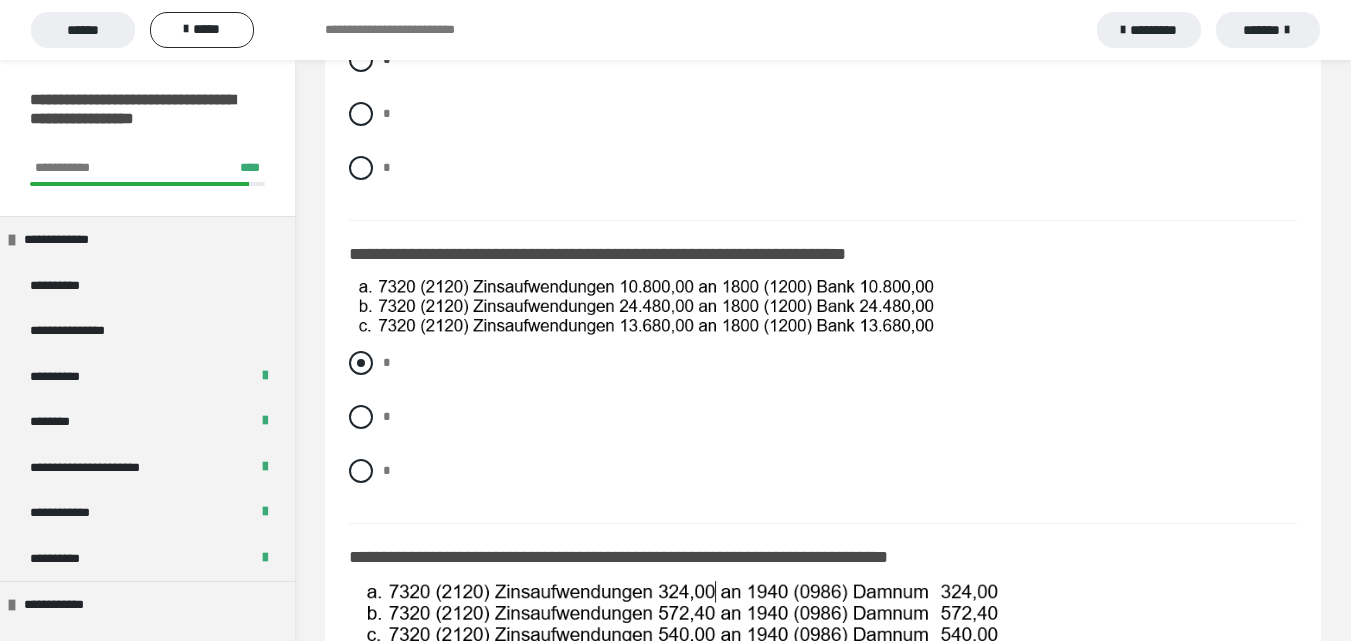 click at bounding box center [361, 363] 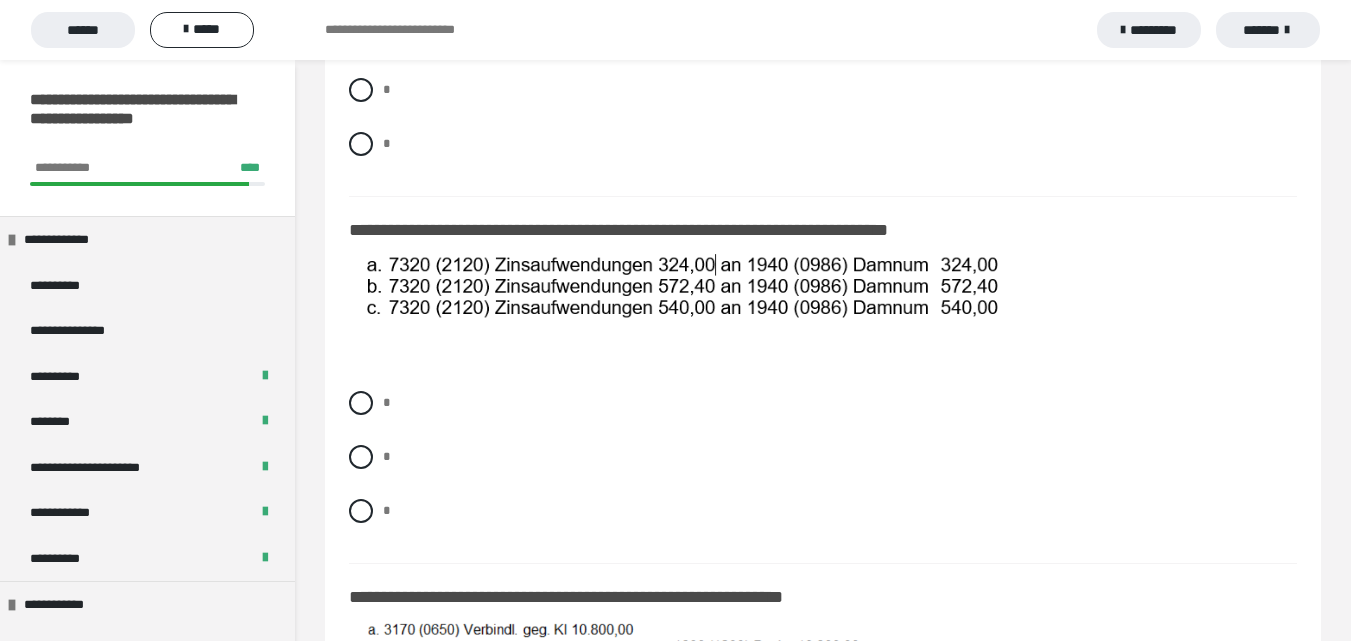 scroll, scrollTop: 992, scrollLeft: 0, axis: vertical 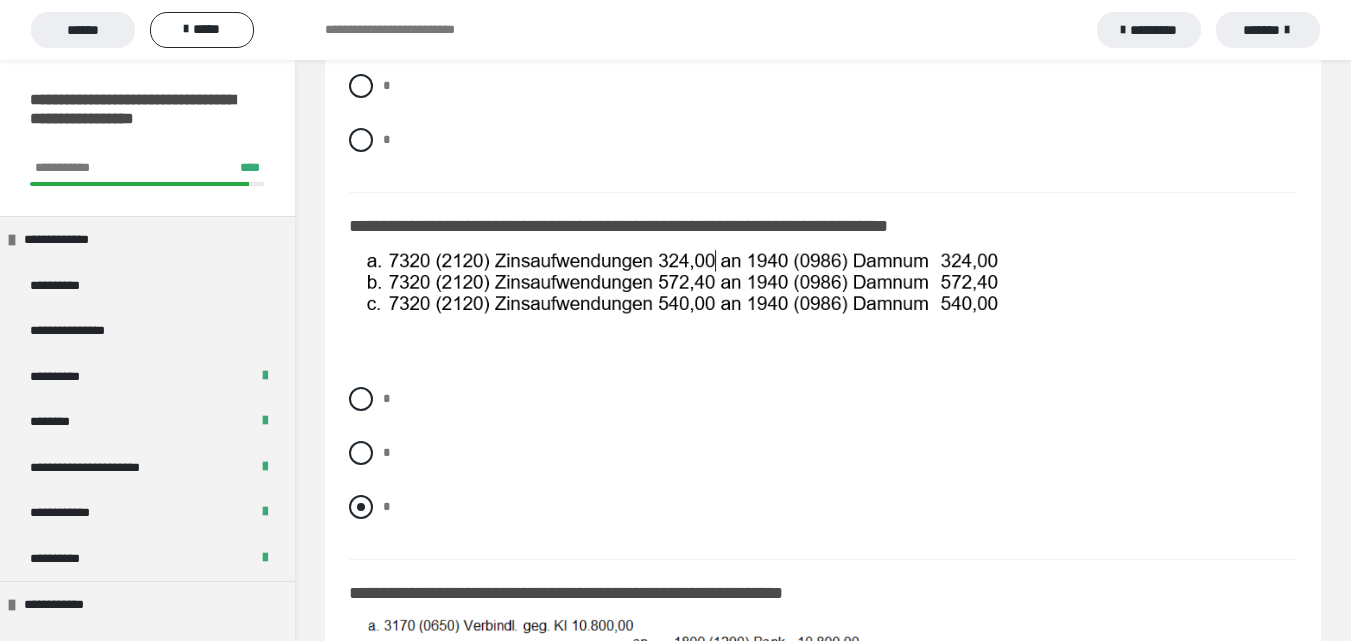 click at bounding box center (361, 507) 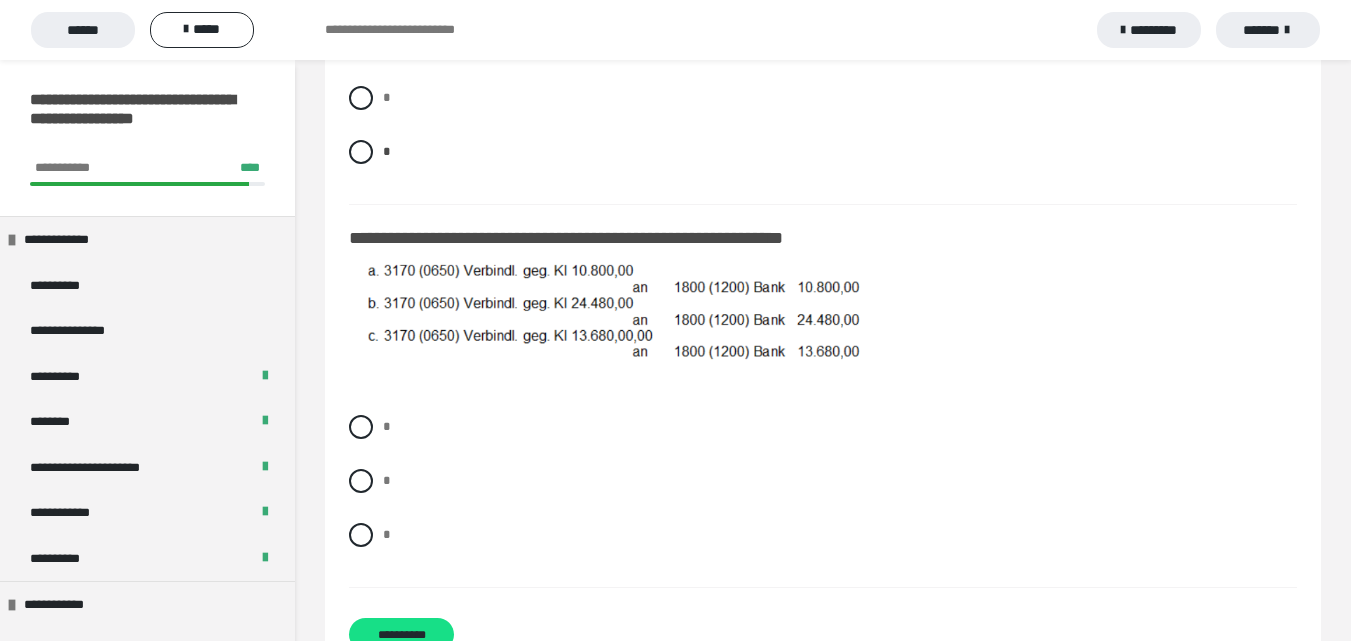 scroll, scrollTop: 1362, scrollLeft: 0, axis: vertical 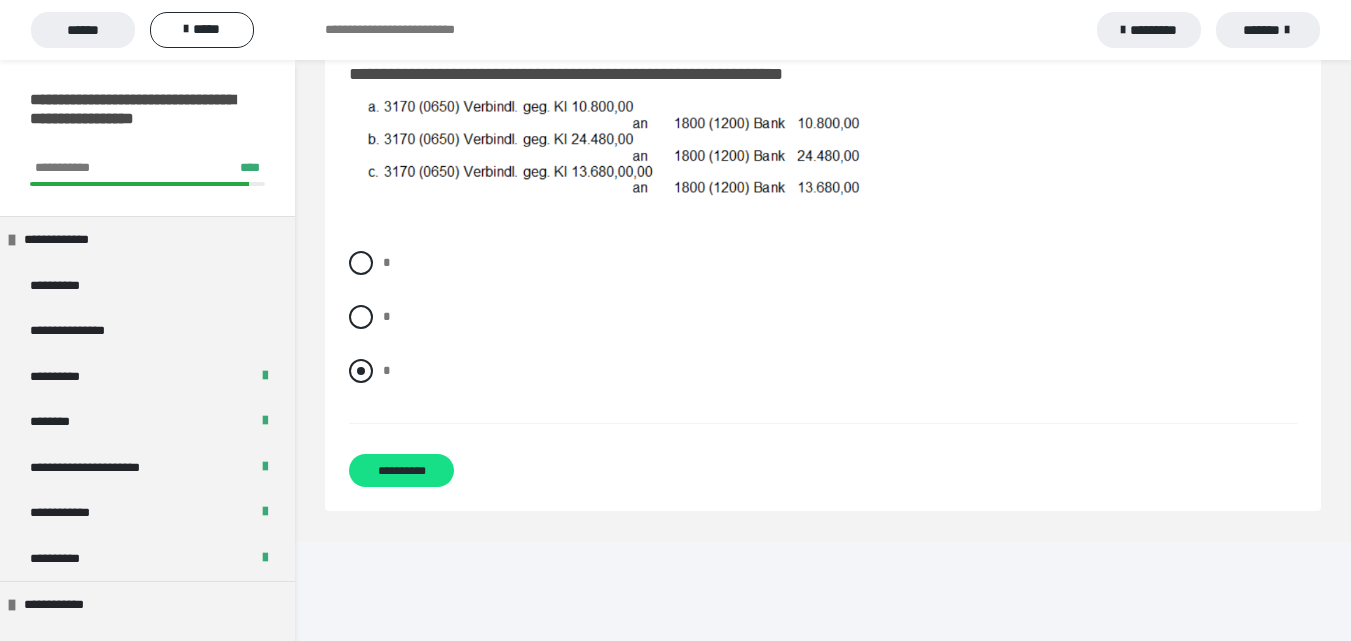 click at bounding box center (361, 371) 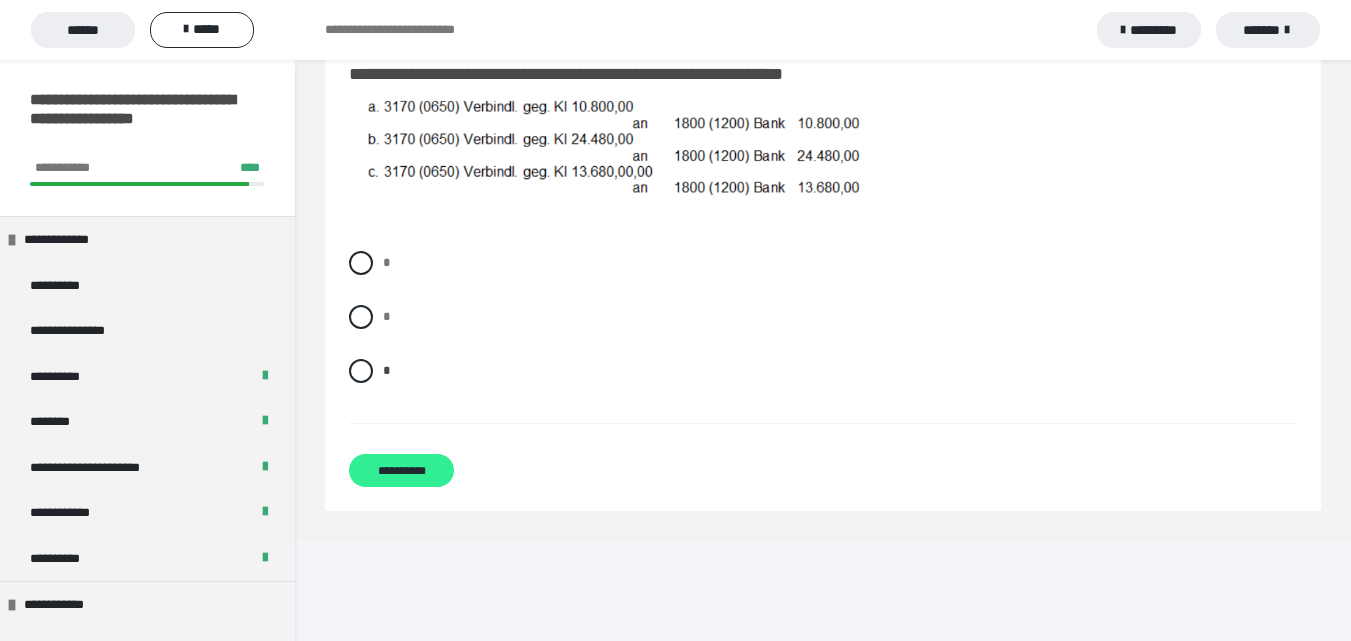click on "**********" at bounding box center (401, 470) 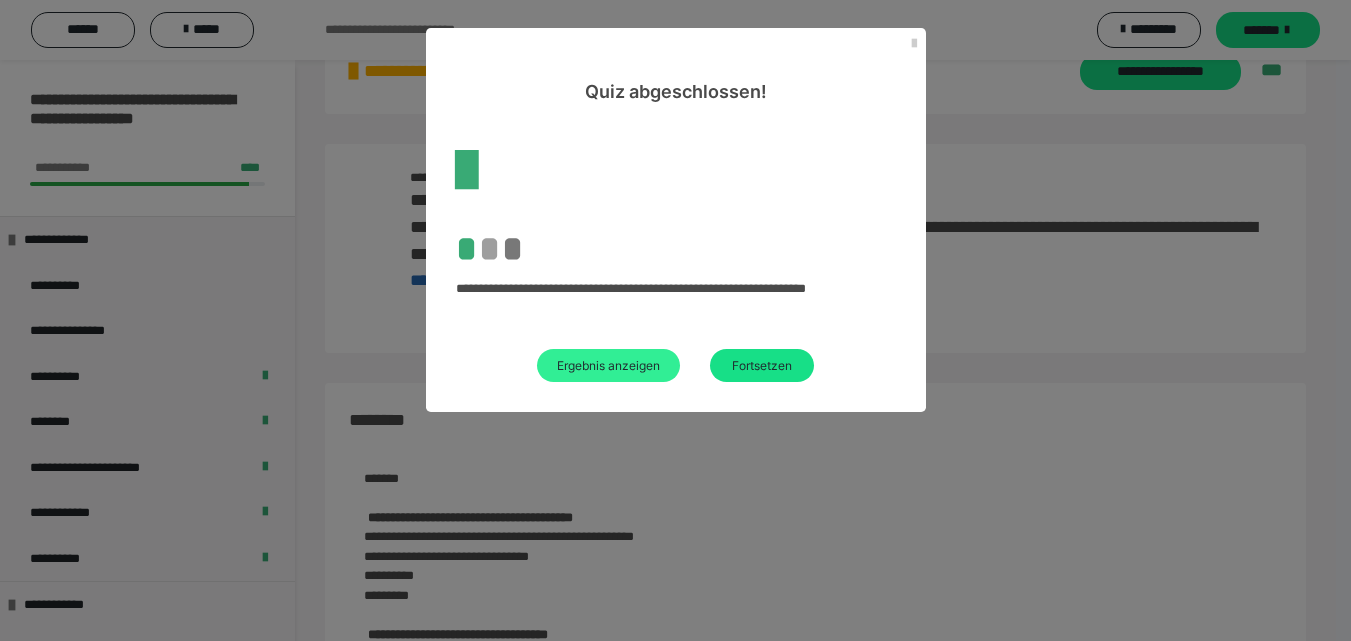 scroll, scrollTop: 1511, scrollLeft: 0, axis: vertical 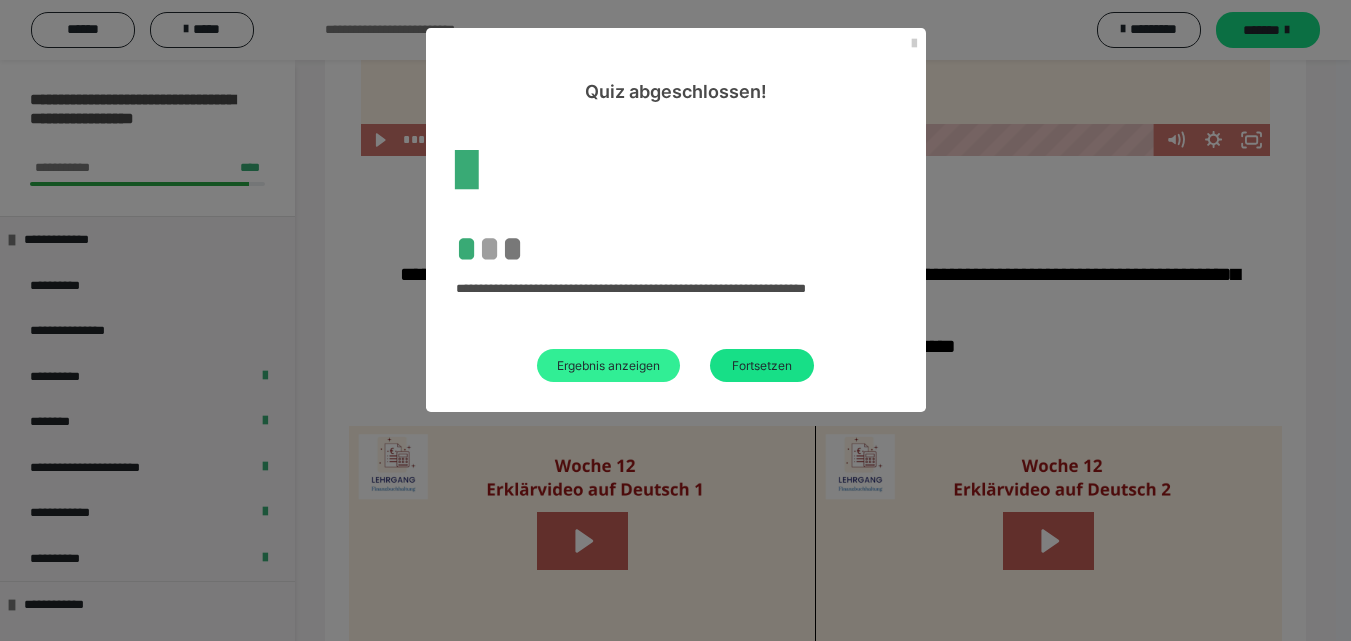 click on "Ergebnis anzeigen" at bounding box center [608, 365] 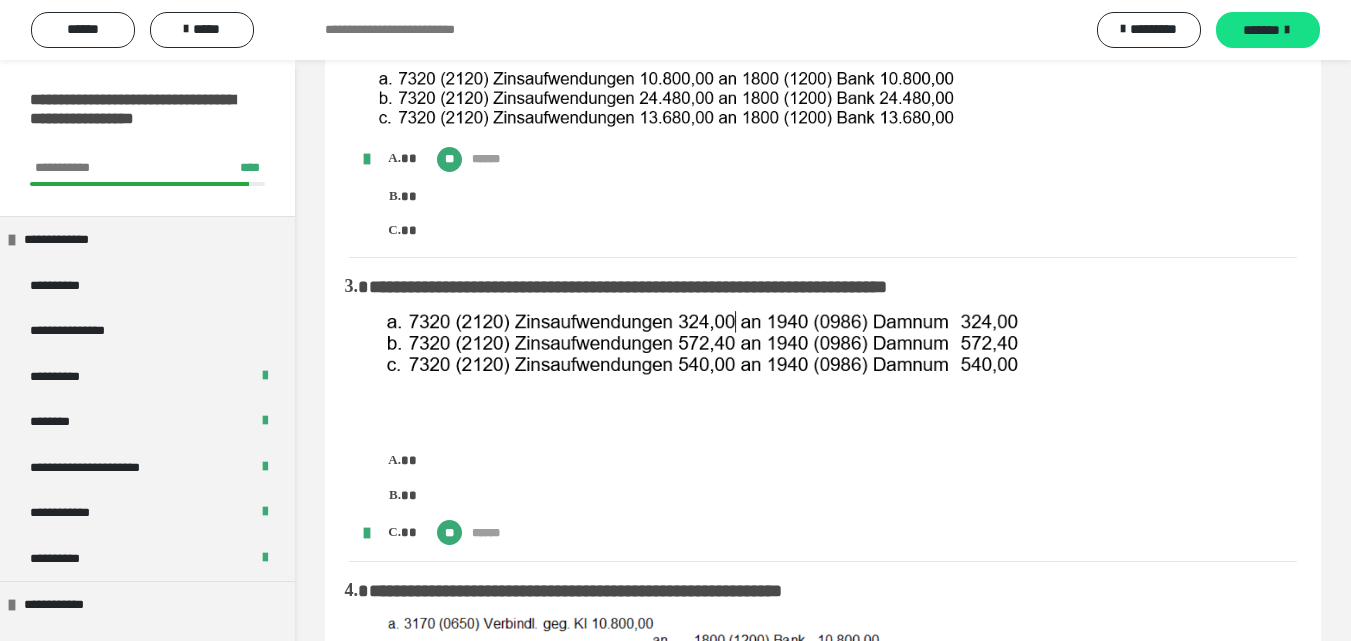 scroll, scrollTop: 0, scrollLeft: 0, axis: both 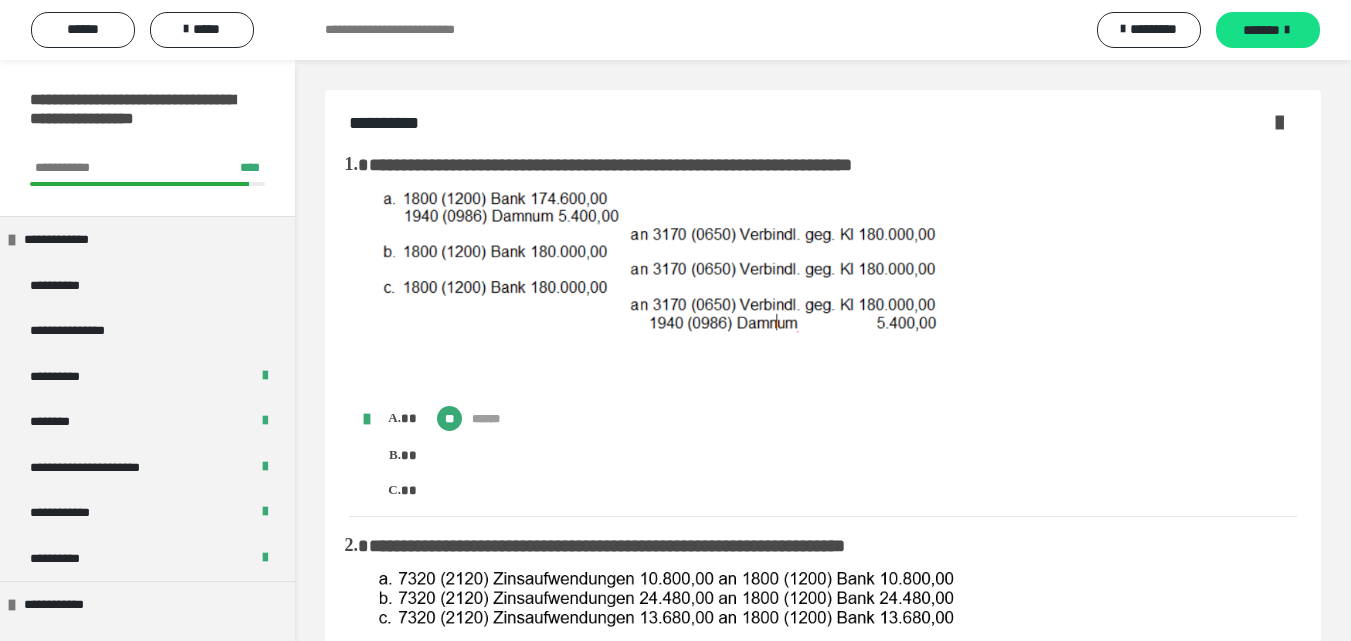 click at bounding box center [1279, 122] 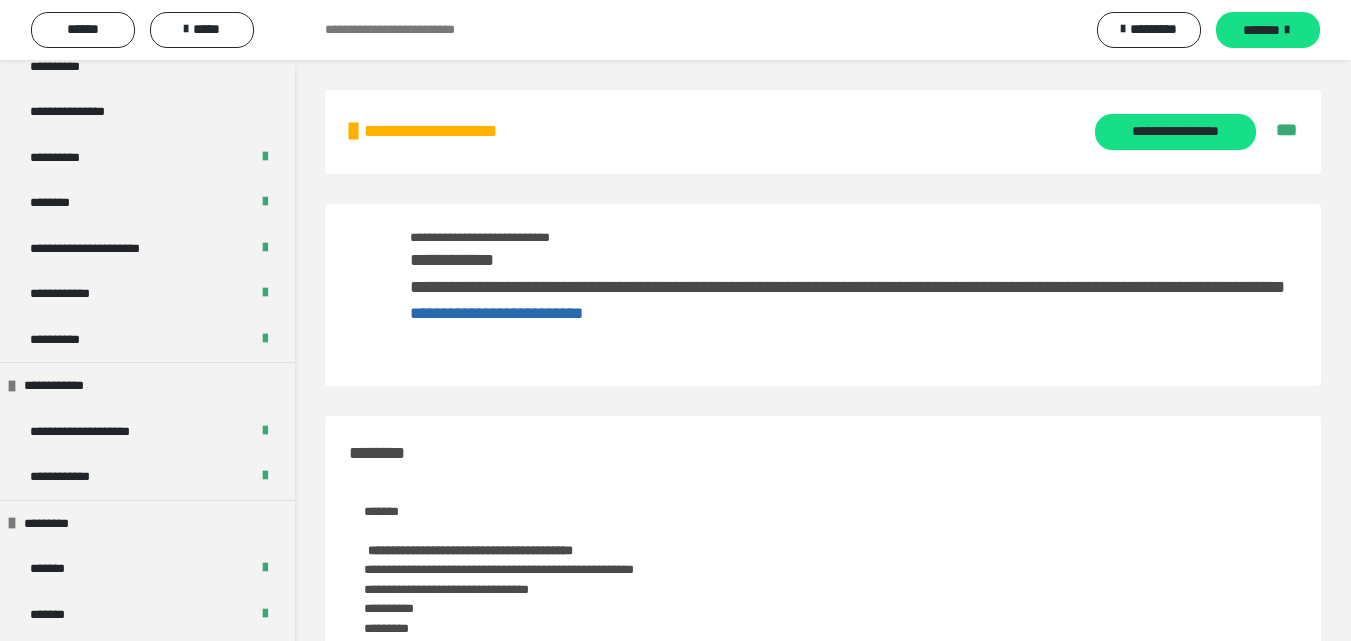 scroll, scrollTop: 241, scrollLeft: 0, axis: vertical 